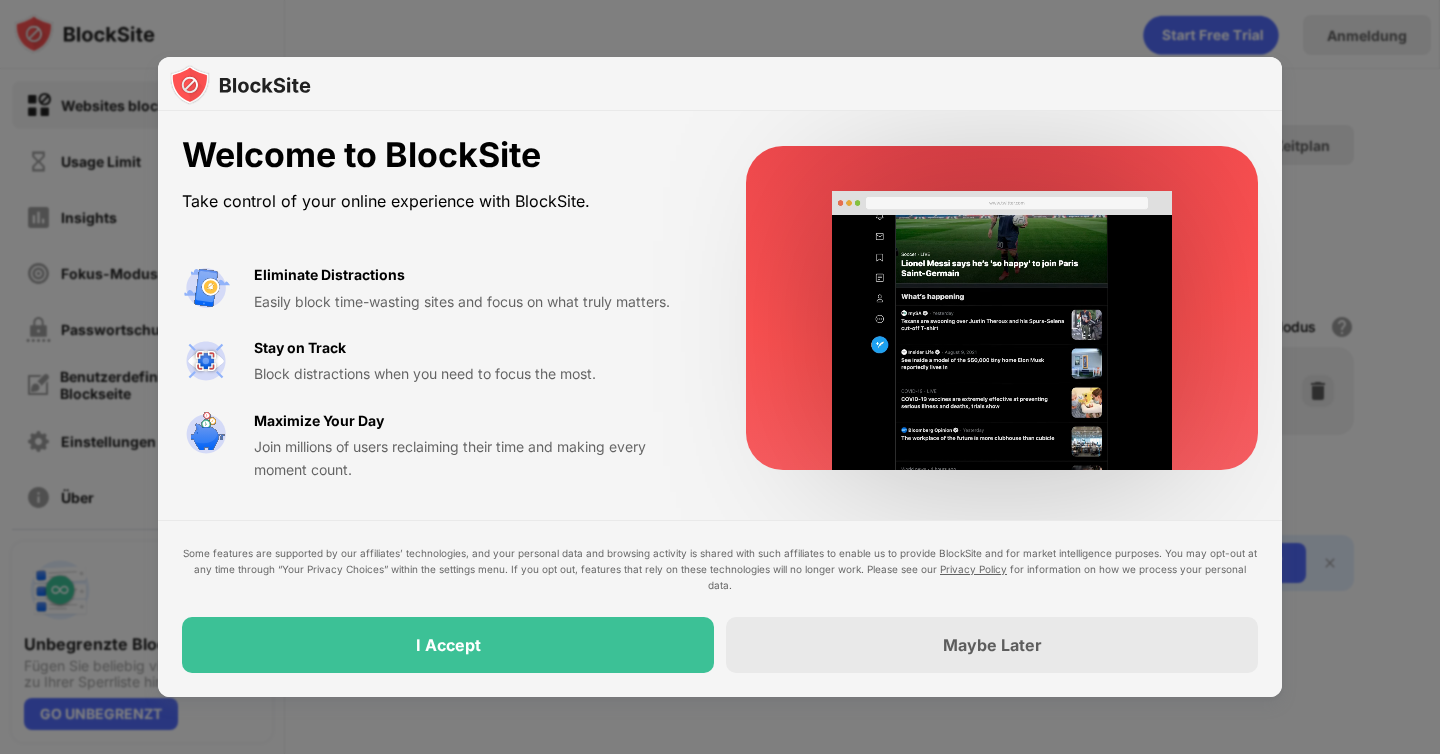 scroll, scrollTop: 0, scrollLeft: 0, axis: both 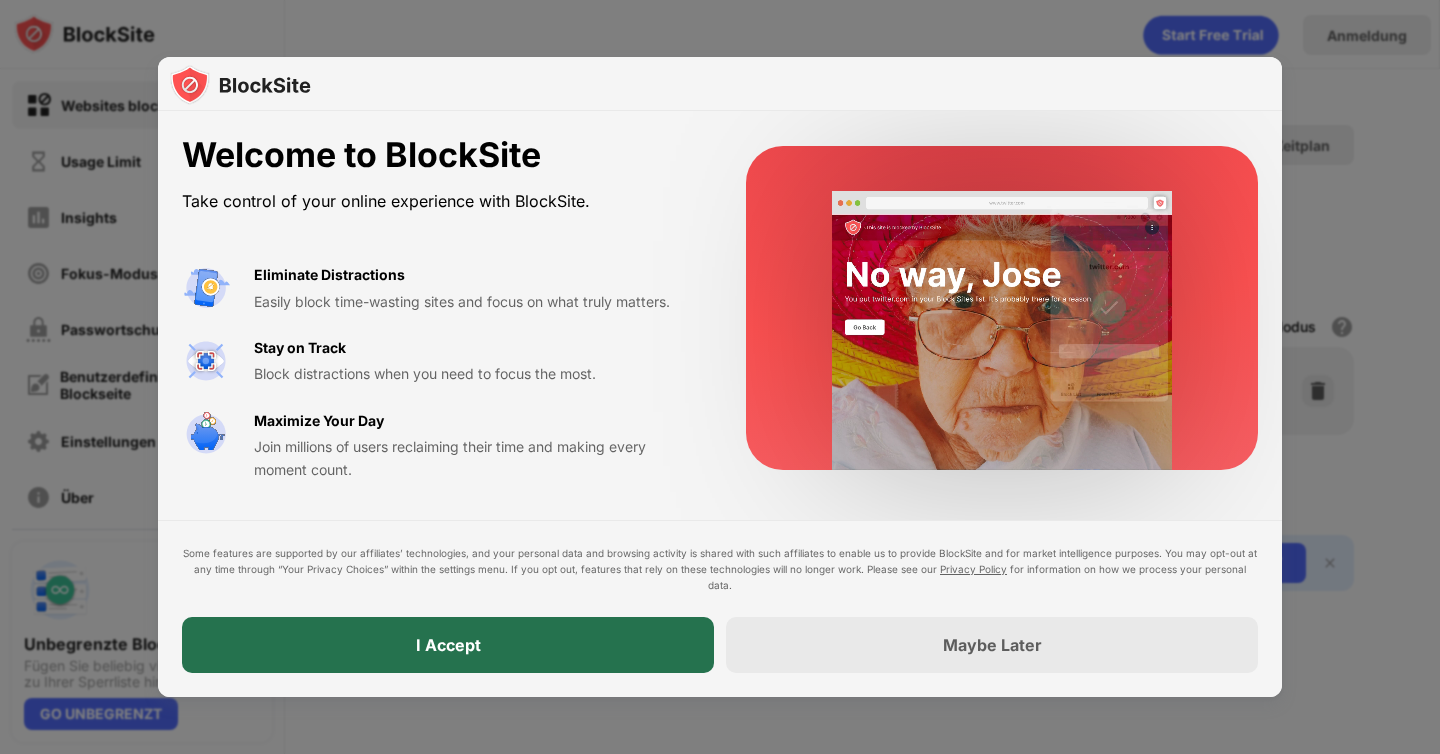 click on "I Accept" at bounding box center (448, 645) 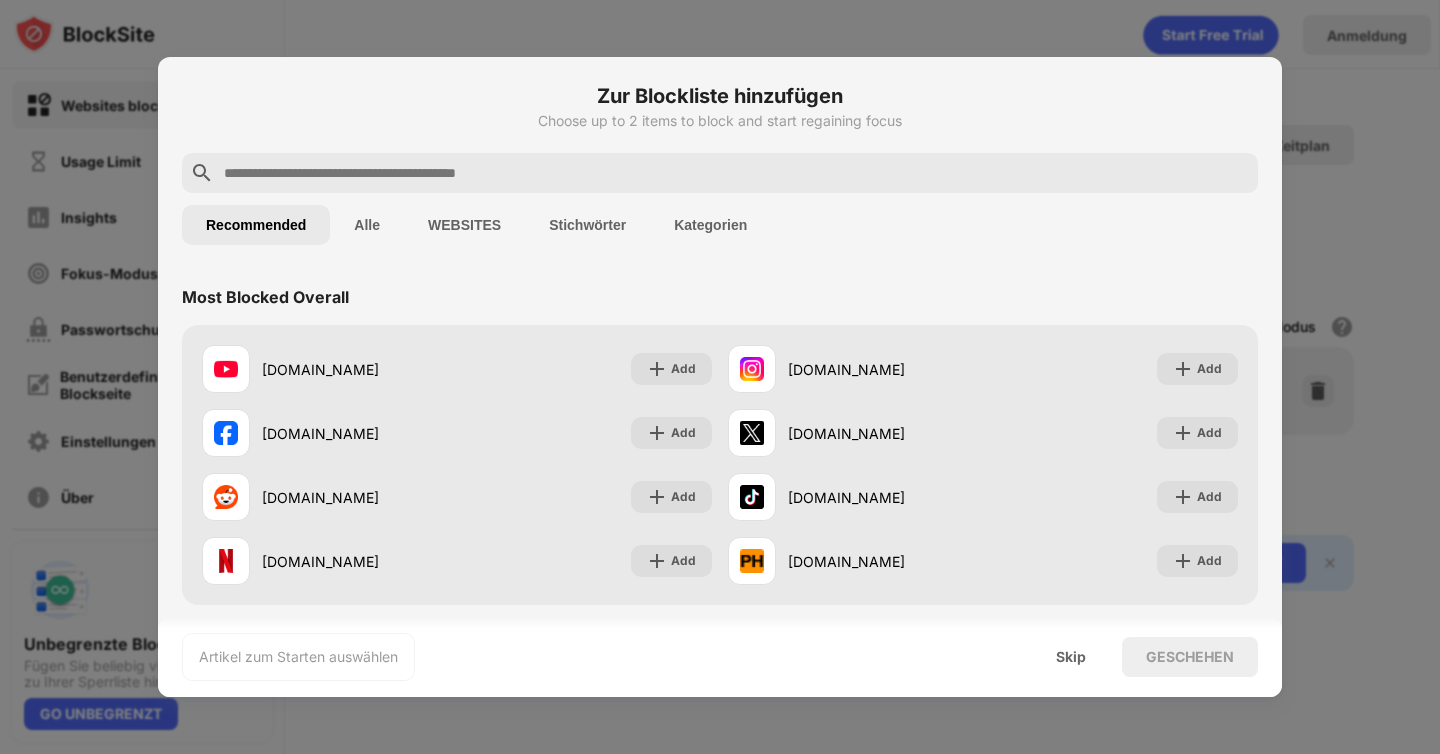 click on "Alle" at bounding box center [367, 225] 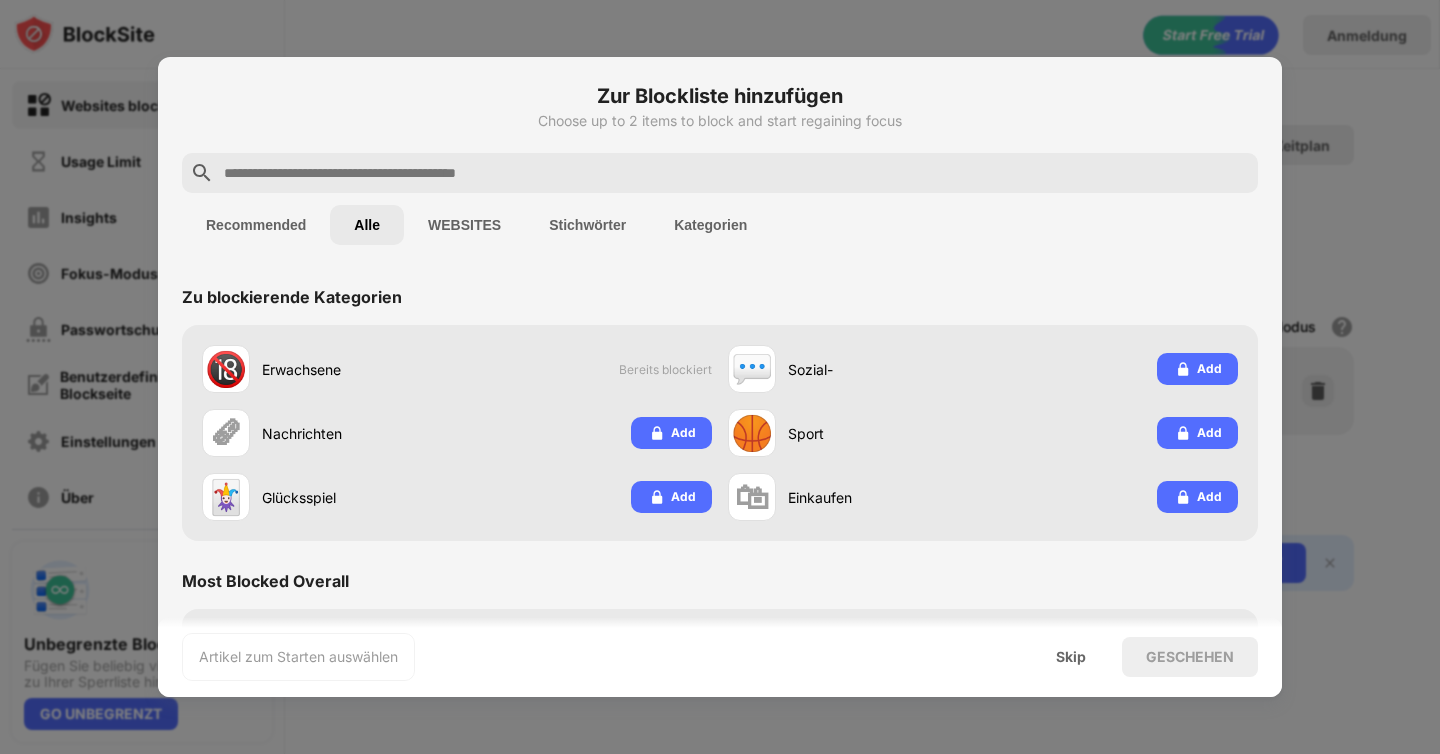 click on "WEBSITES" at bounding box center [464, 225] 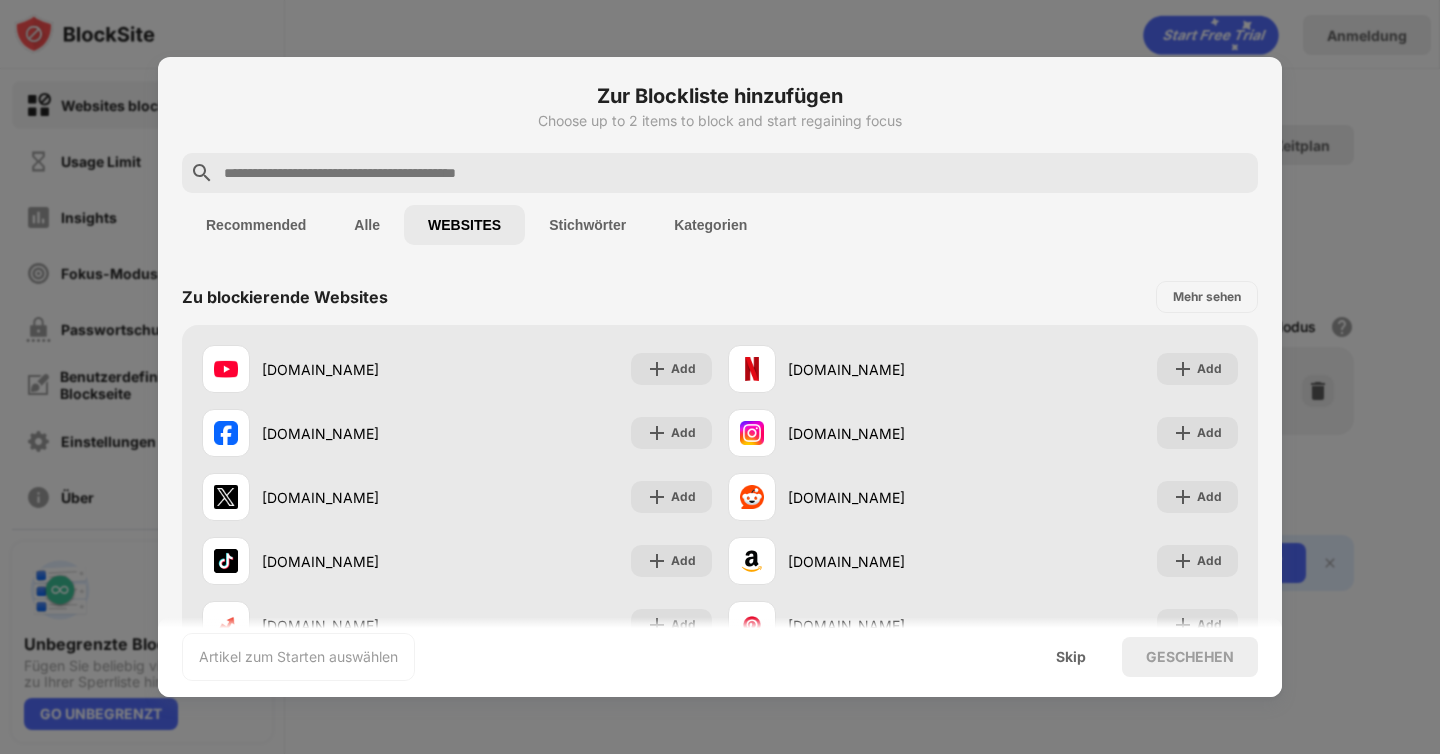 click on "Stichwörter" at bounding box center [587, 225] 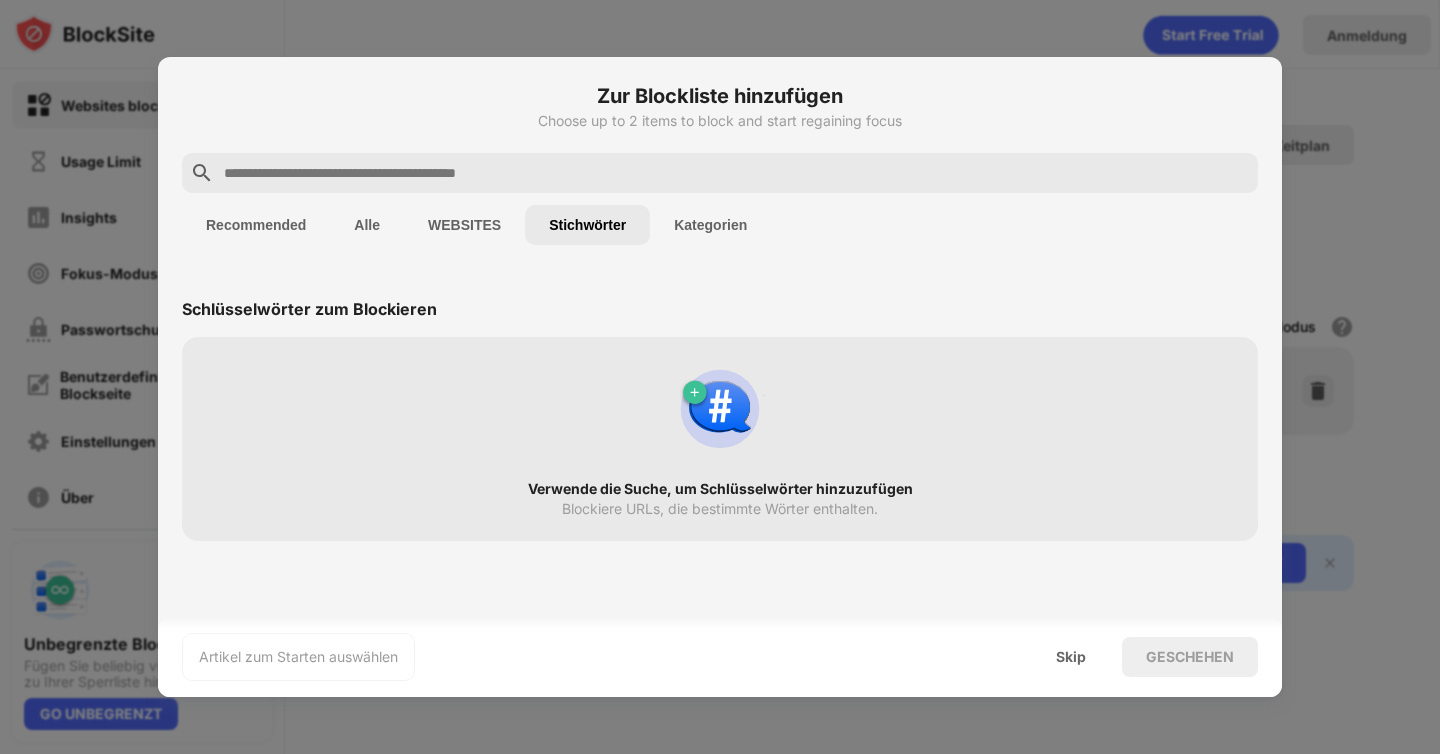 click at bounding box center [720, 409] 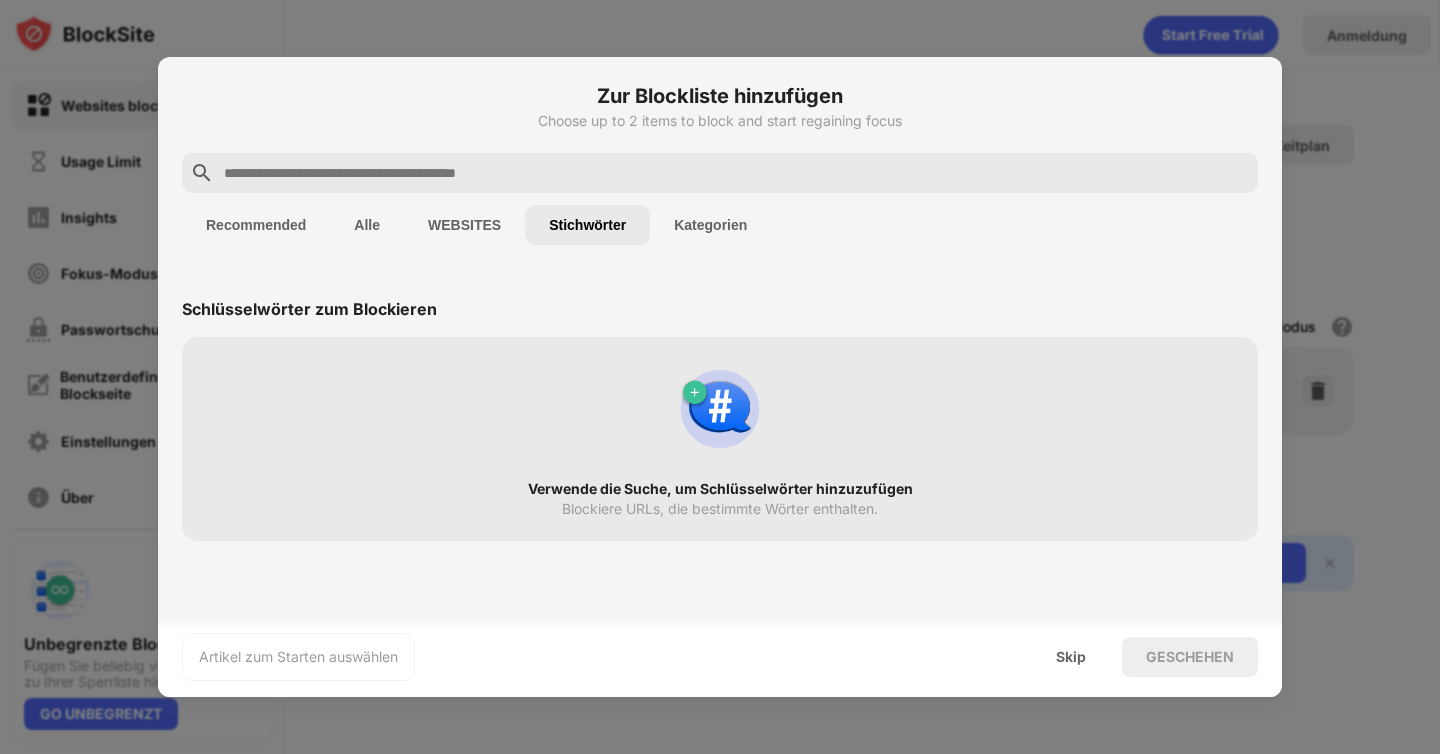 click at bounding box center (720, 409) 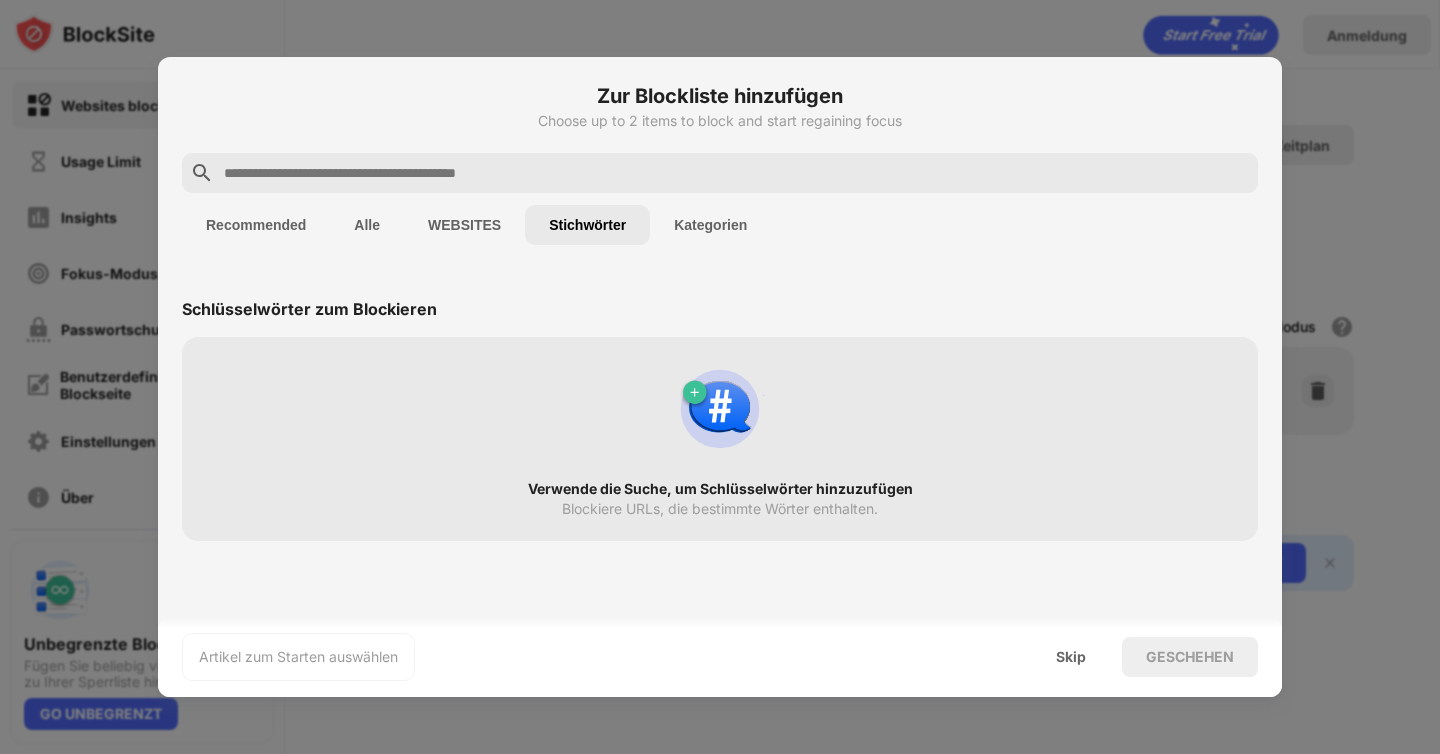 click at bounding box center [720, 173] 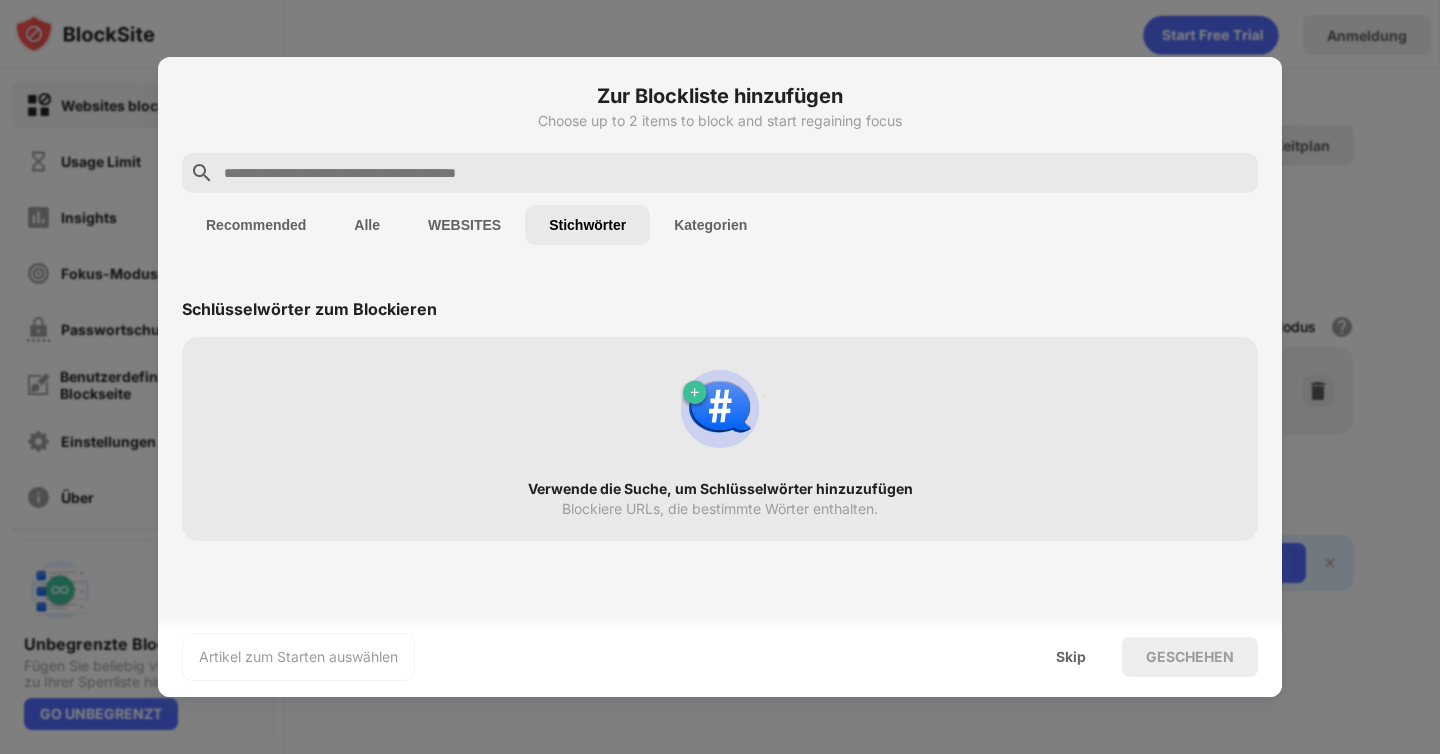 click at bounding box center (736, 173) 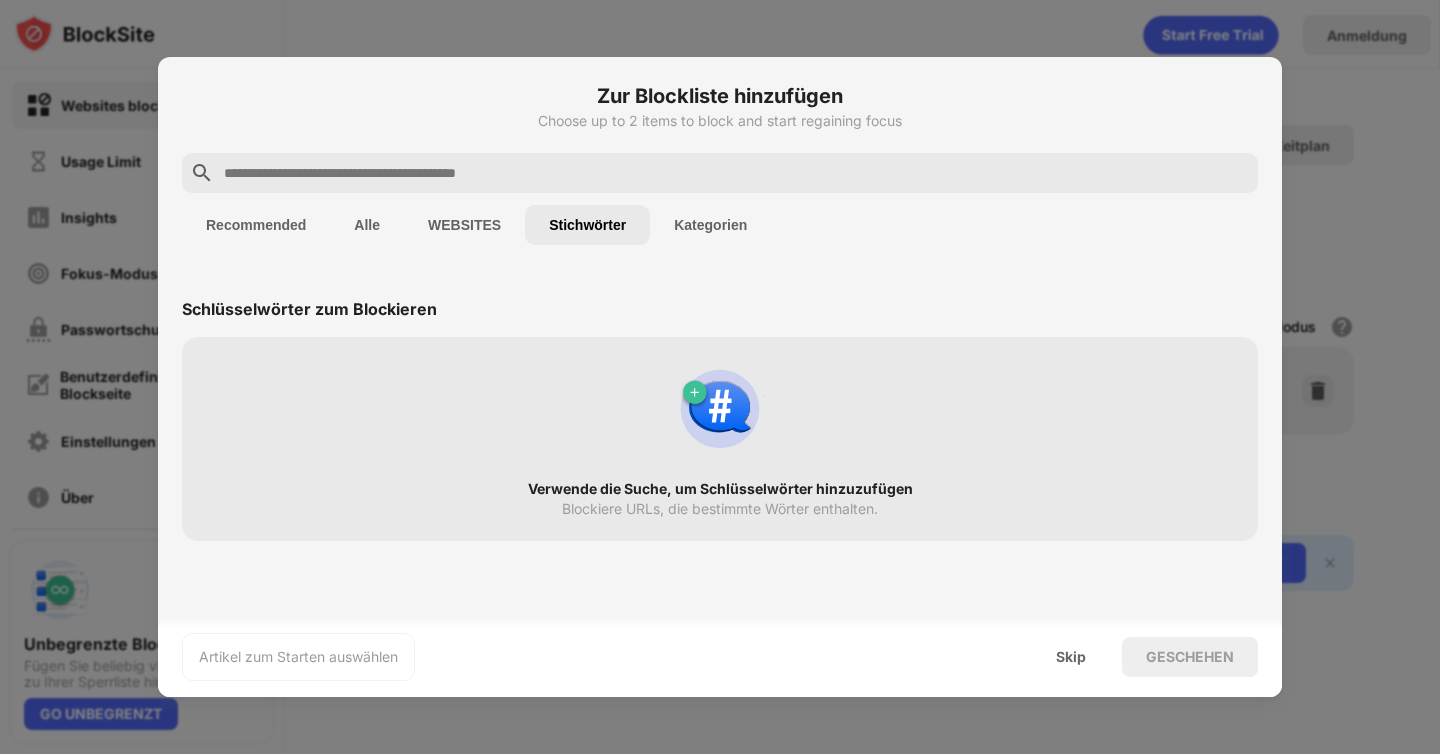 click at bounding box center (720, 409) 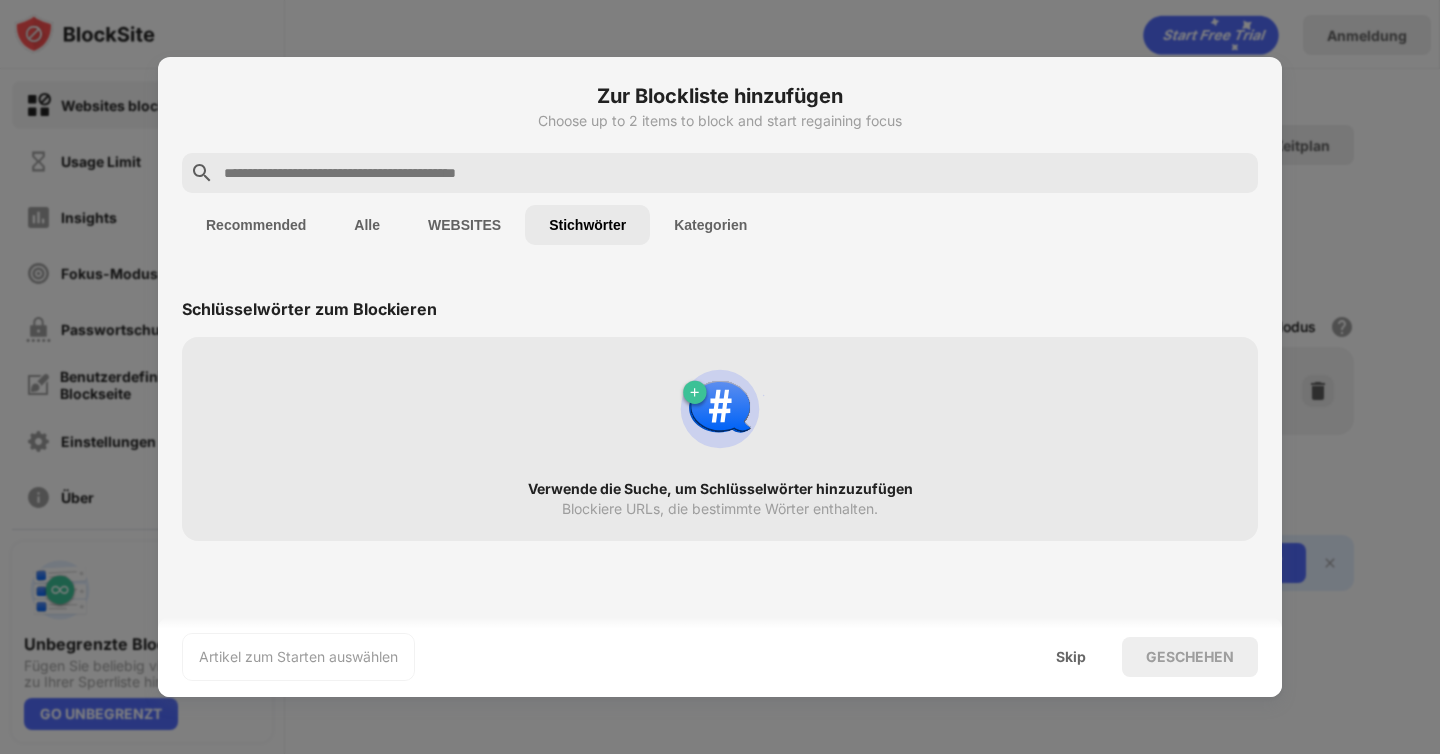 drag, startPoint x: 420, startPoint y: 395, endPoint x: 440, endPoint y: 350, distance: 49.24429 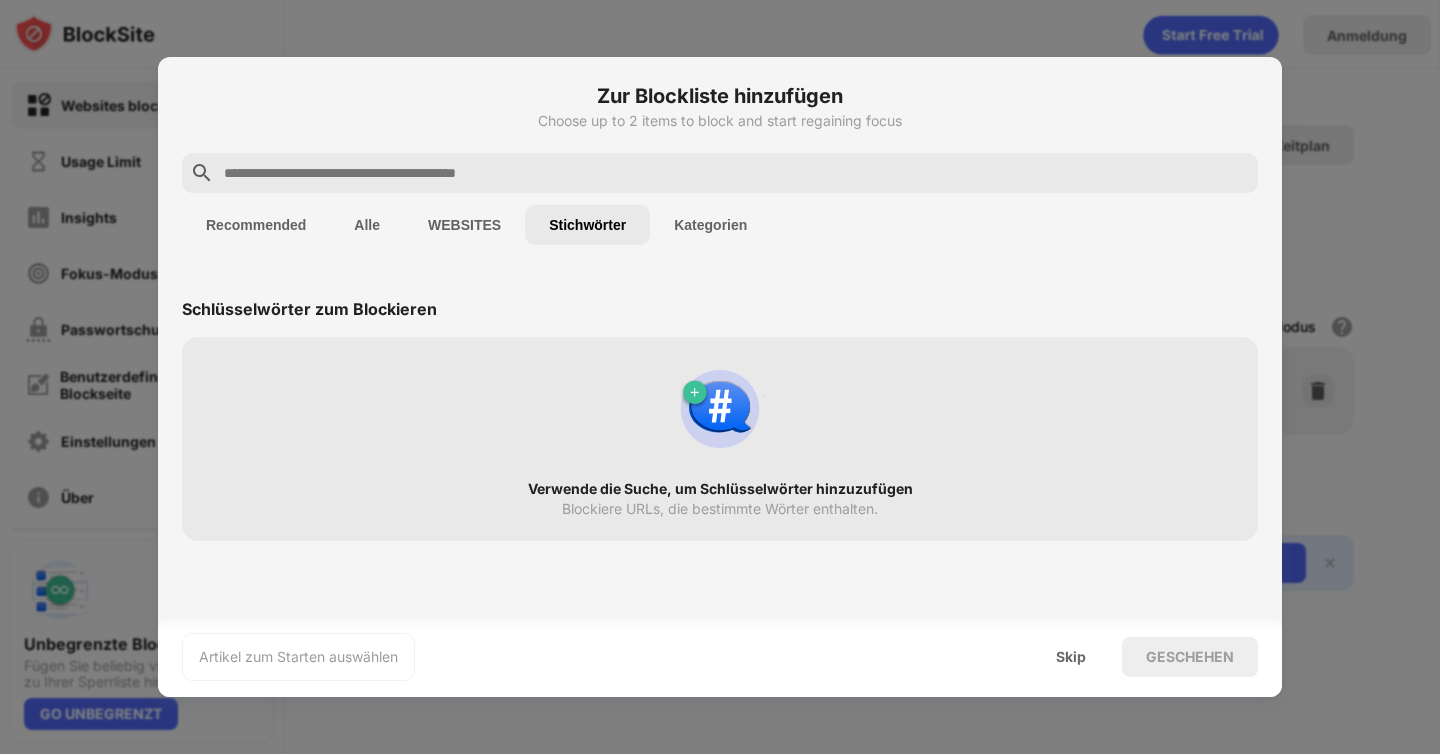 click at bounding box center [720, 173] 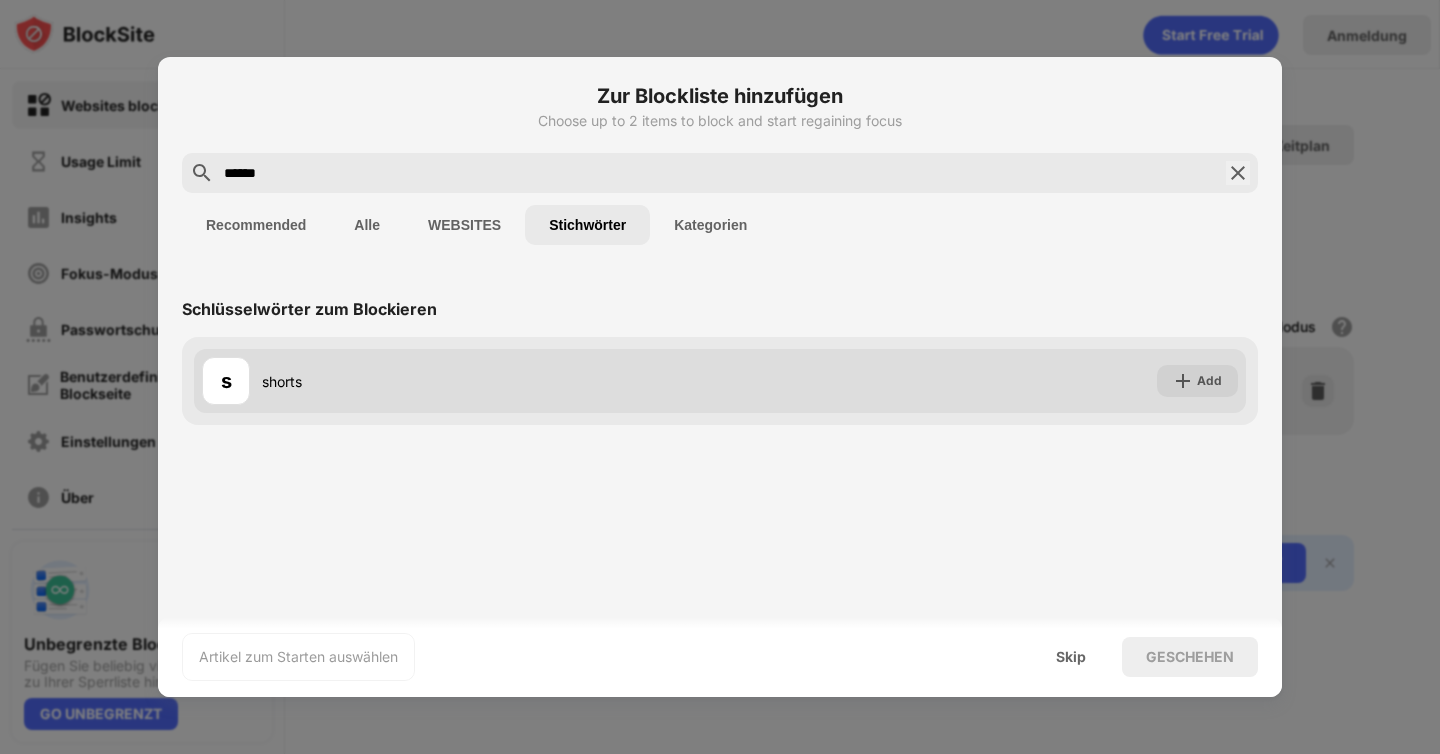 type on "******" 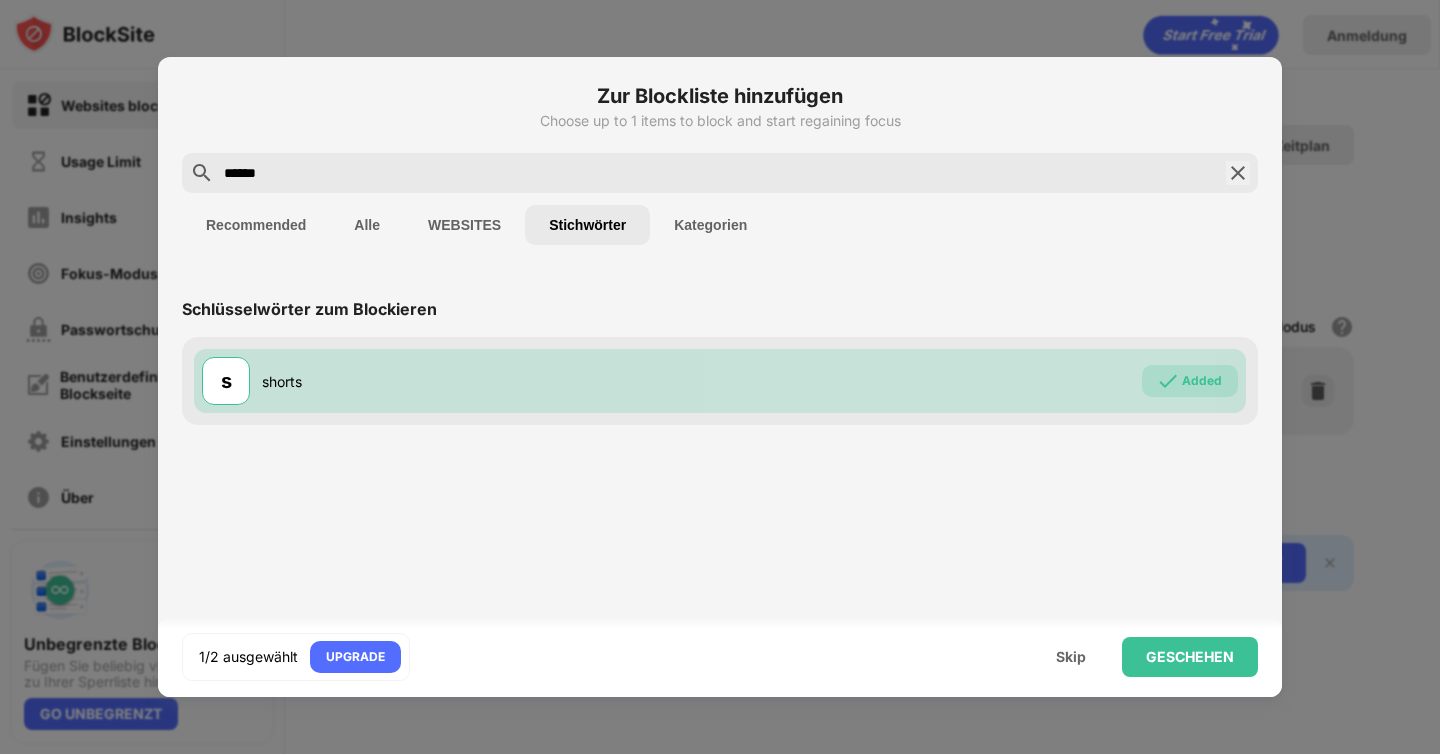 drag, startPoint x: 1219, startPoint y: 659, endPoint x: 306, endPoint y: 104, distance: 1068.454 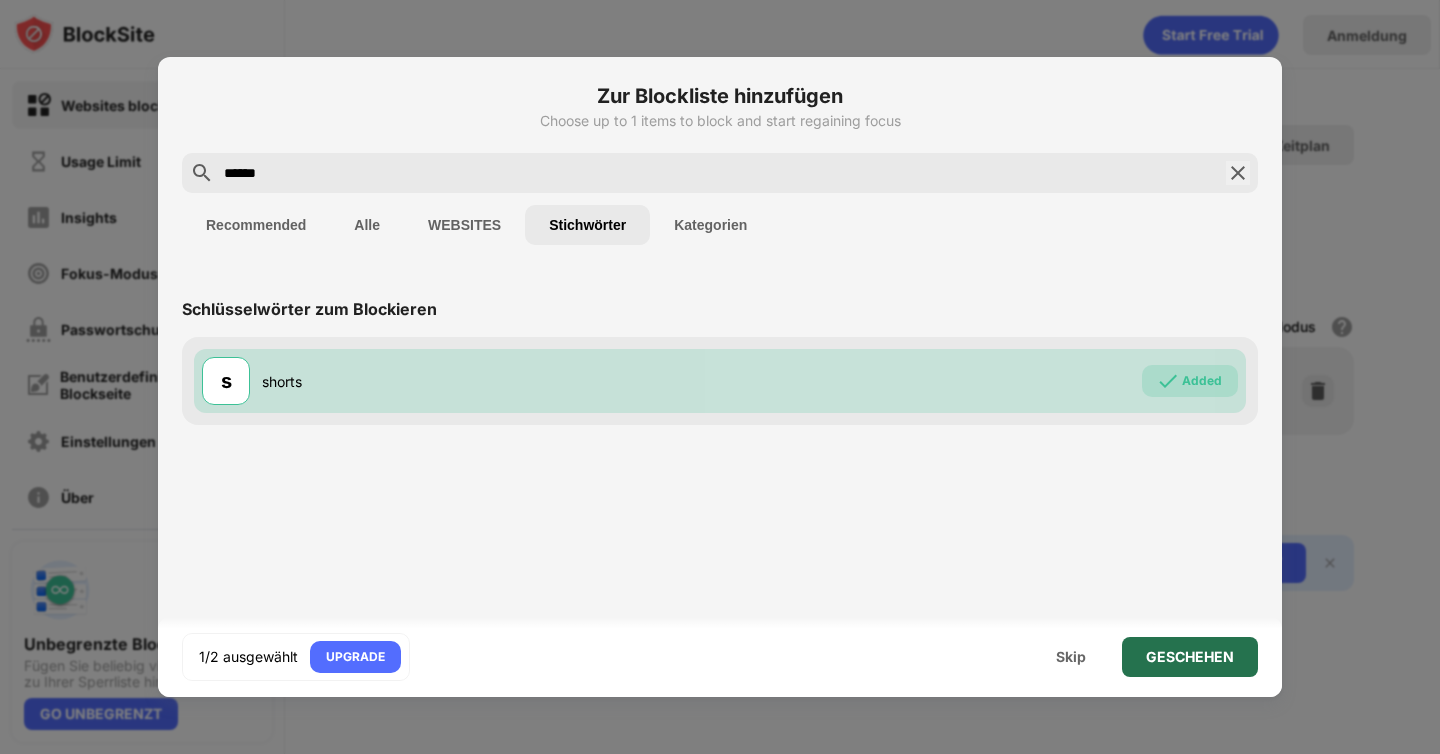 click on "GESCHEHEN" at bounding box center [1190, 657] 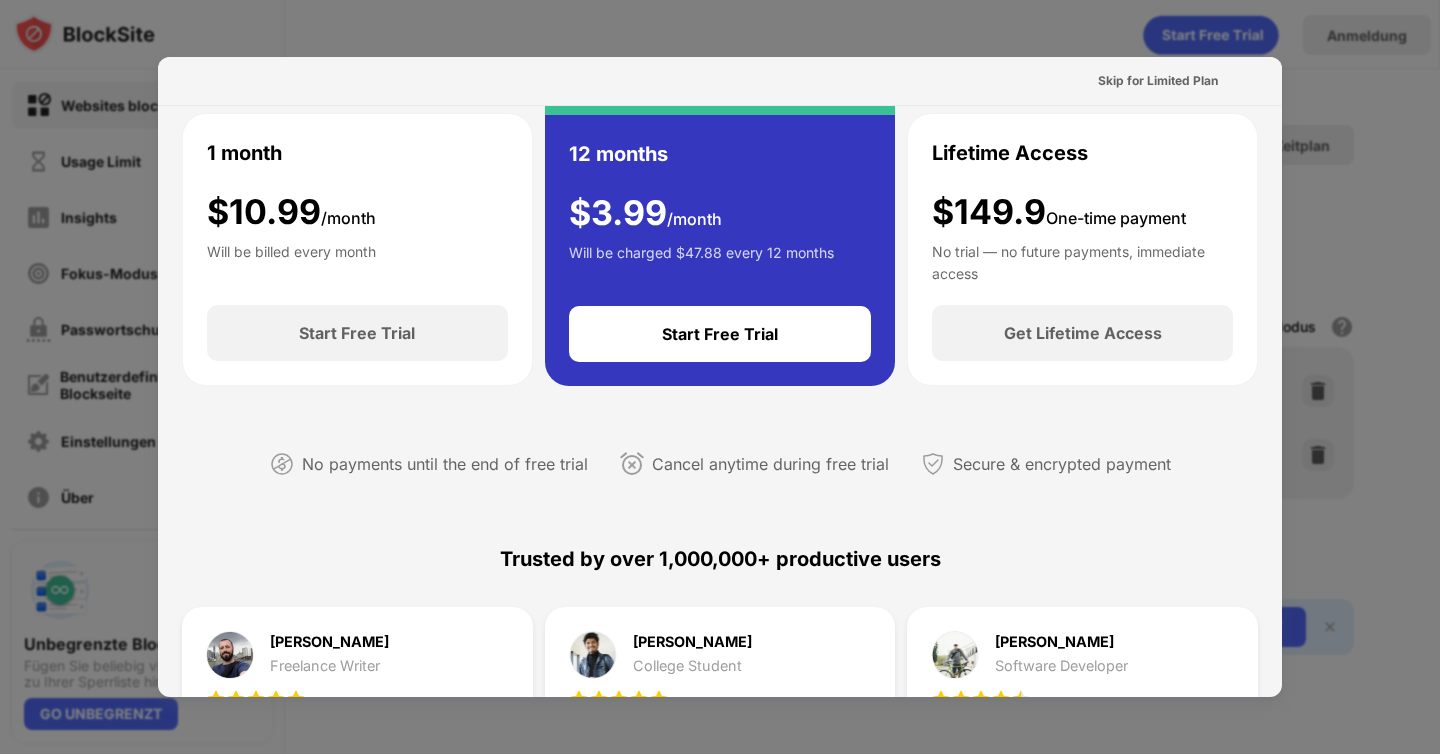 scroll, scrollTop: 0, scrollLeft: 0, axis: both 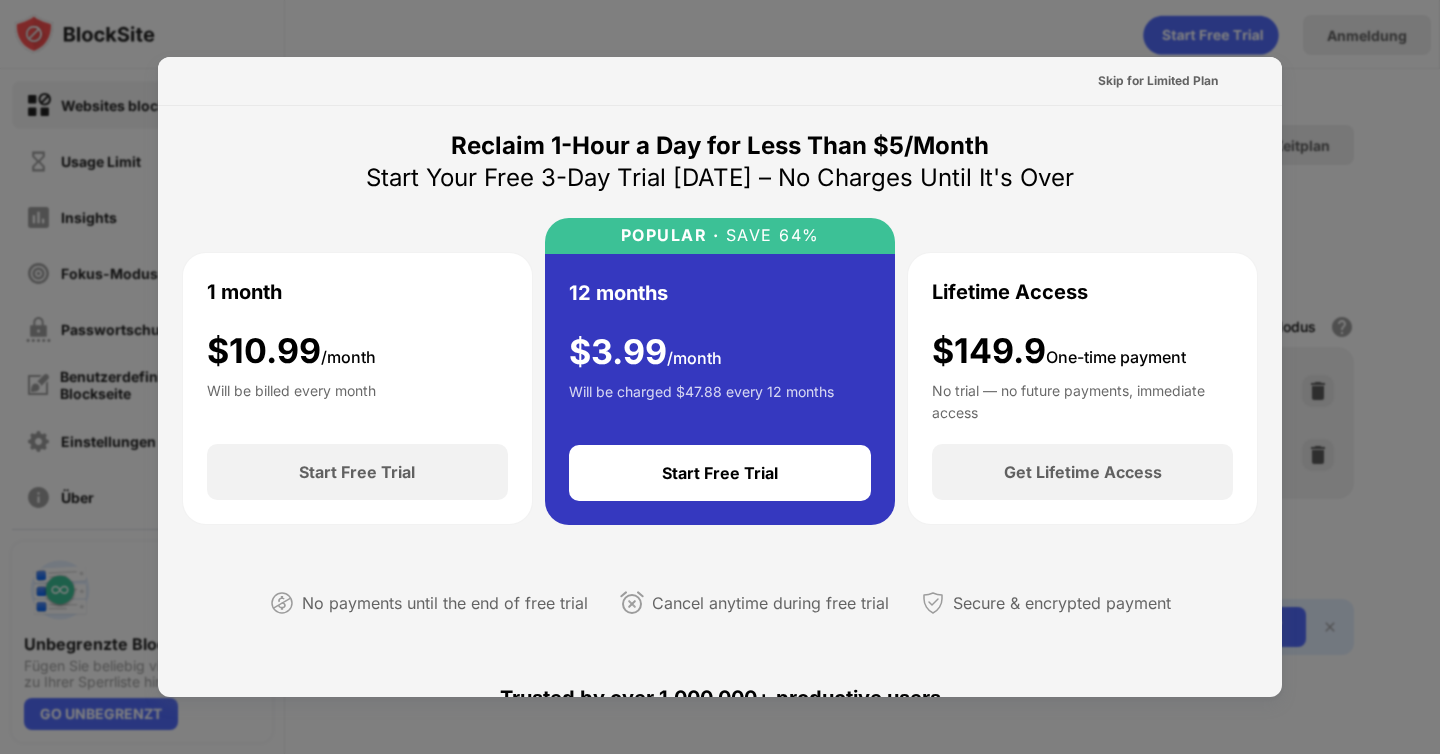 click at bounding box center (720, 377) 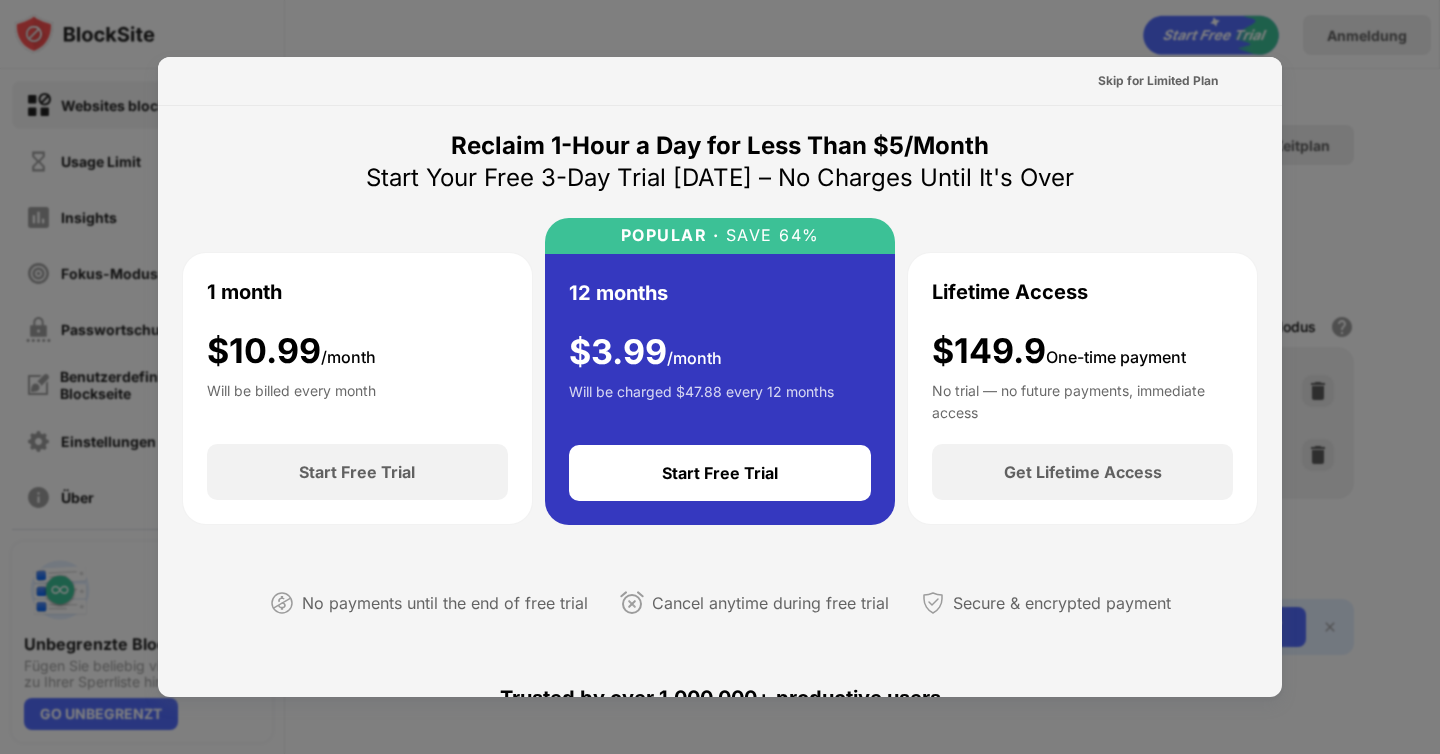click at bounding box center [720, 377] 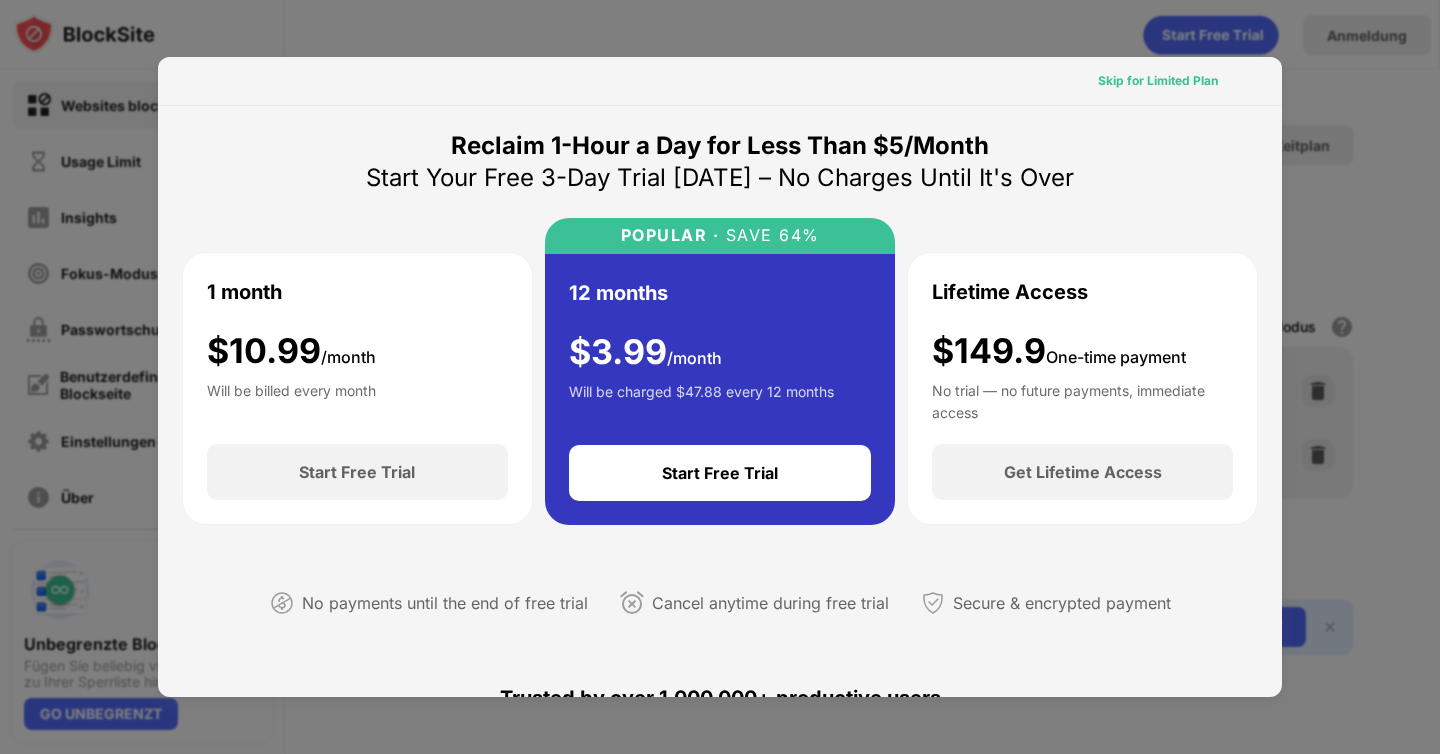 click on "Skip for Limited Plan" at bounding box center (1158, 81) 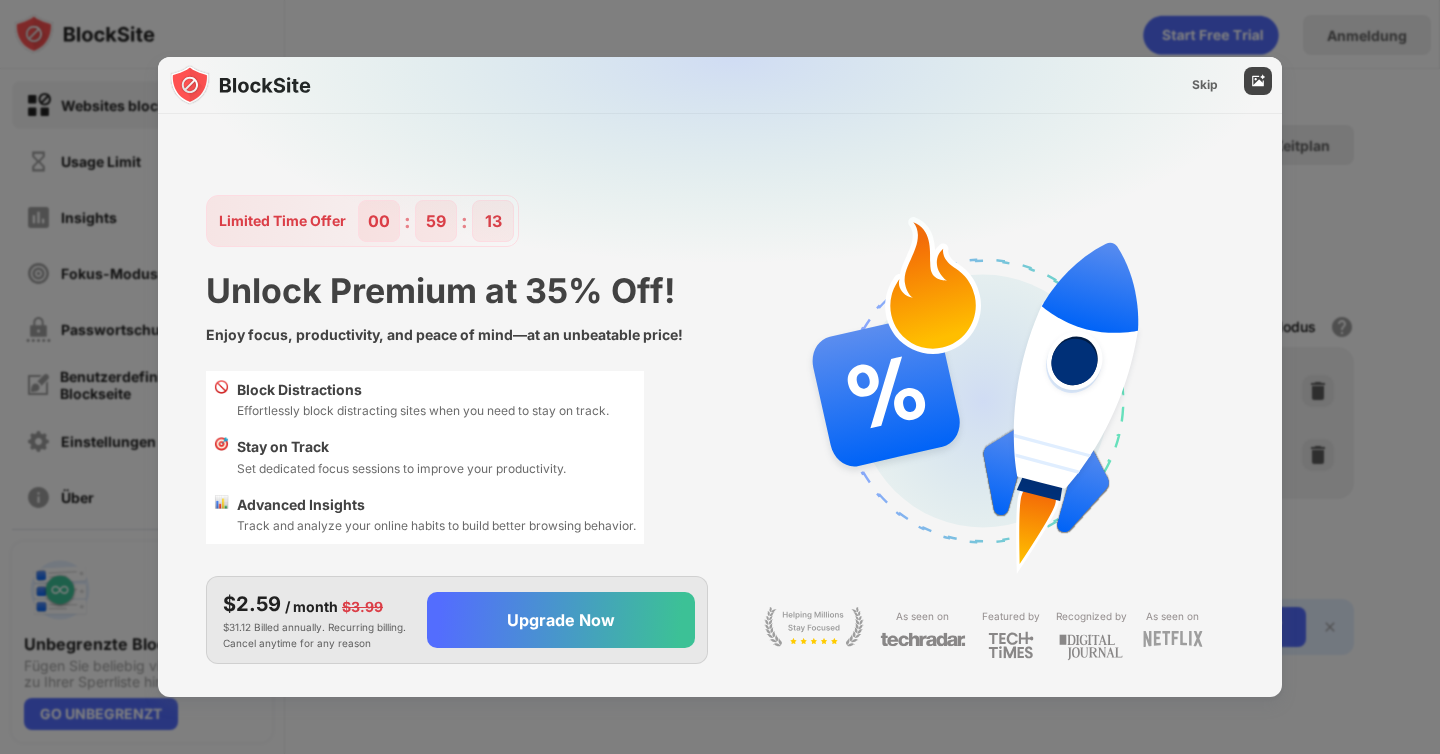 click at bounding box center (1172, 81) 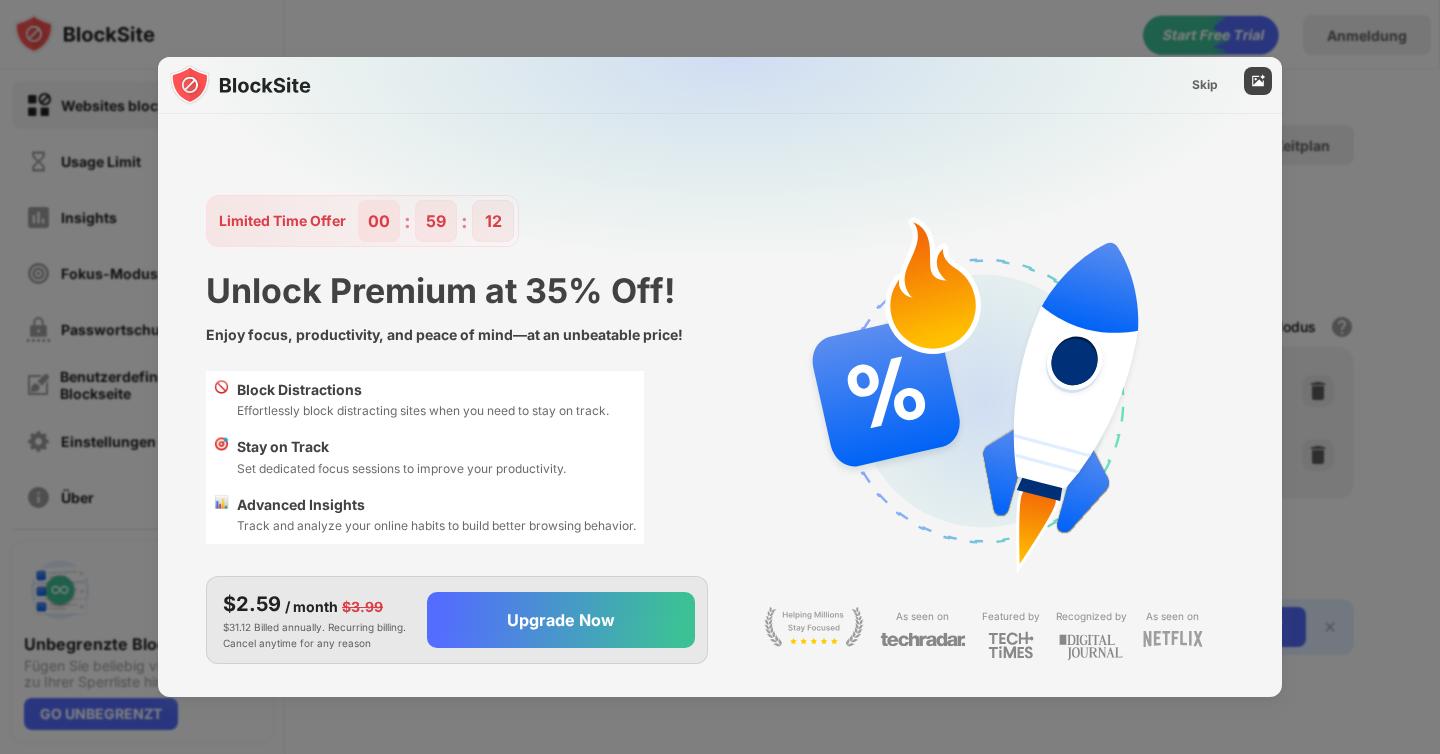 click at bounding box center [1172, 81] 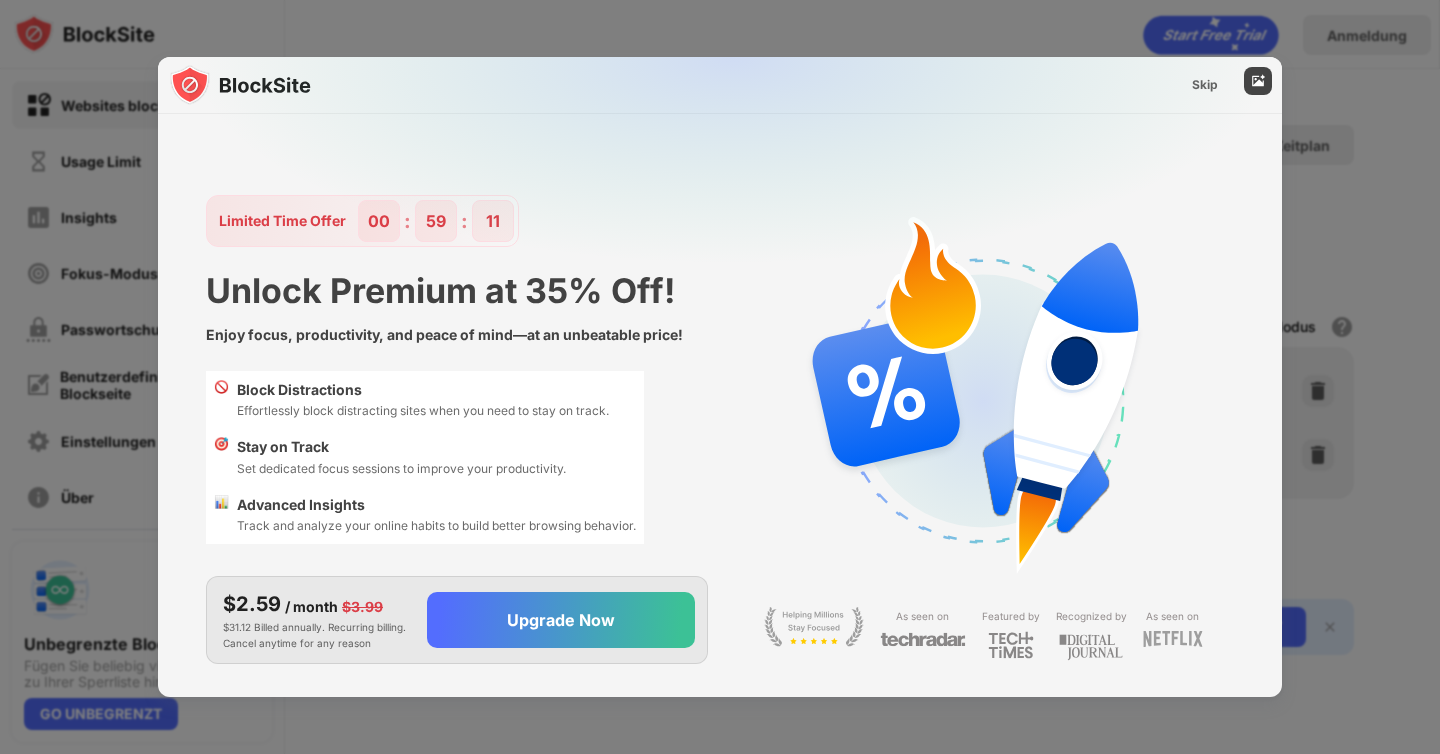 click at bounding box center (720, 377) 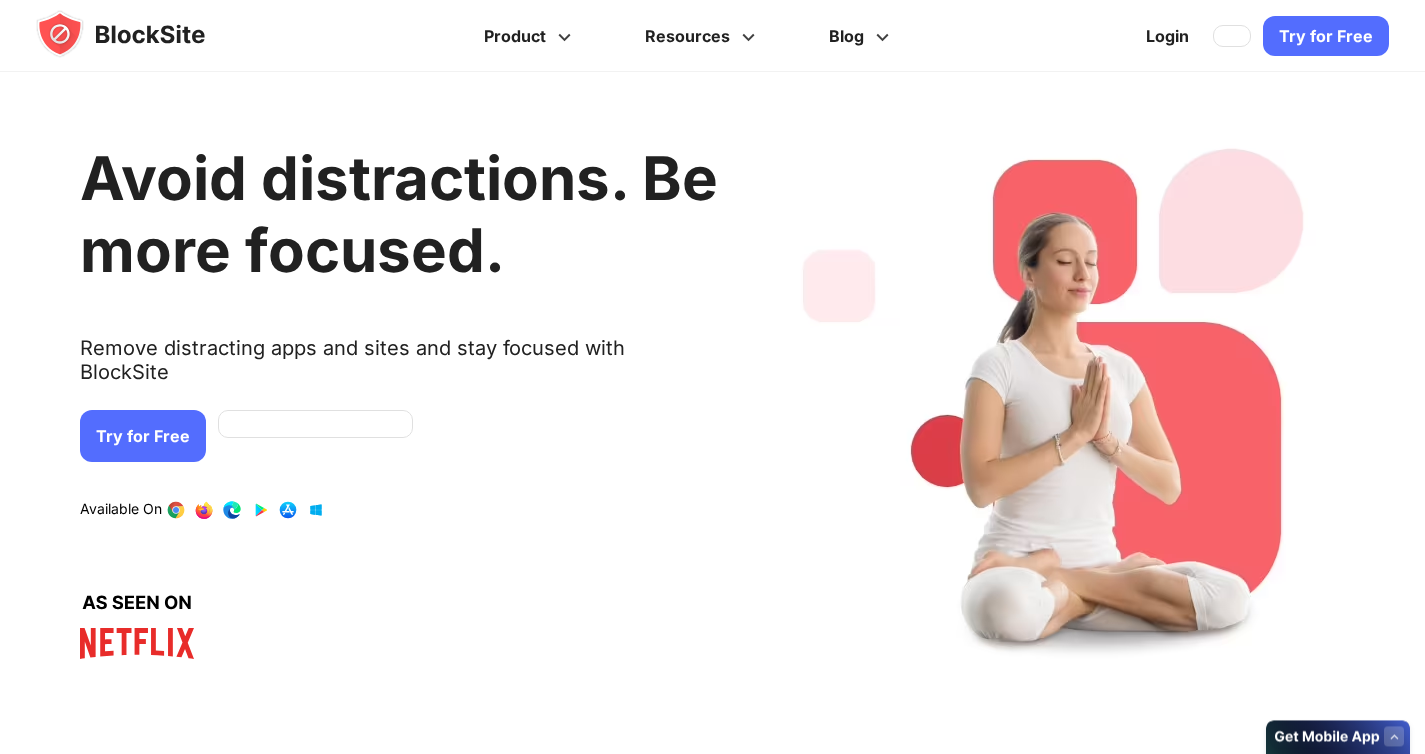 scroll, scrollTop: 0, scrollLeft: 0, axis: both 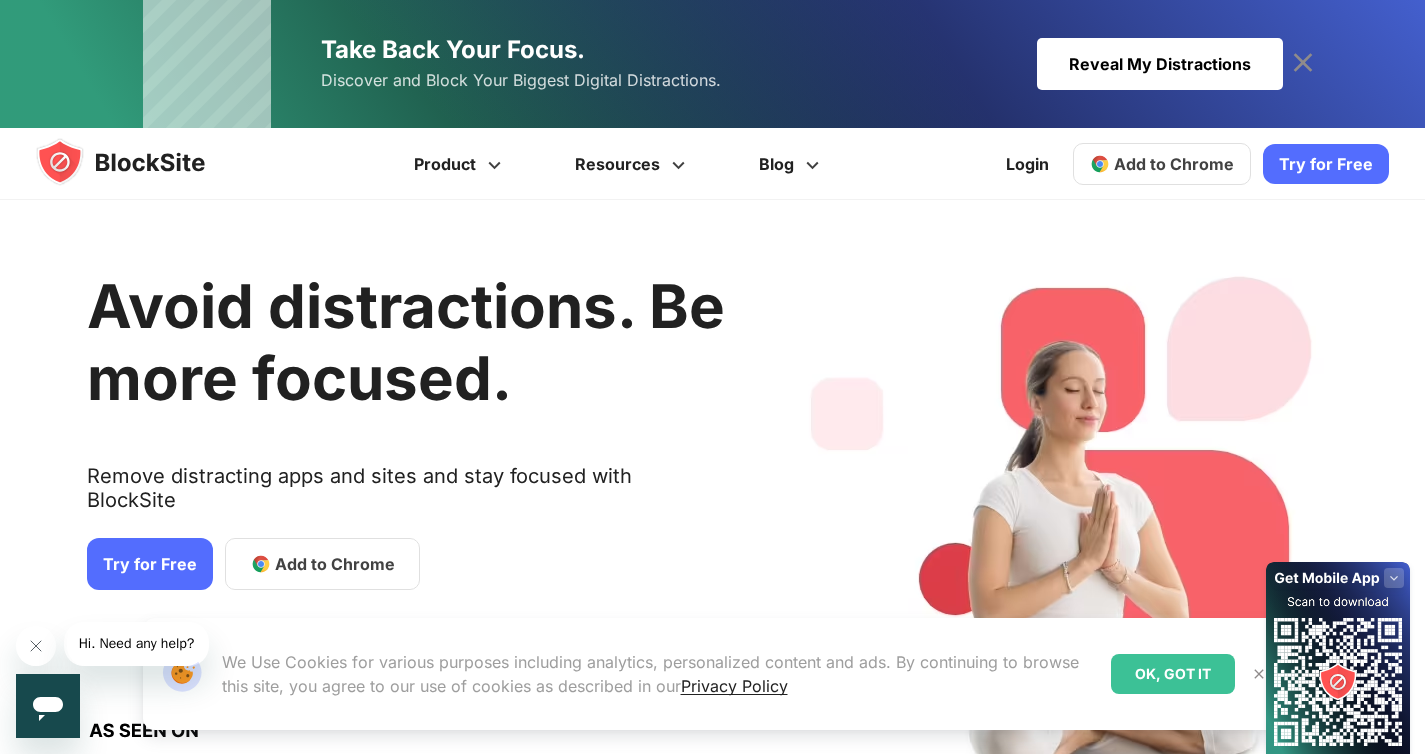 click on "Add to Chrome" at bounding box center (1174, 164) 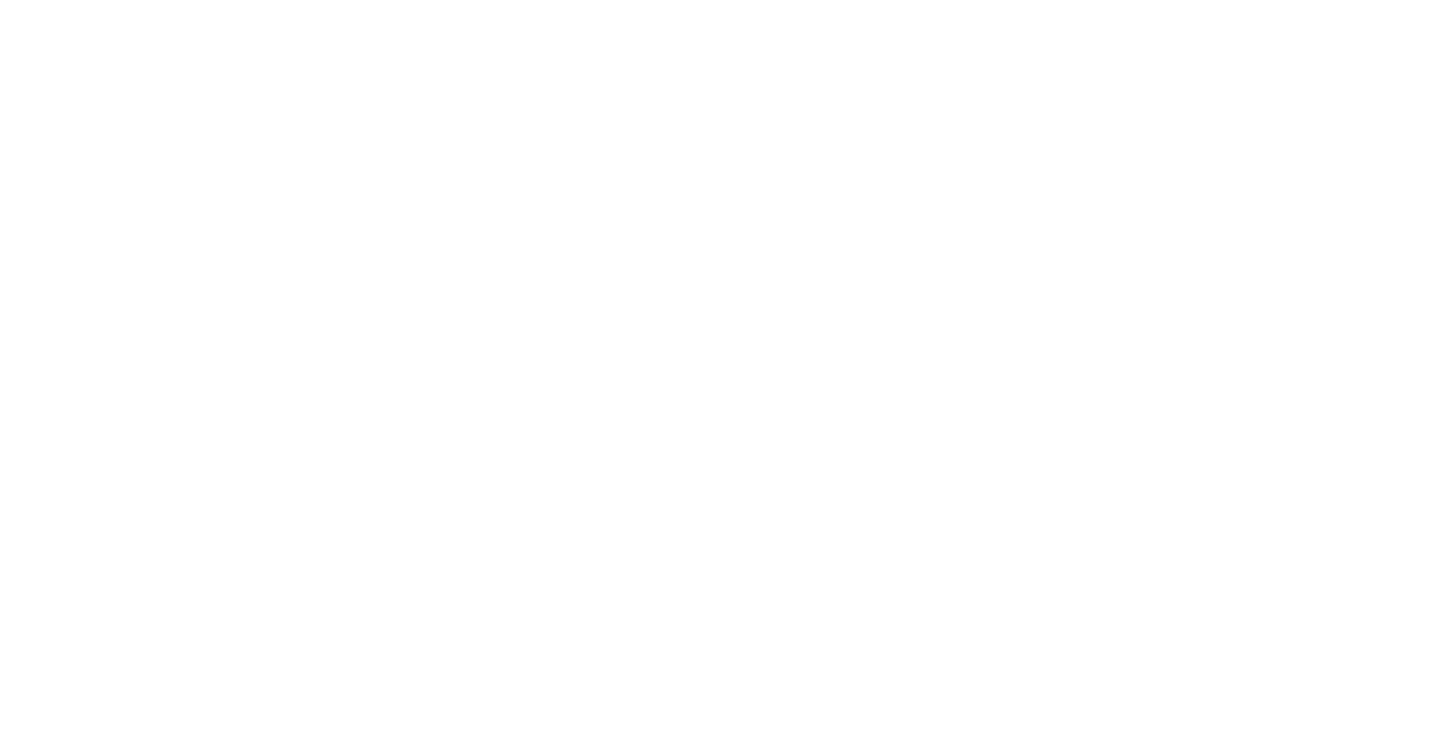 scroll, scrollTop: 0, scrollLeft: 0, axis: both 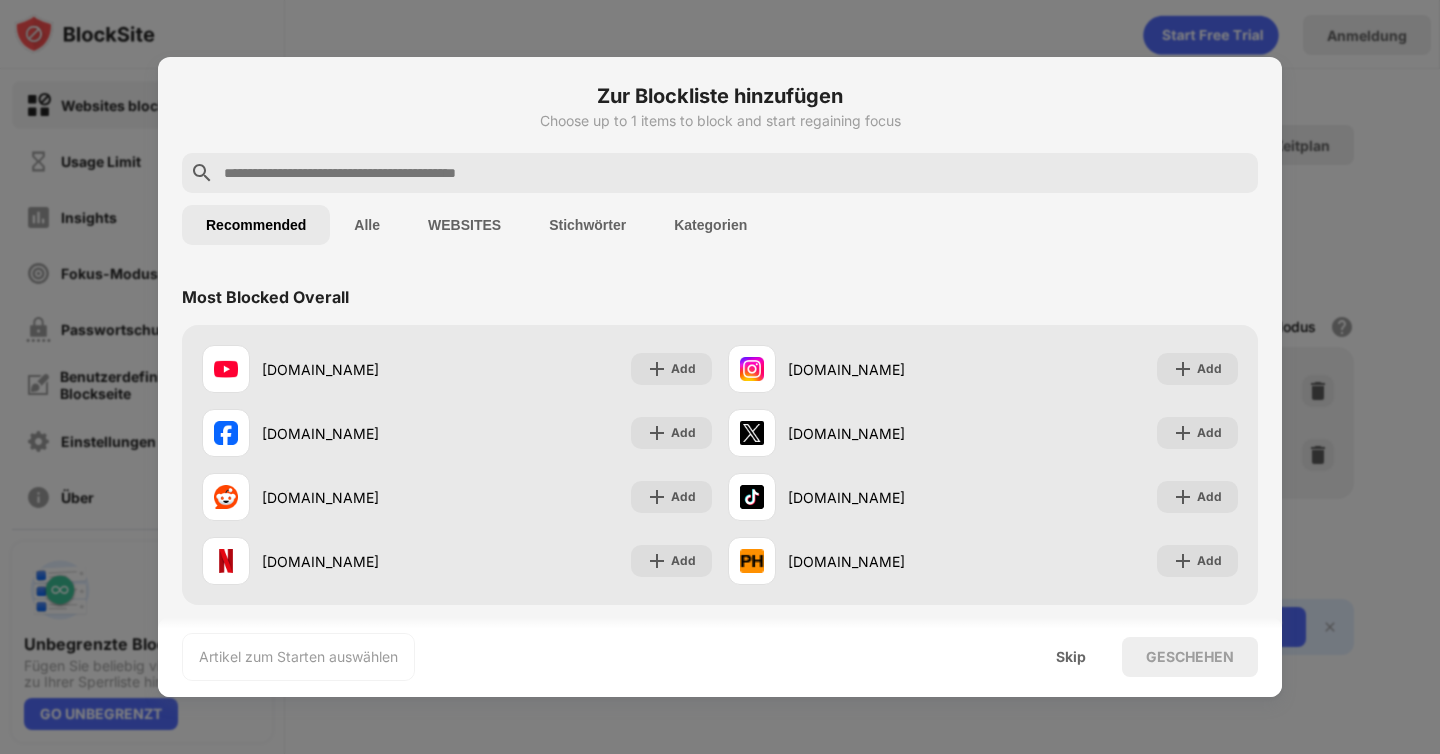 click on "Stichwörter" at bounding box center [587, 225] 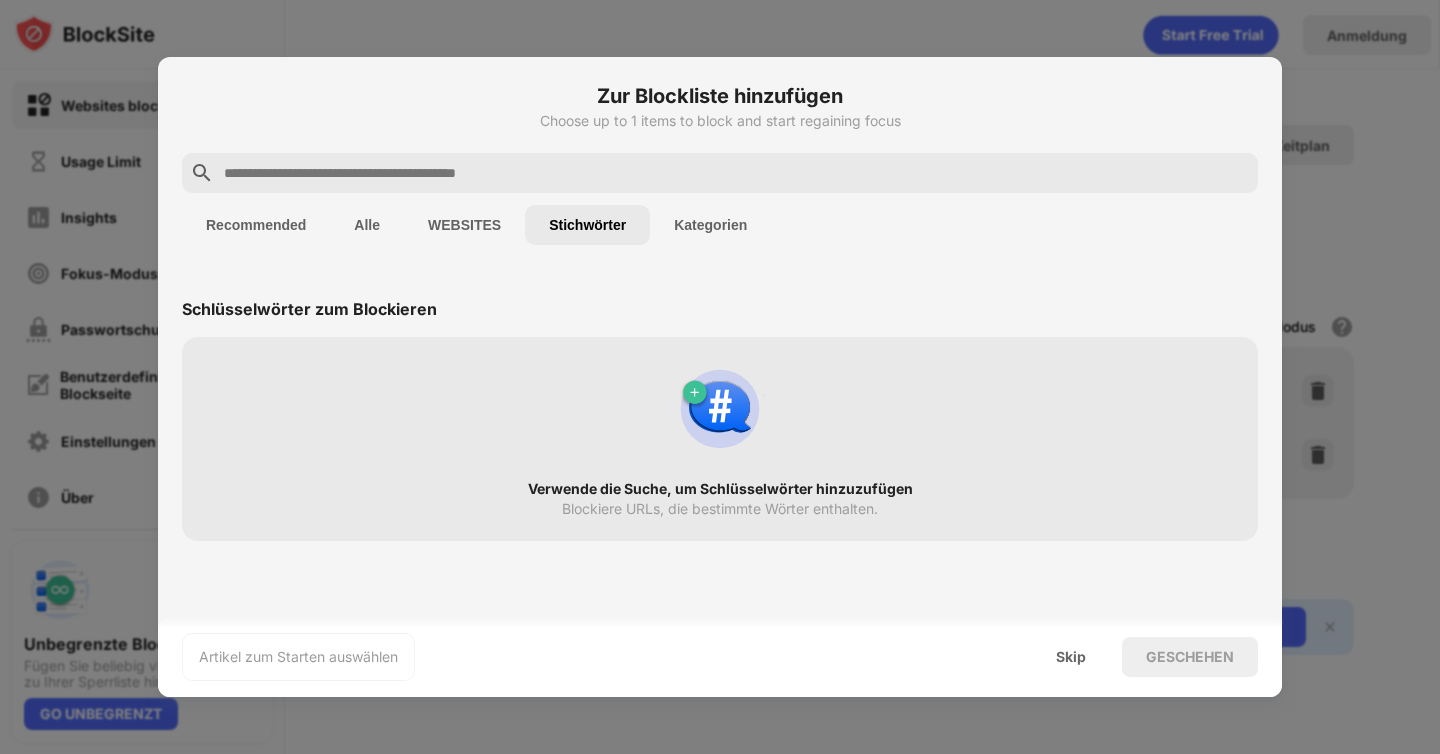 click on "Verwende die Suche, um Schlüsselwörter hinzuzufügen Blockiere URLs, die bestimmte Wörter enthalten." at bounding box center (720, 439) 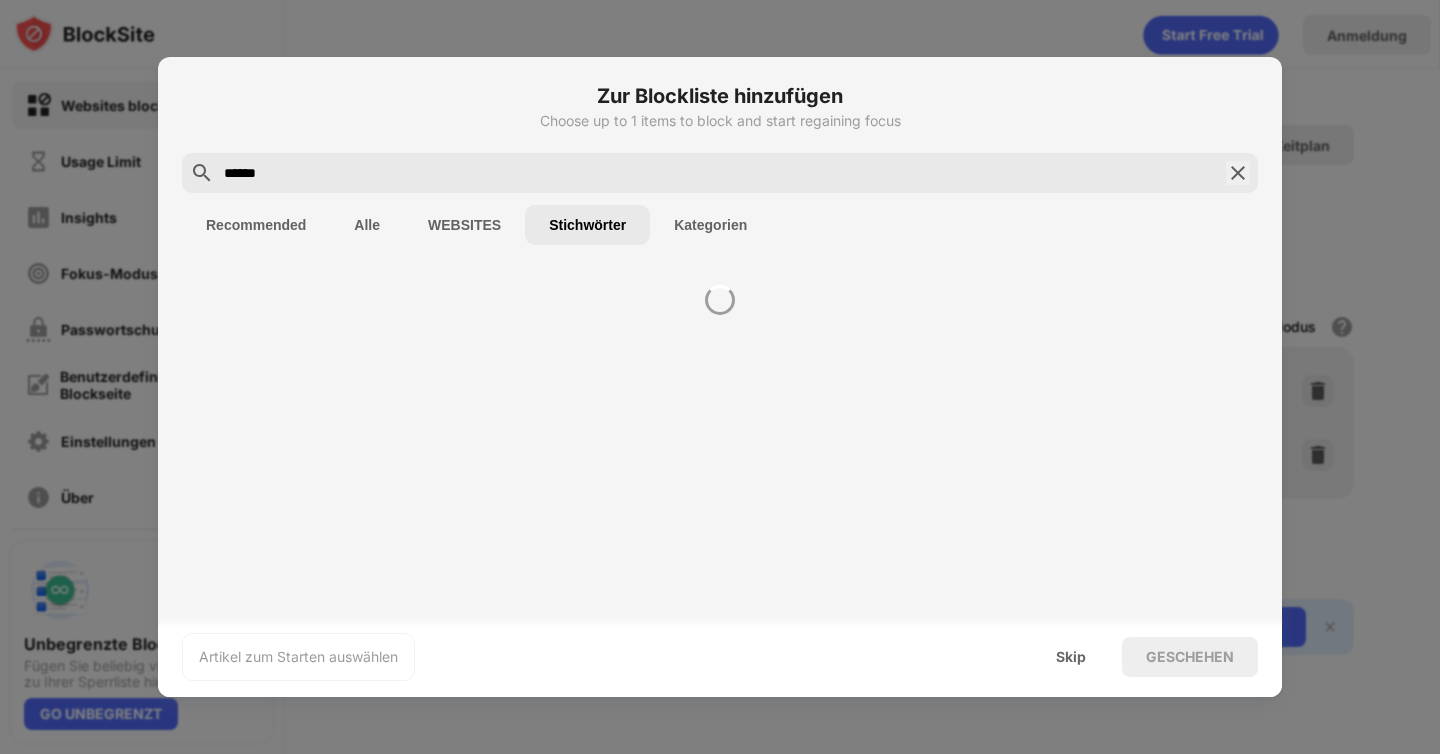 type on "******" 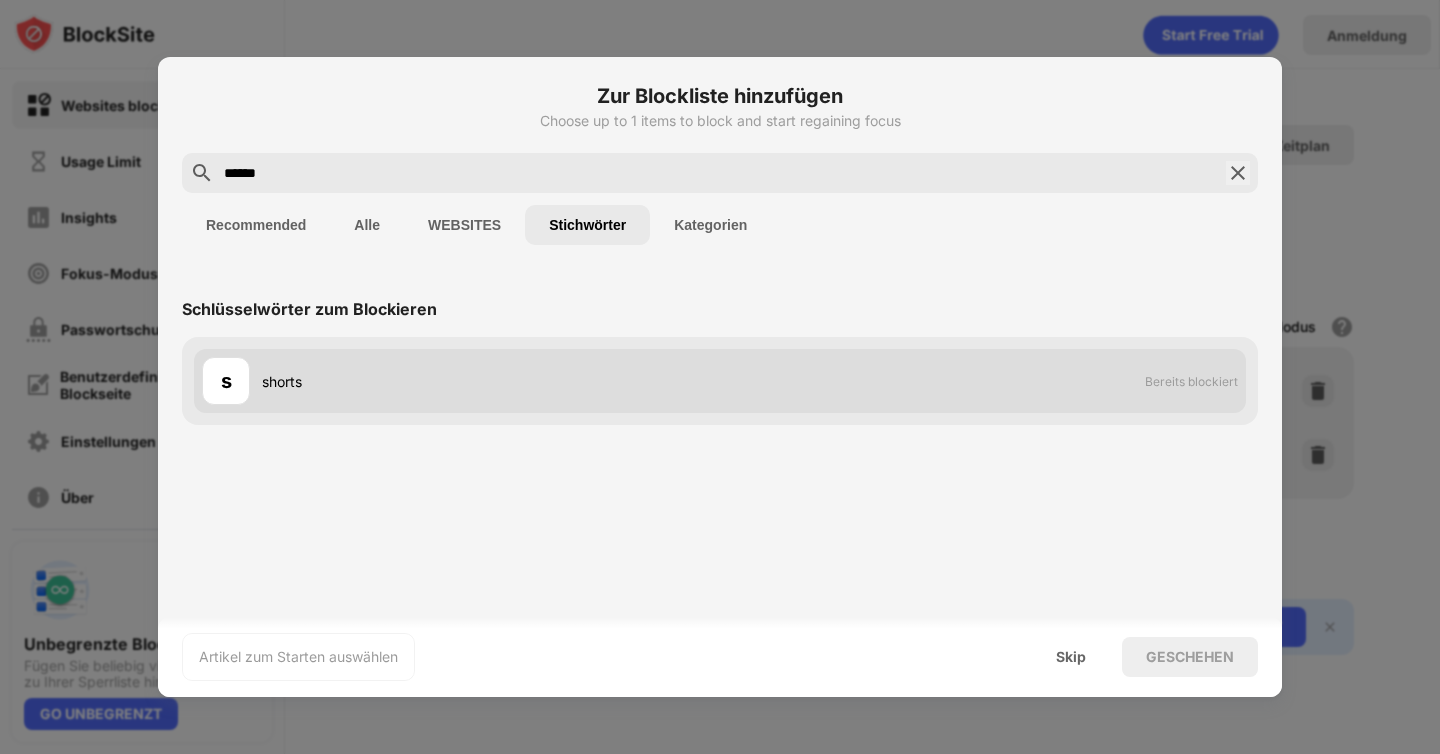 click on "s shorts Bereits blockiert" at bounding box center [720, 381] 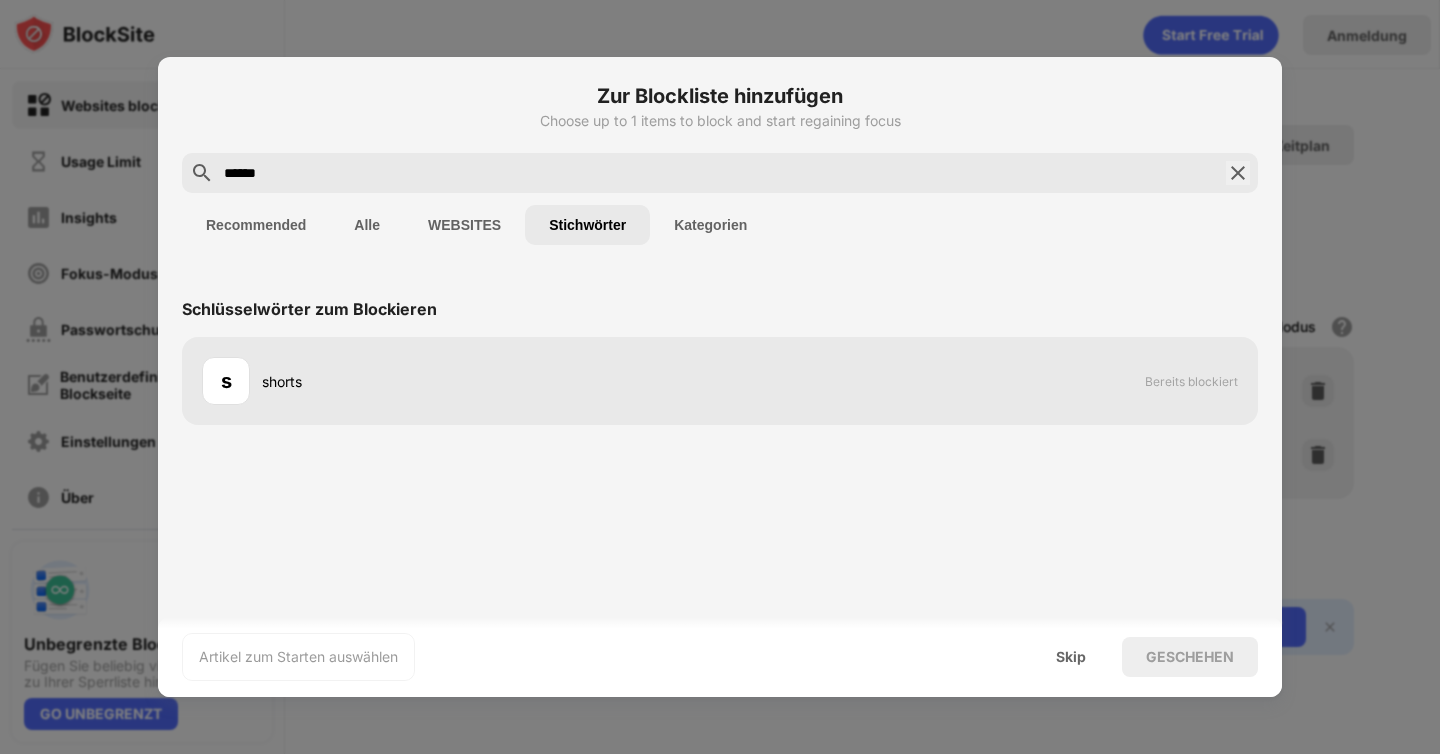 click at bounding box center (720, 377) 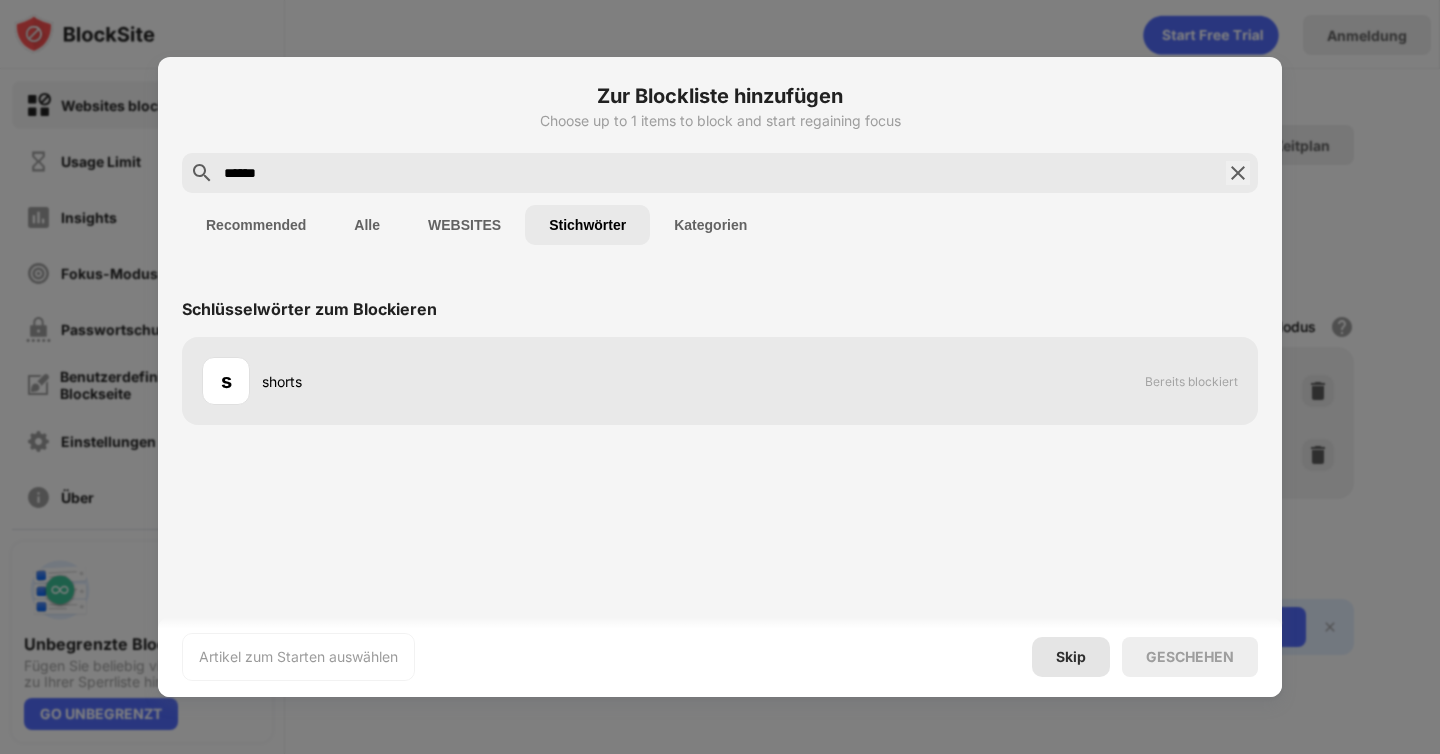 click on "Skip" at bounding box center (1071, 657) 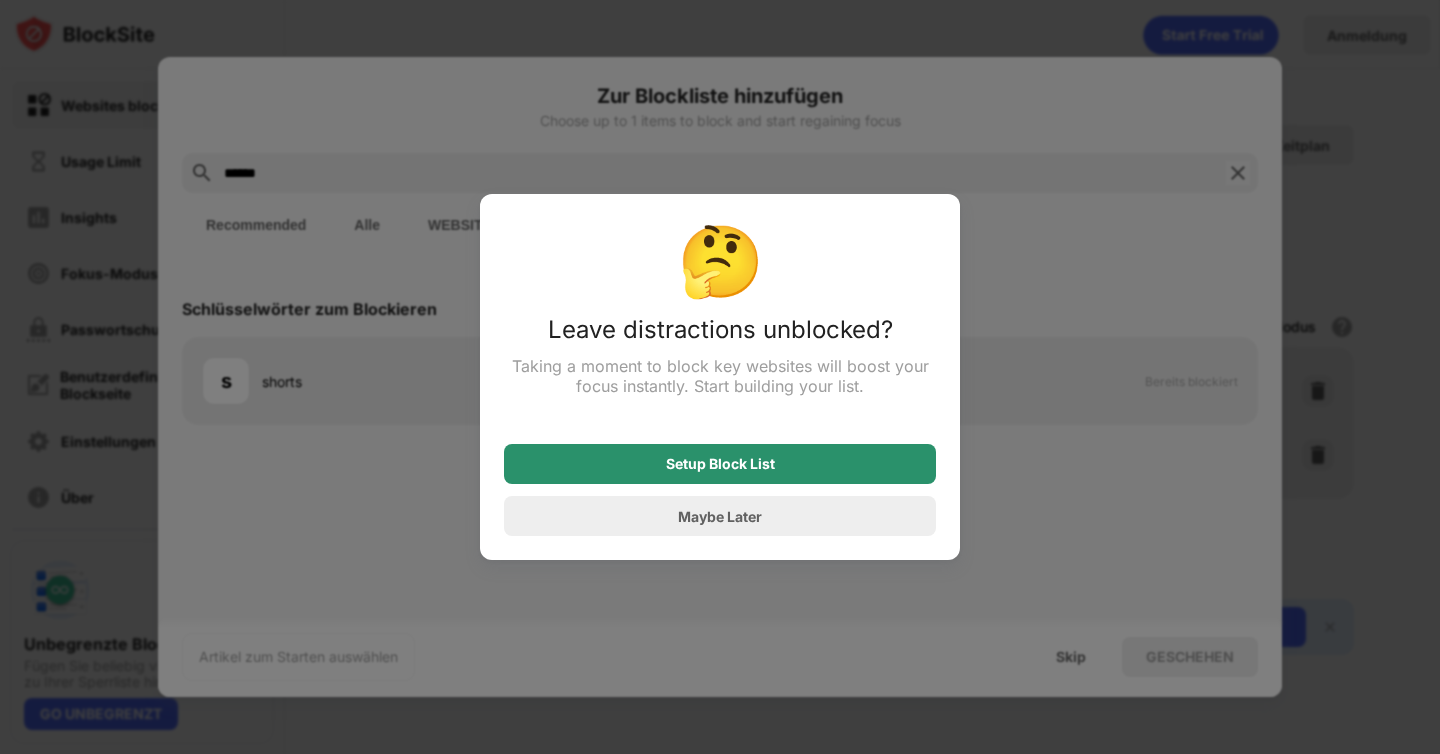 click on "Setup Block List" at bounding box center (720, 464) 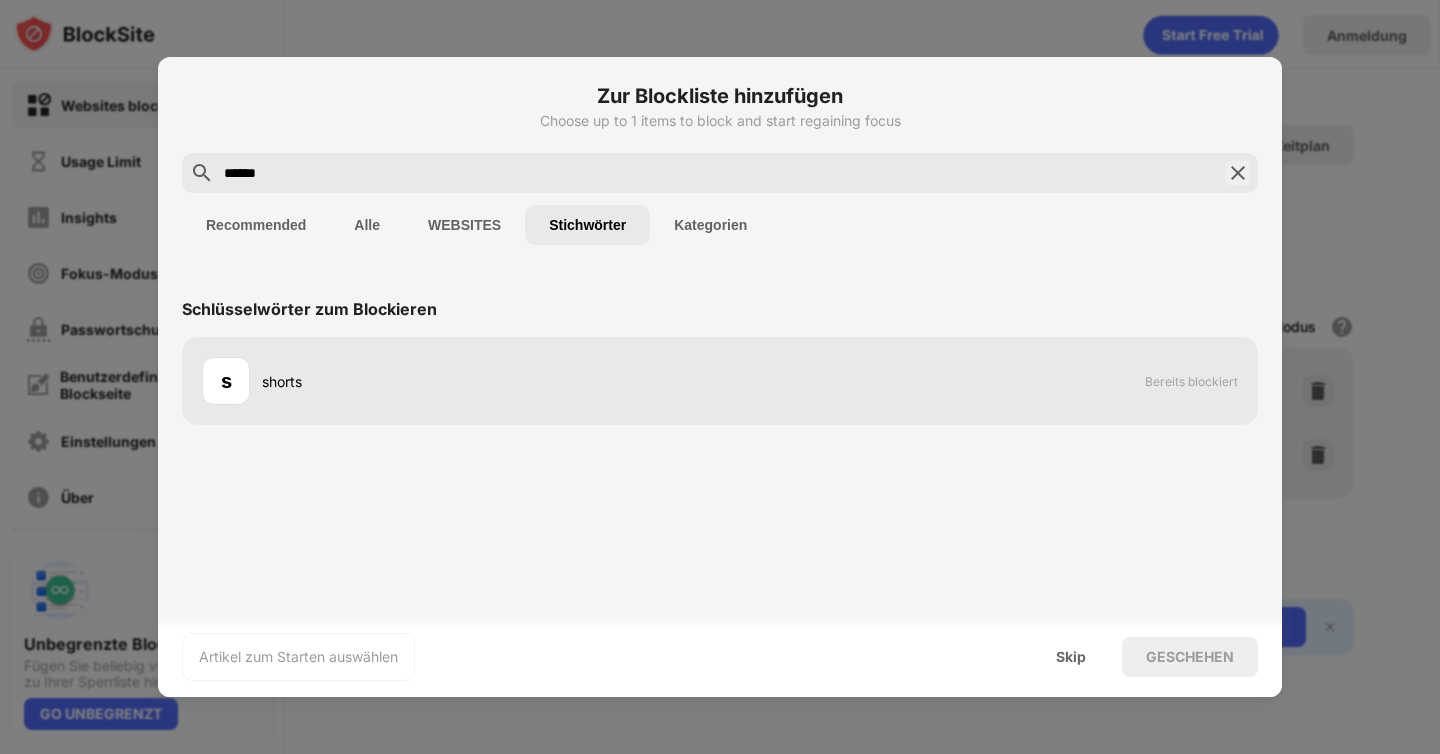 click on "WEBSITES" at bounding box center (464, 225) 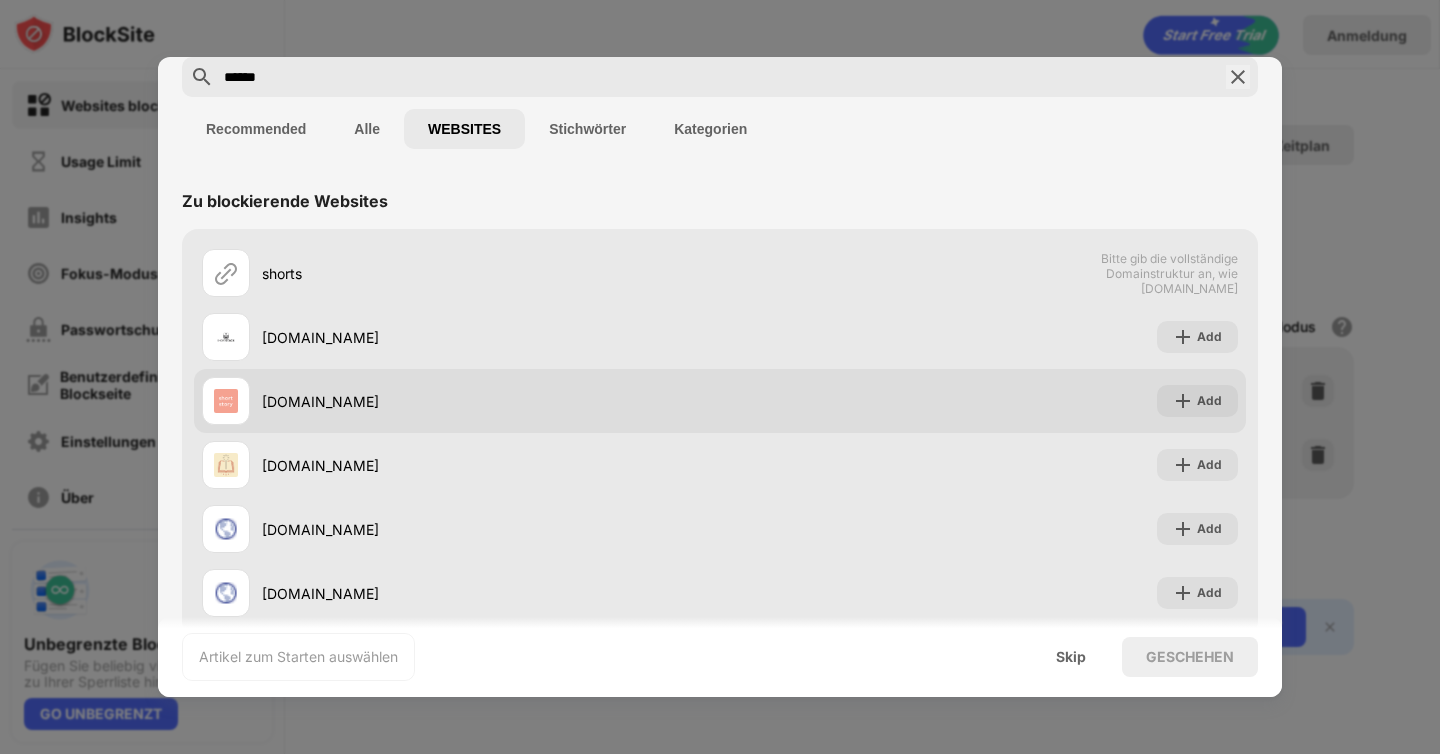 scroll, scrollTop: 136, scrollLeft: 0, axis: vertical 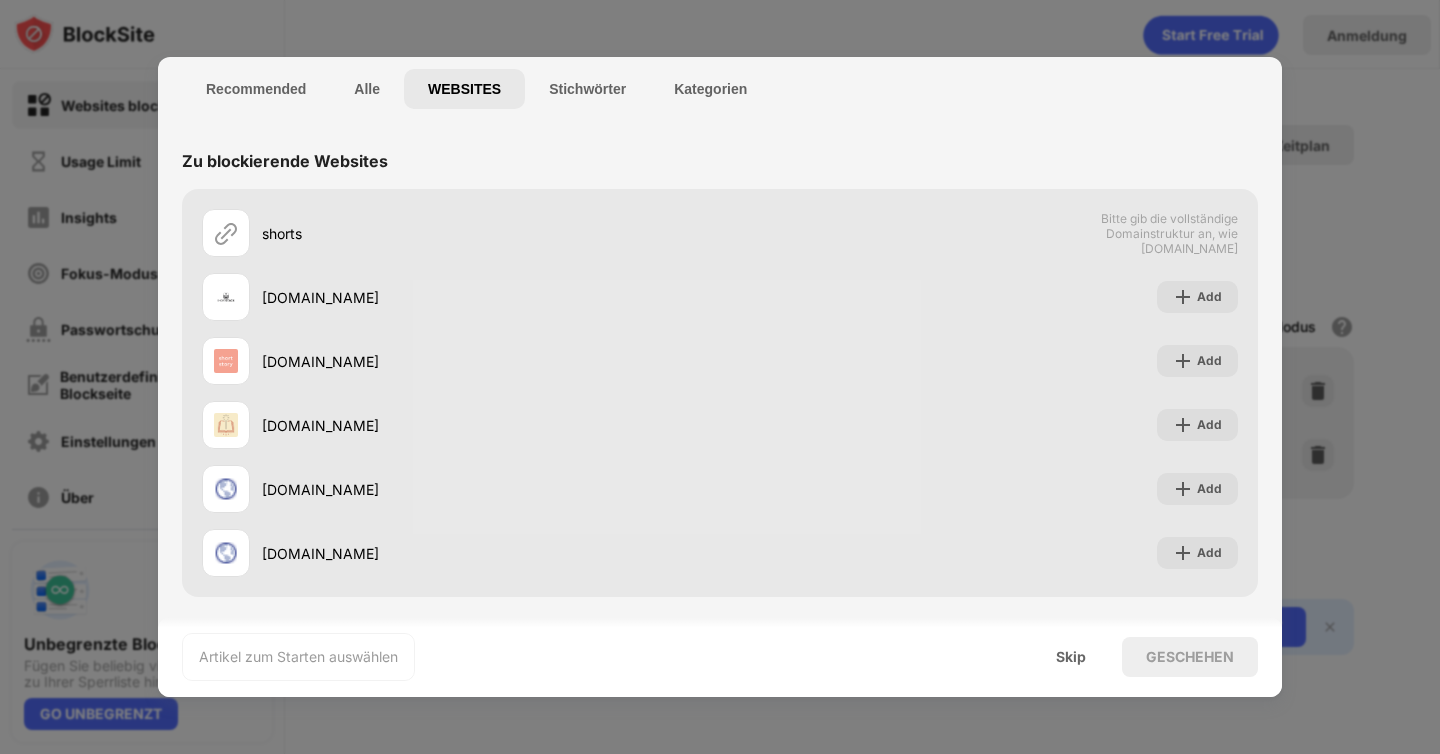 click on "Kategorien" at bounding box center [710, 89] 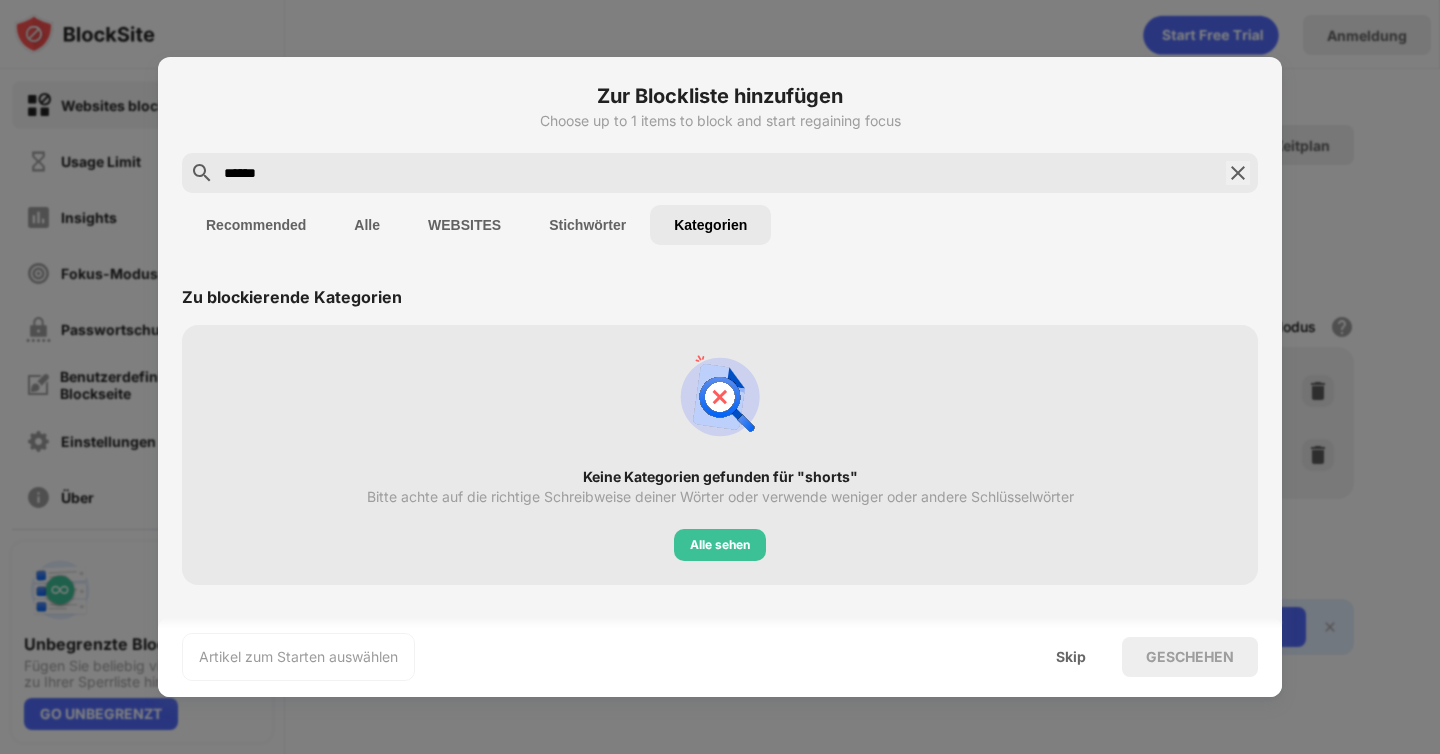 click on "Stichwörter" at bounding box center (587, 225) 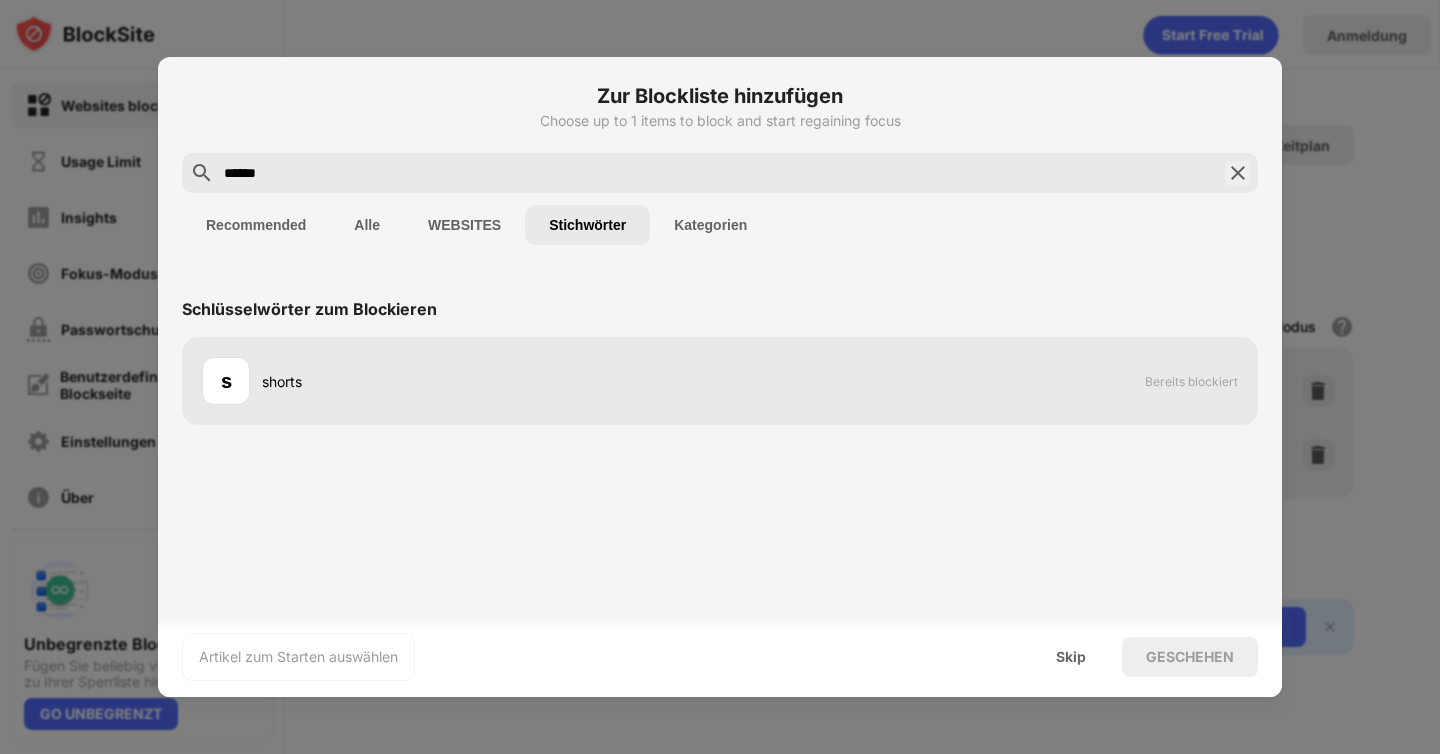 click on "Stichwörter" at bounding box center [587, 225] 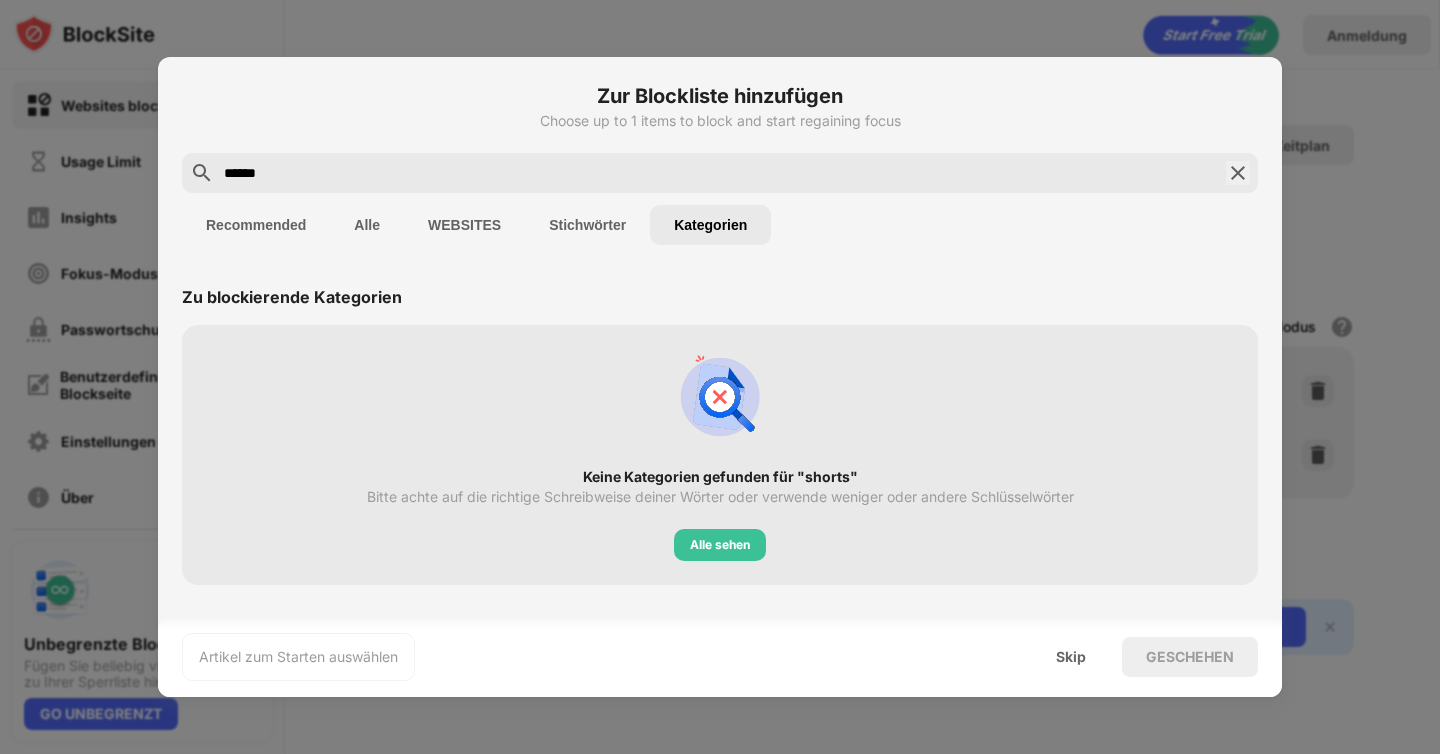click at bounding box center [720, 377] 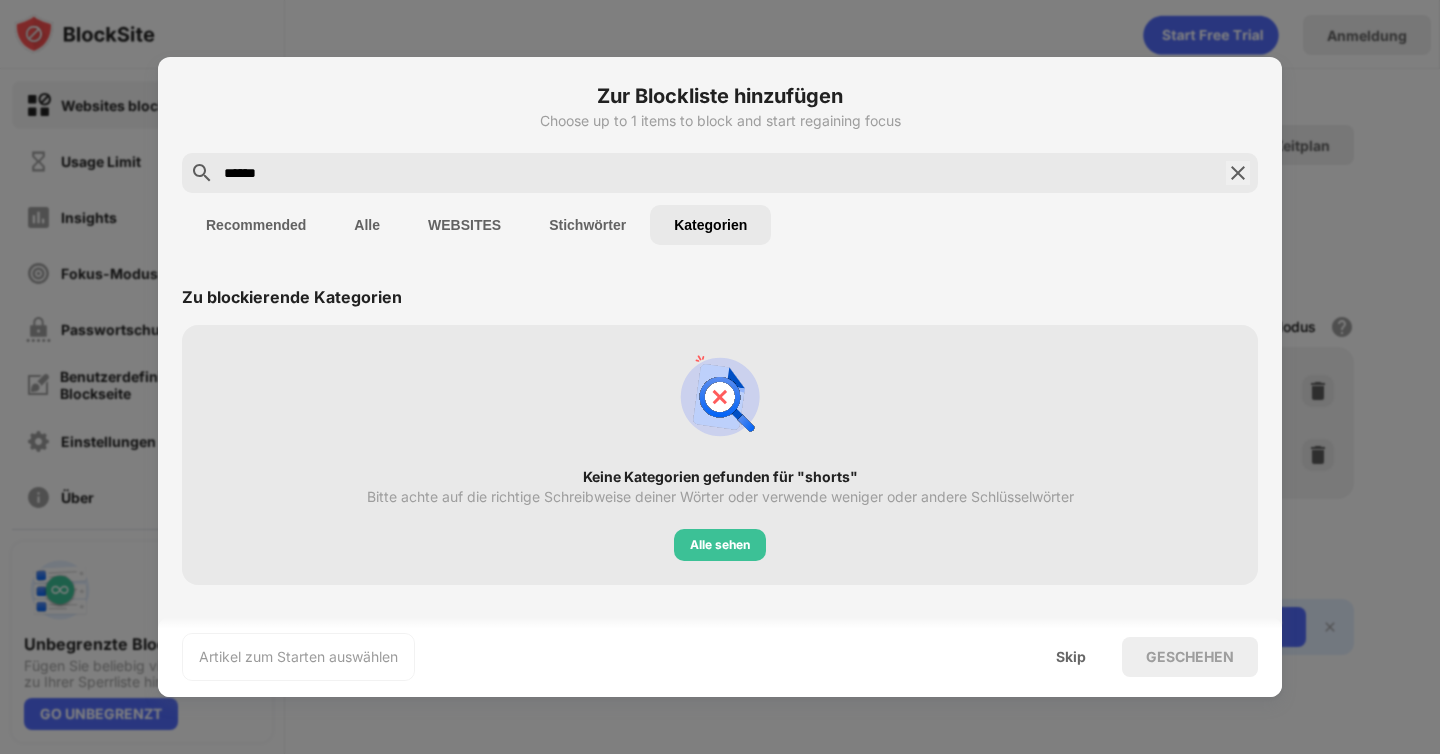 click on "Artikel zum Starten auswählen" at bounding box center [298, 657] 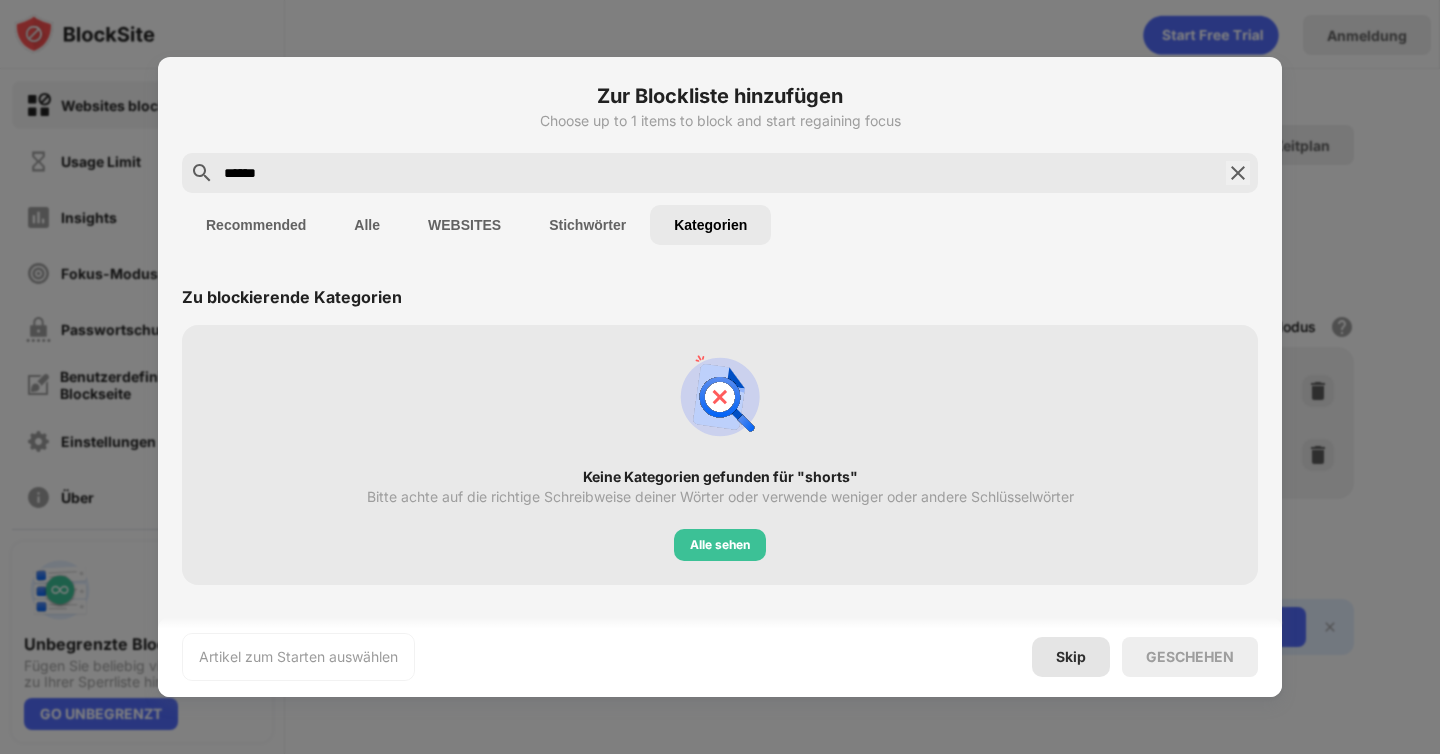click on "Skip" at bounding box center (1071, 657) 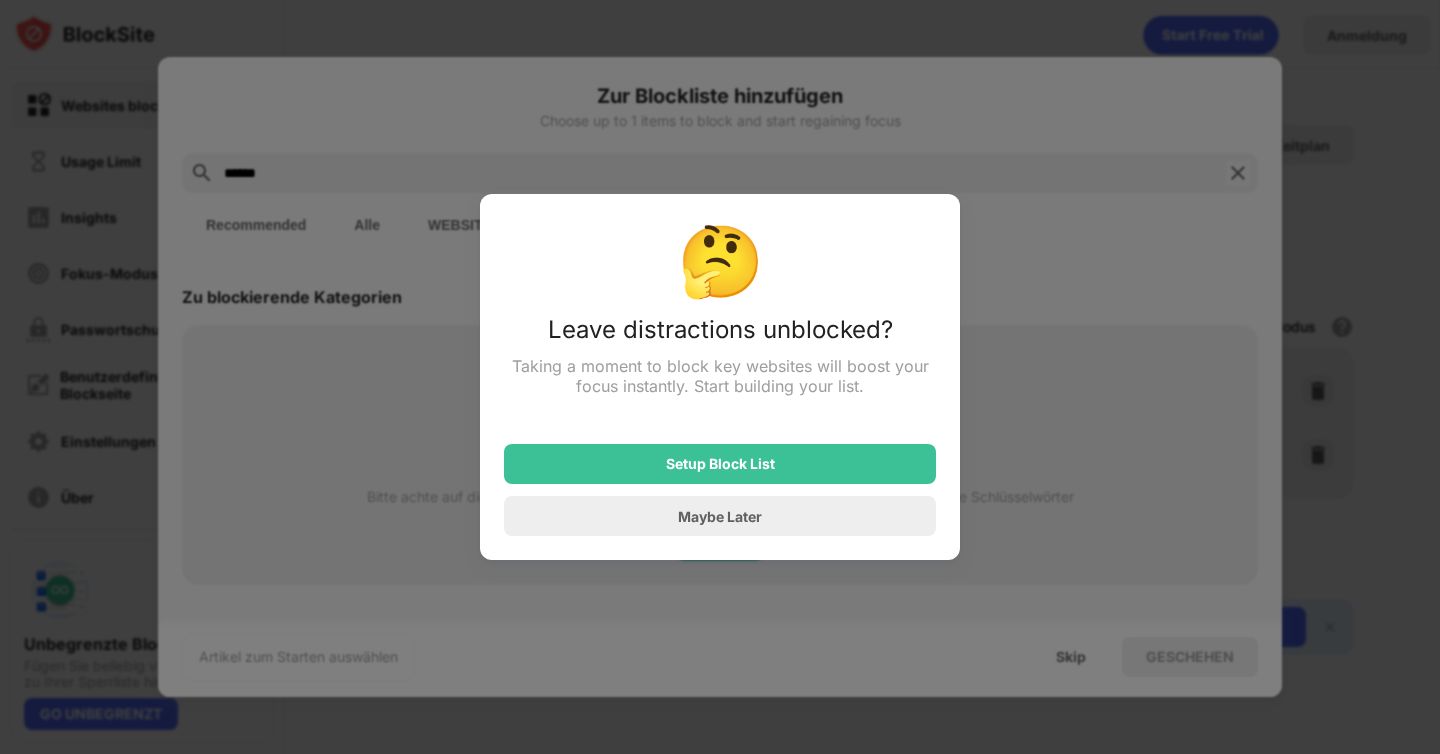 click on "🤔 Leave distractions unblocked? Taking a moment to block key websites will boost your focus instantly. Start building your list. Setup Block List Maybe Later" at bounding box center (720, 377) 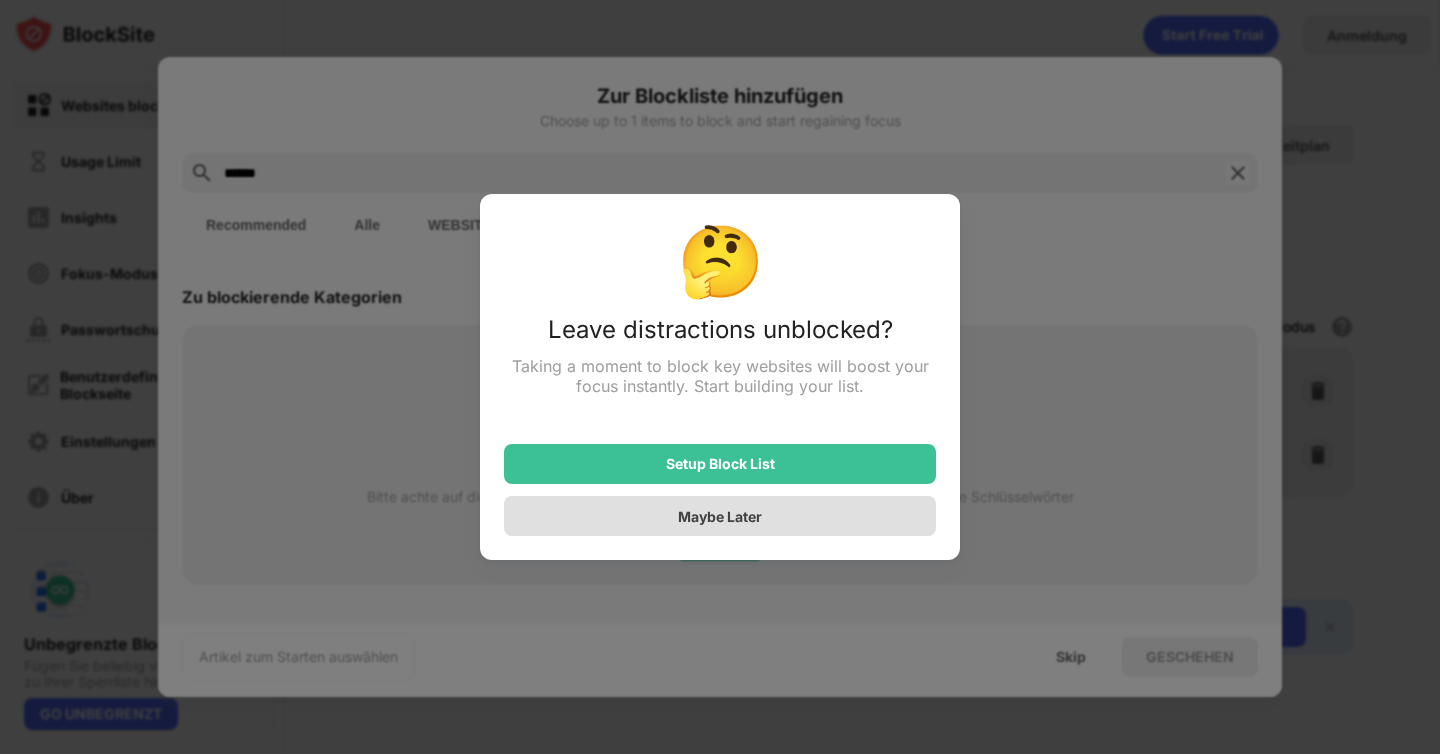 click on "Maybe Later" at bounding box center (720, 516) 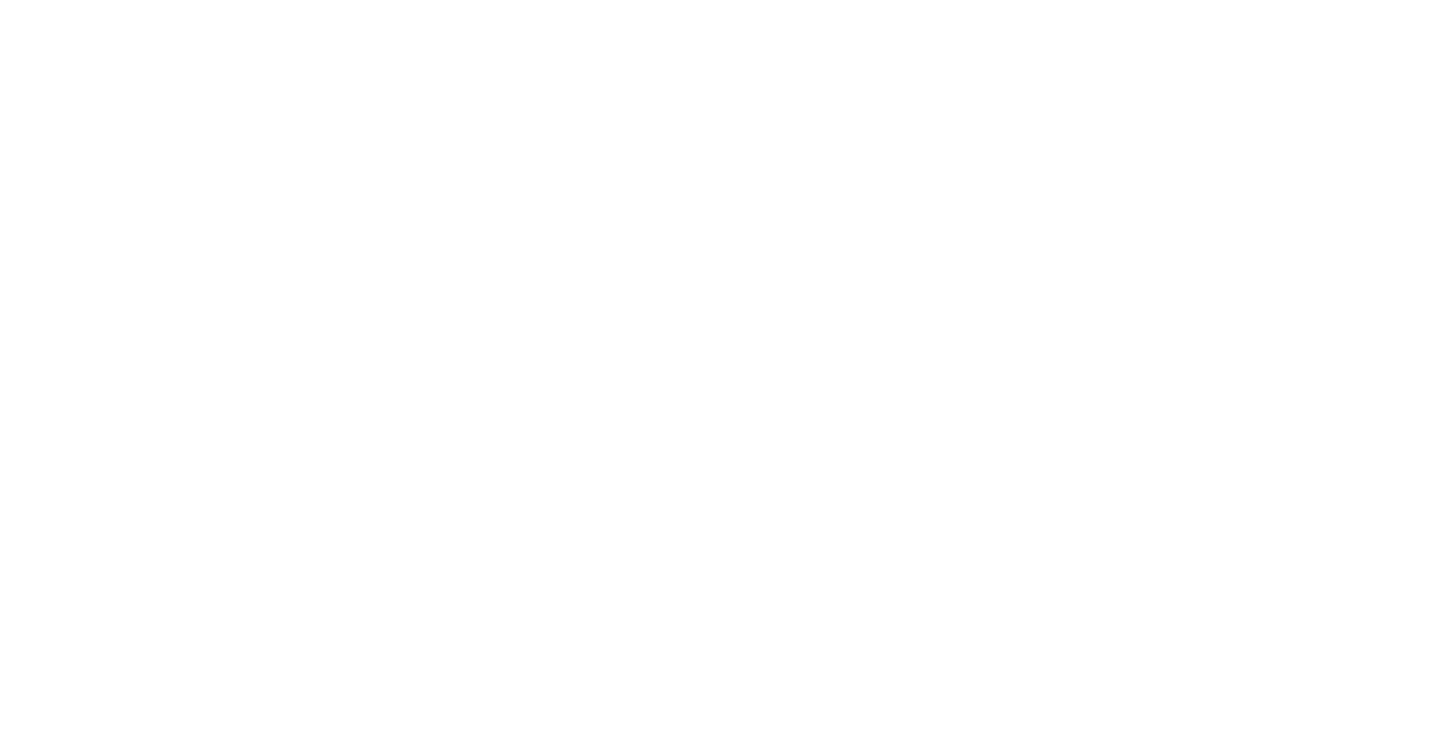 scroll, scrollTop: 0, scrollLeft: 0, axis: both 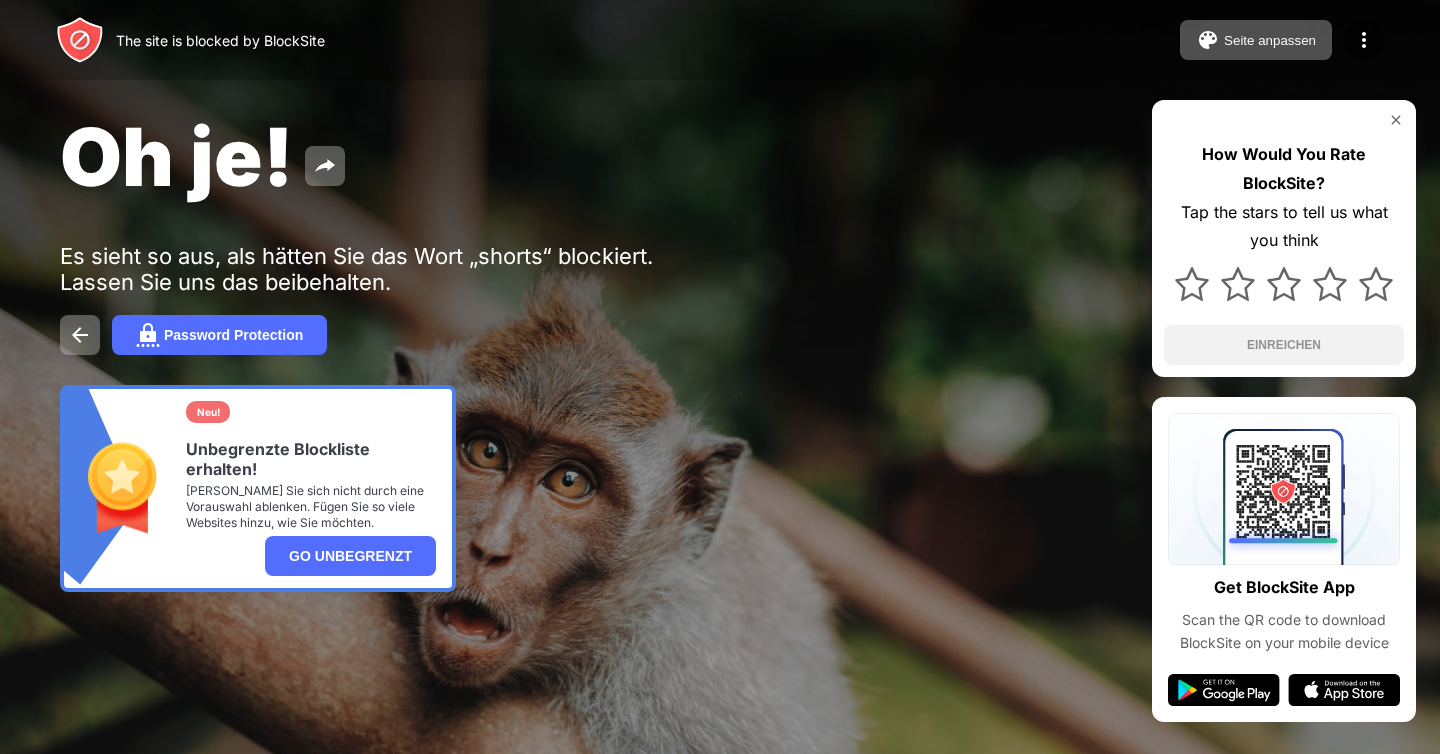 click at bounding box center (1396, 120) 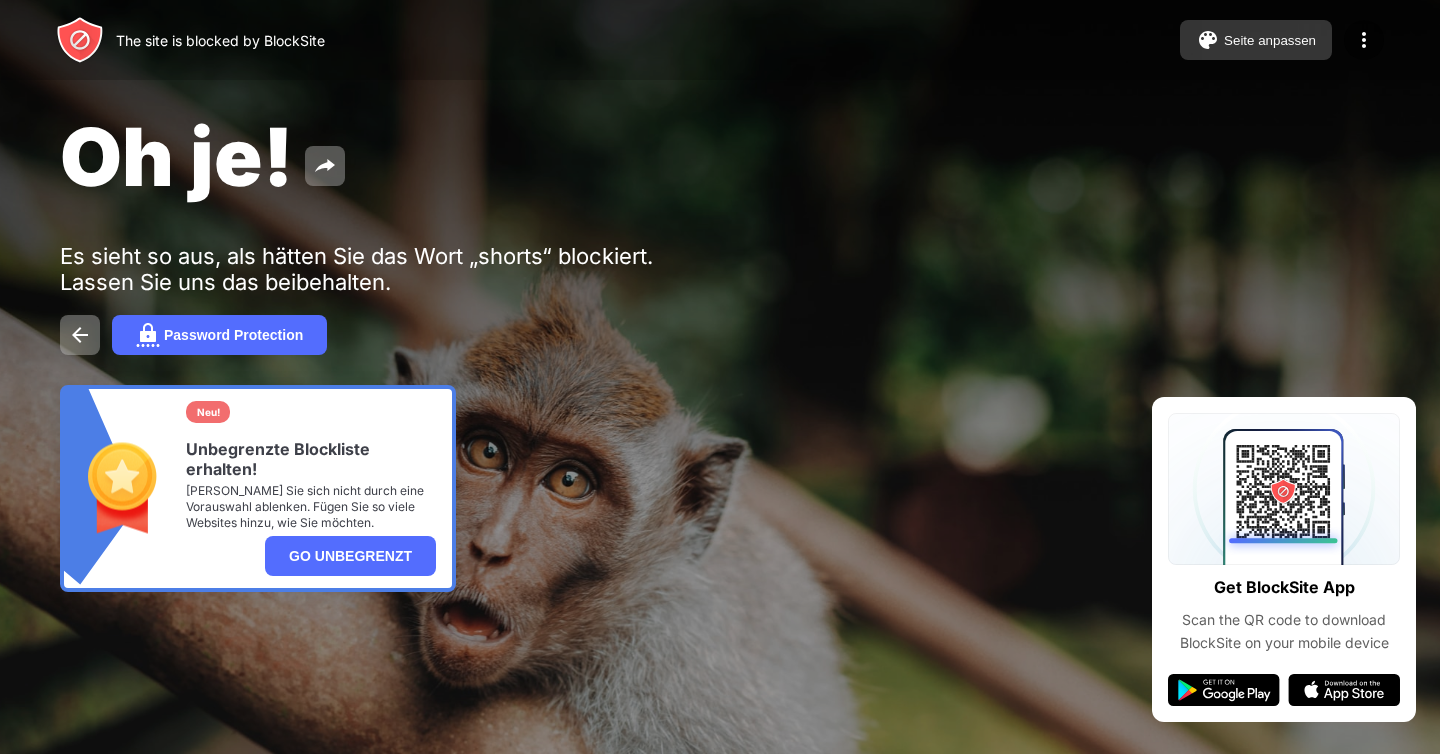 click on "Seite anpassen" at bounding box center [1270, 40] 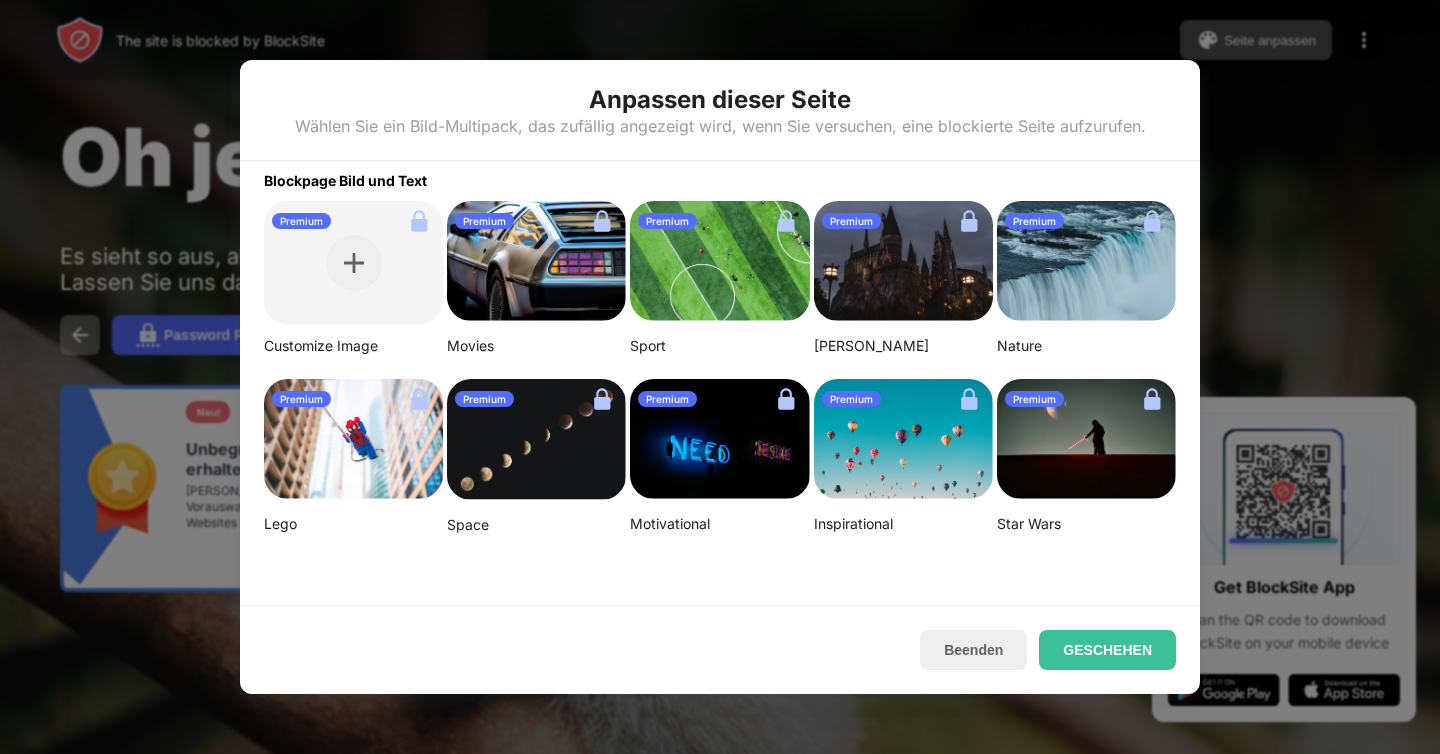 click on "Premium" at bounding box center (353, 263) 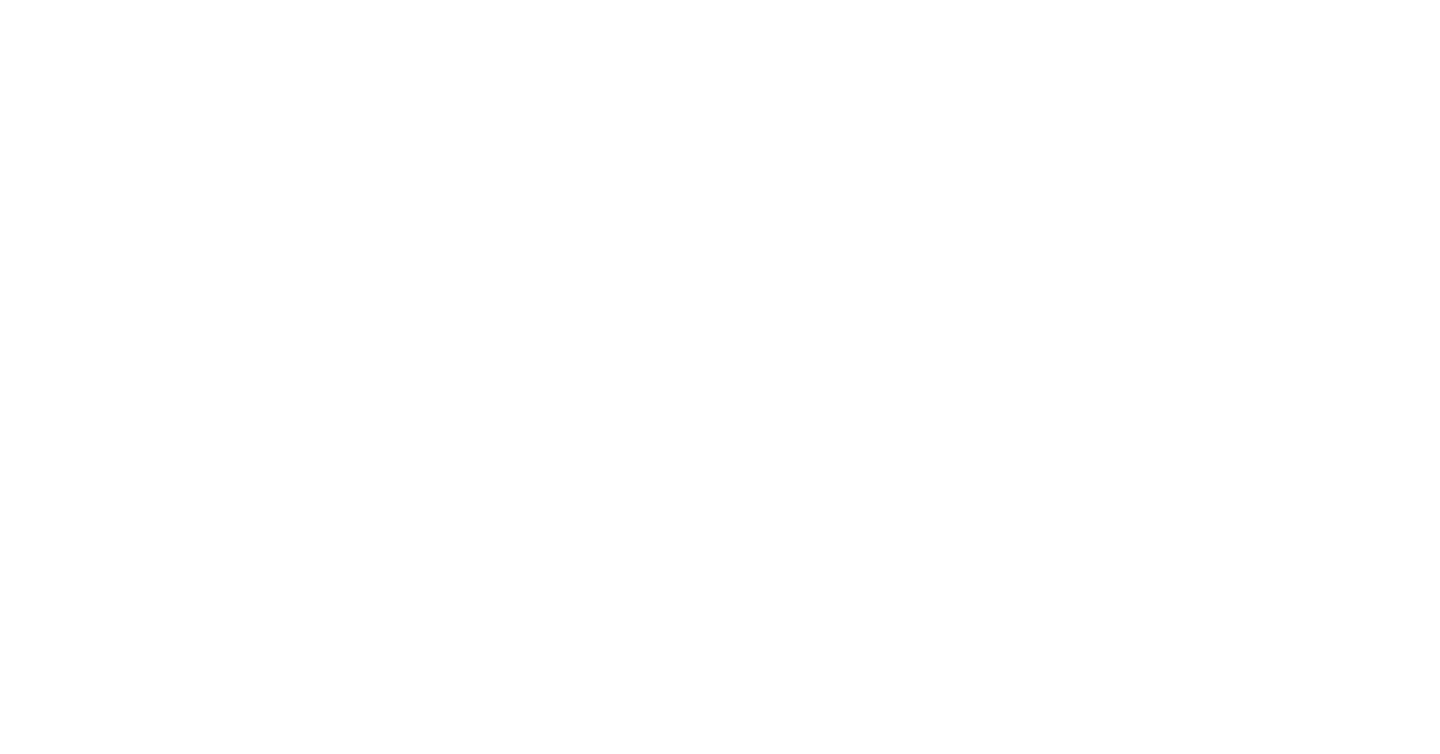 scroll, scrollTop: 0, scrollLeft: 0, axis: both 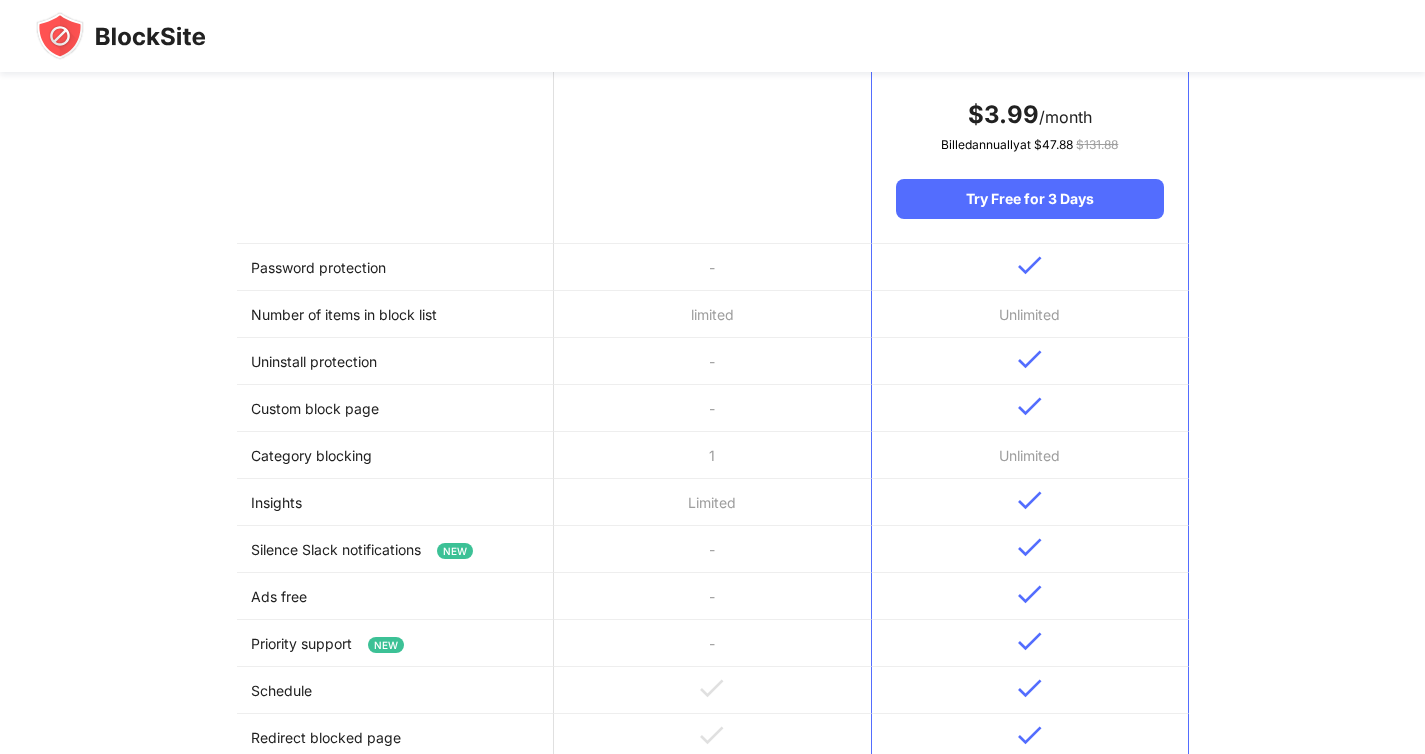 click on "limited" at bounding box center (712, 314) 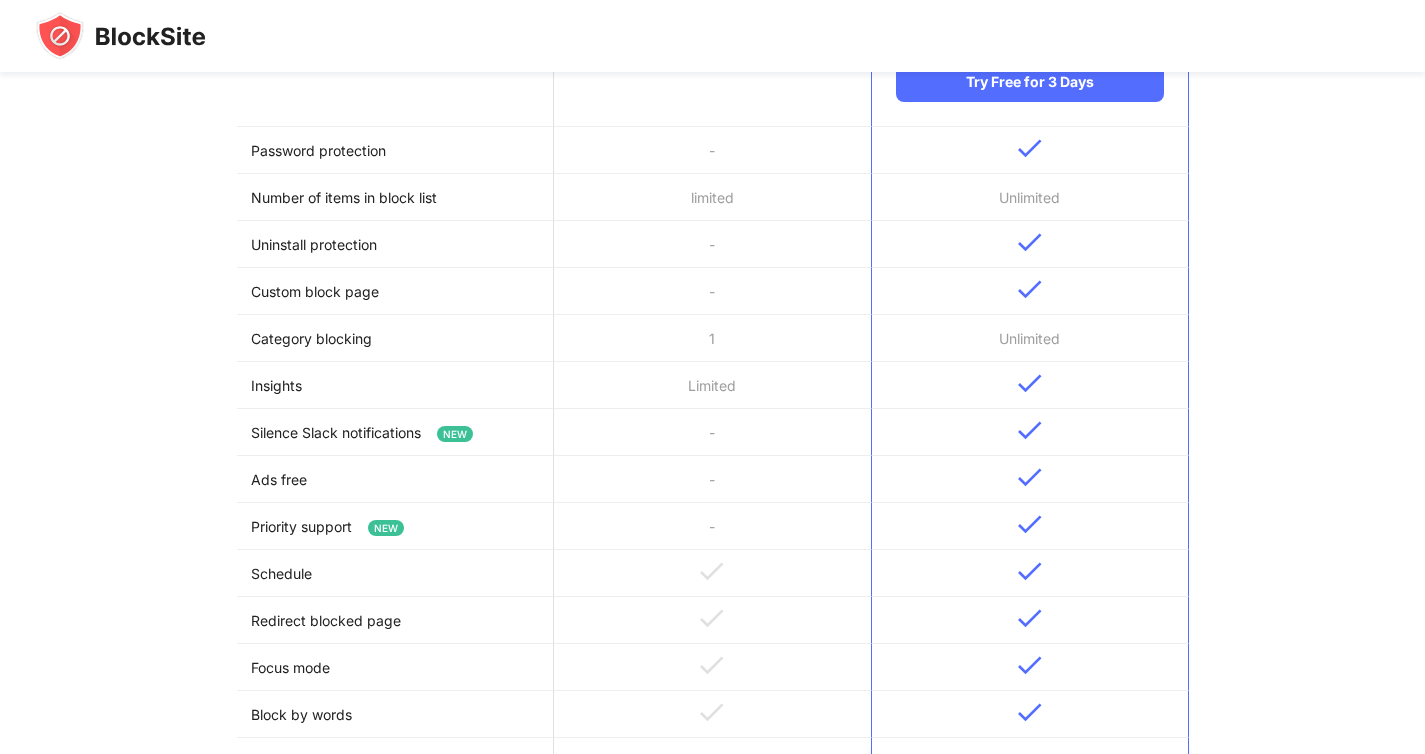 scroll, scrollTop: 491, scrollLeft: 0, axis: vertical 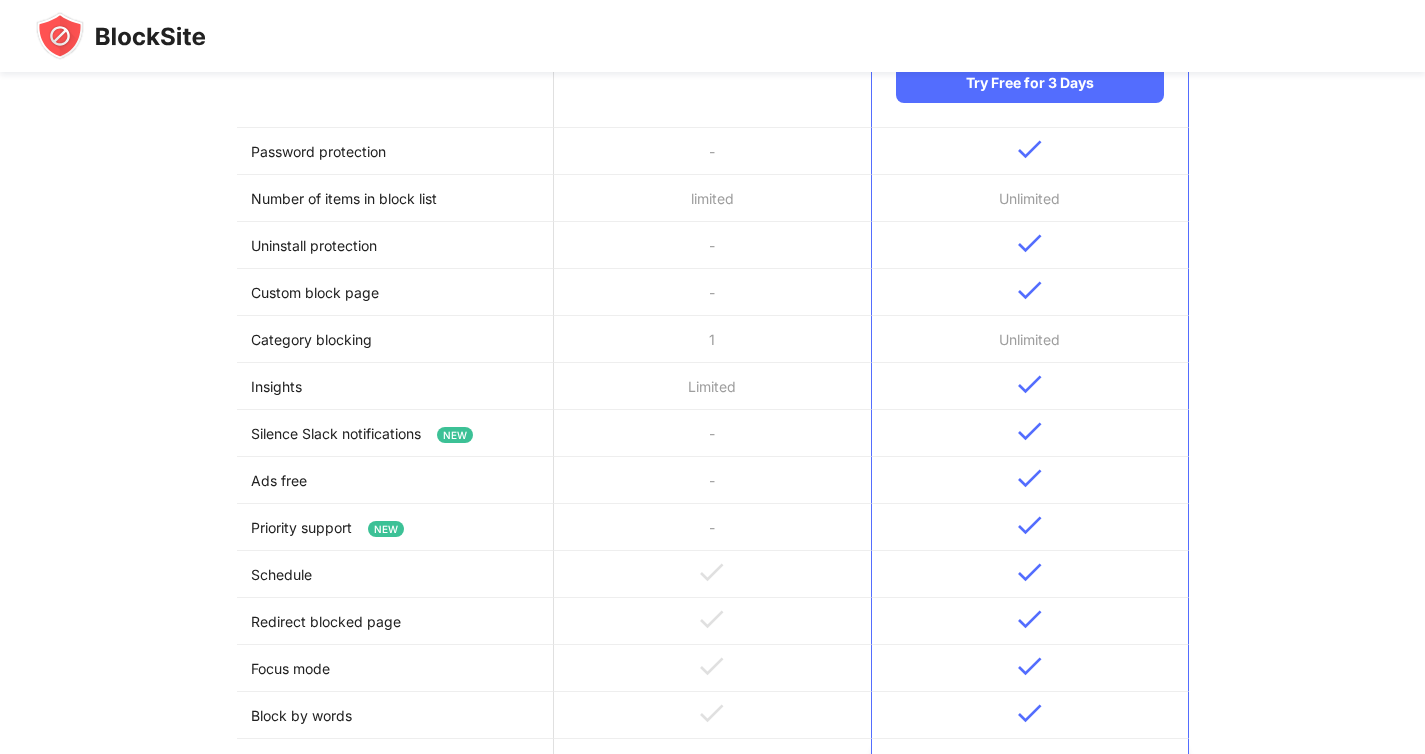 click on "-" at bounding box center (712, 292) 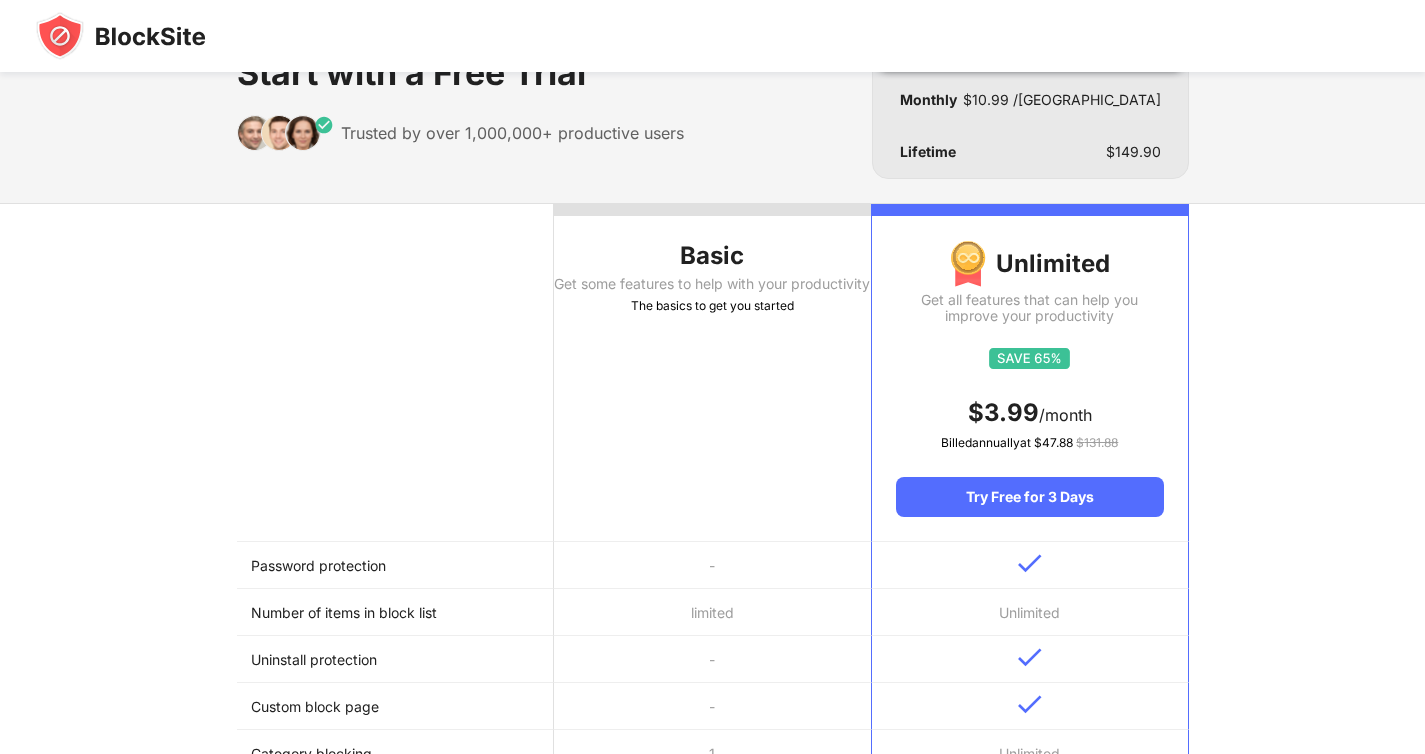 scroll, scrollTop: 0, scrollLeft: 0, axis: both 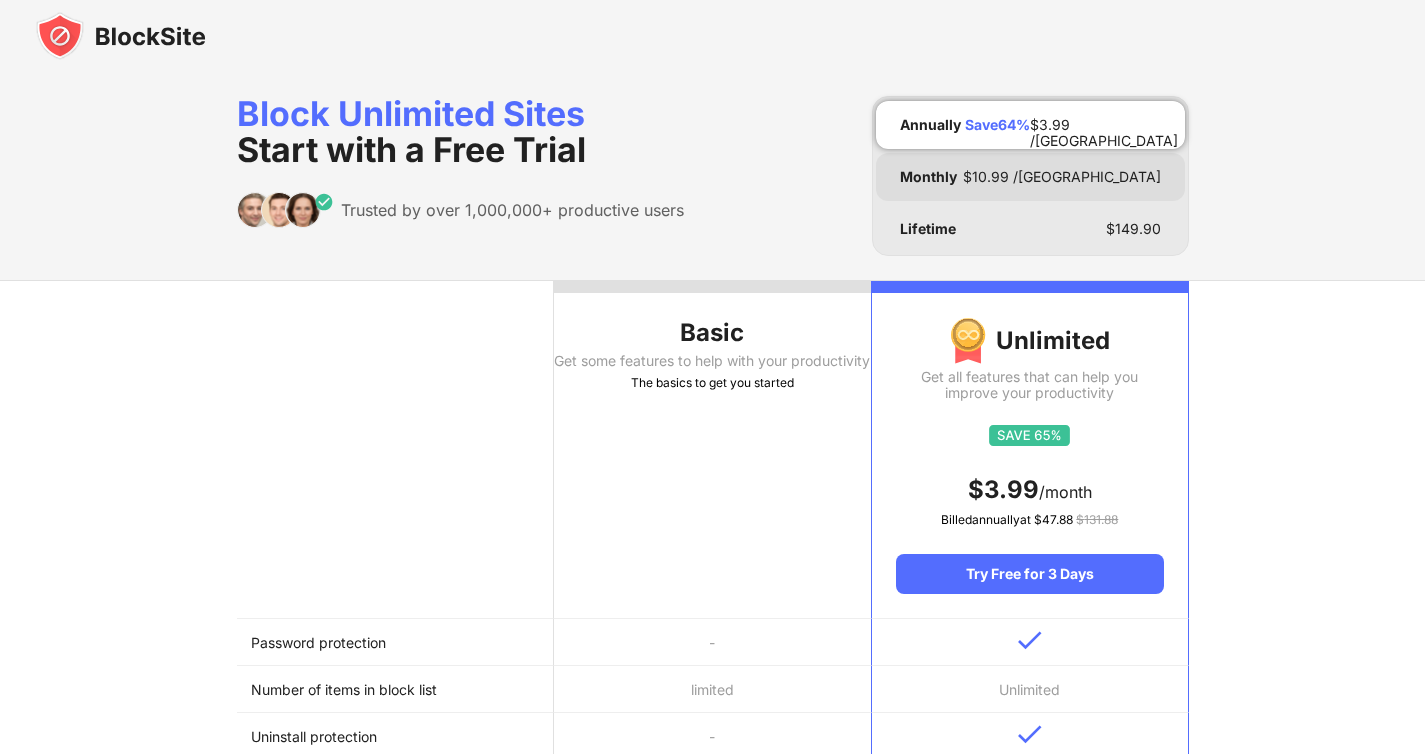 click on "Monthly $ 10.99 /[GEOGRAPHIC_DATA]" at bounding box center (1030, 177) 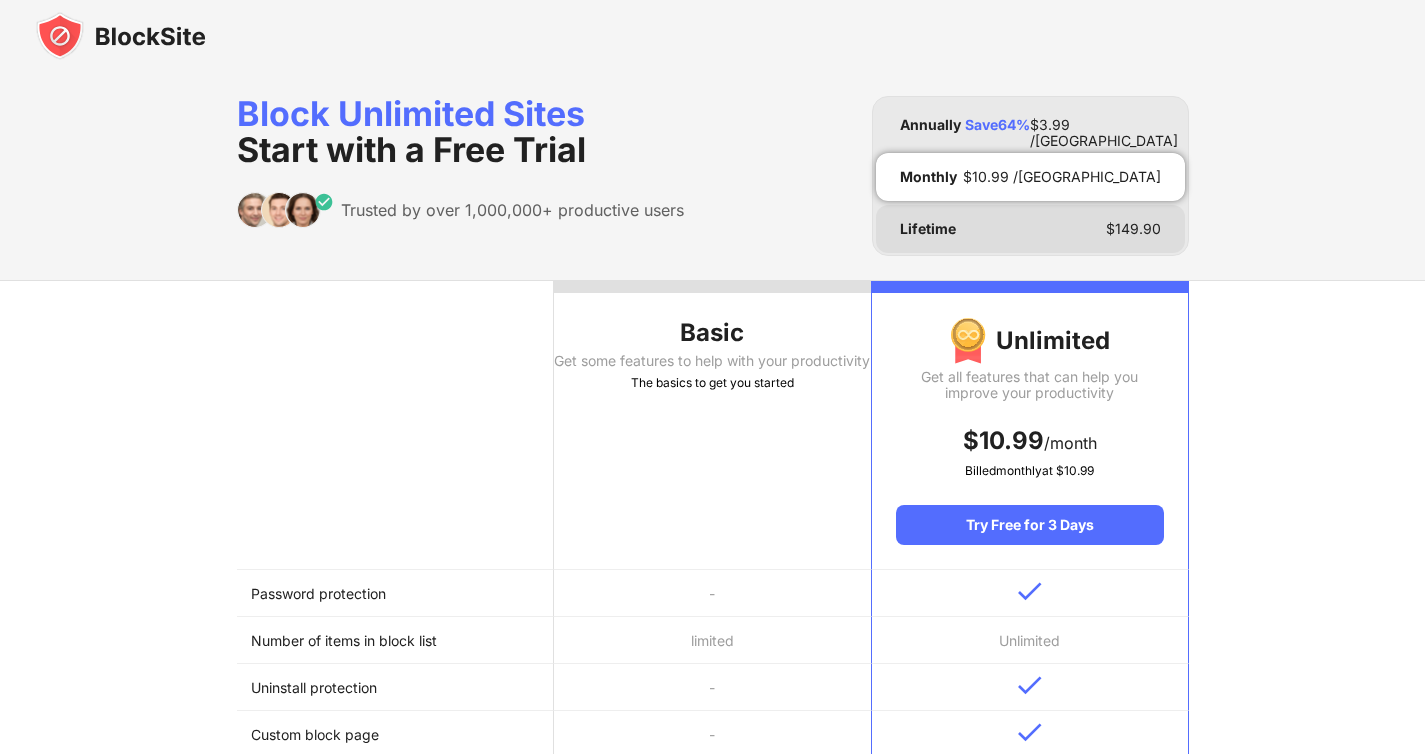 click on "Lifetime $ 149.90" at bounding box center (1030, 229) 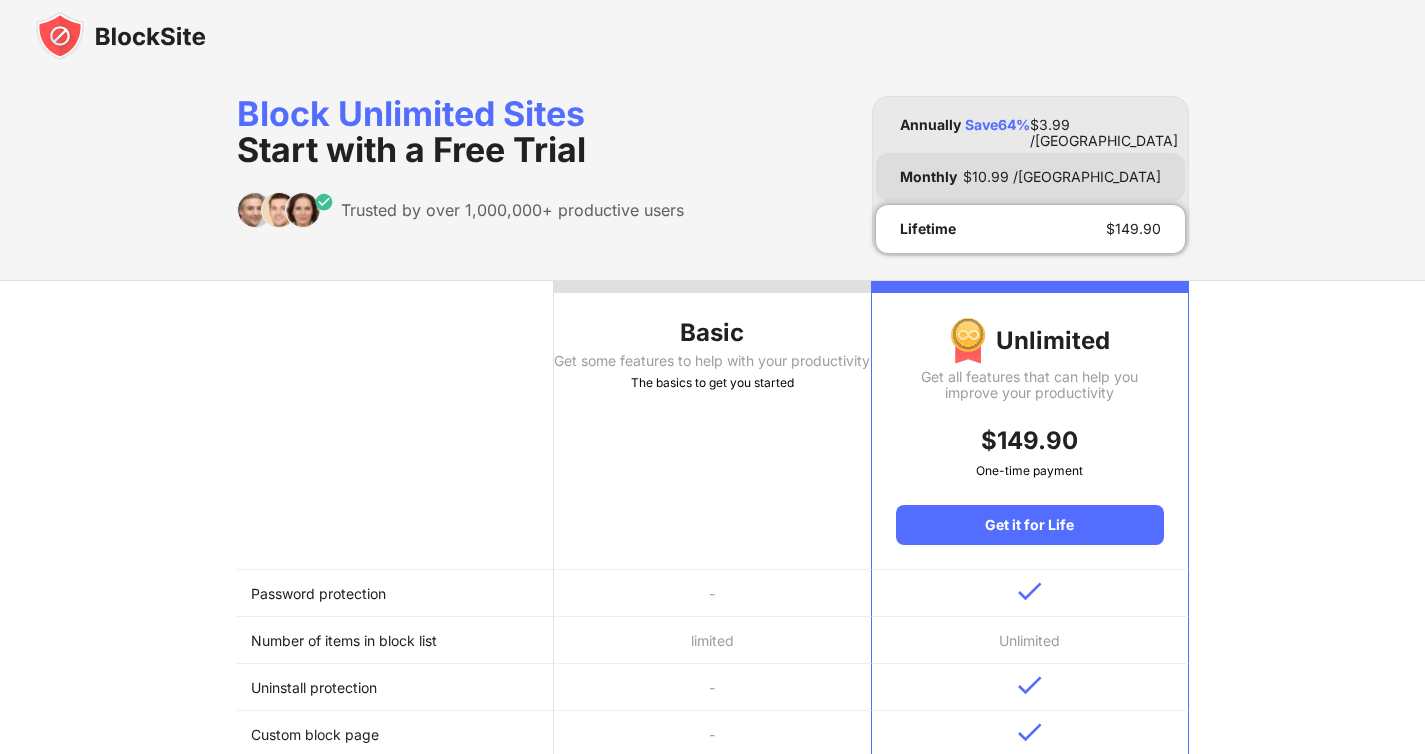 click on "Monthly $ 10.99 /[GEOGRAPHIC_DATA]" at bounding box center (1030, 177) 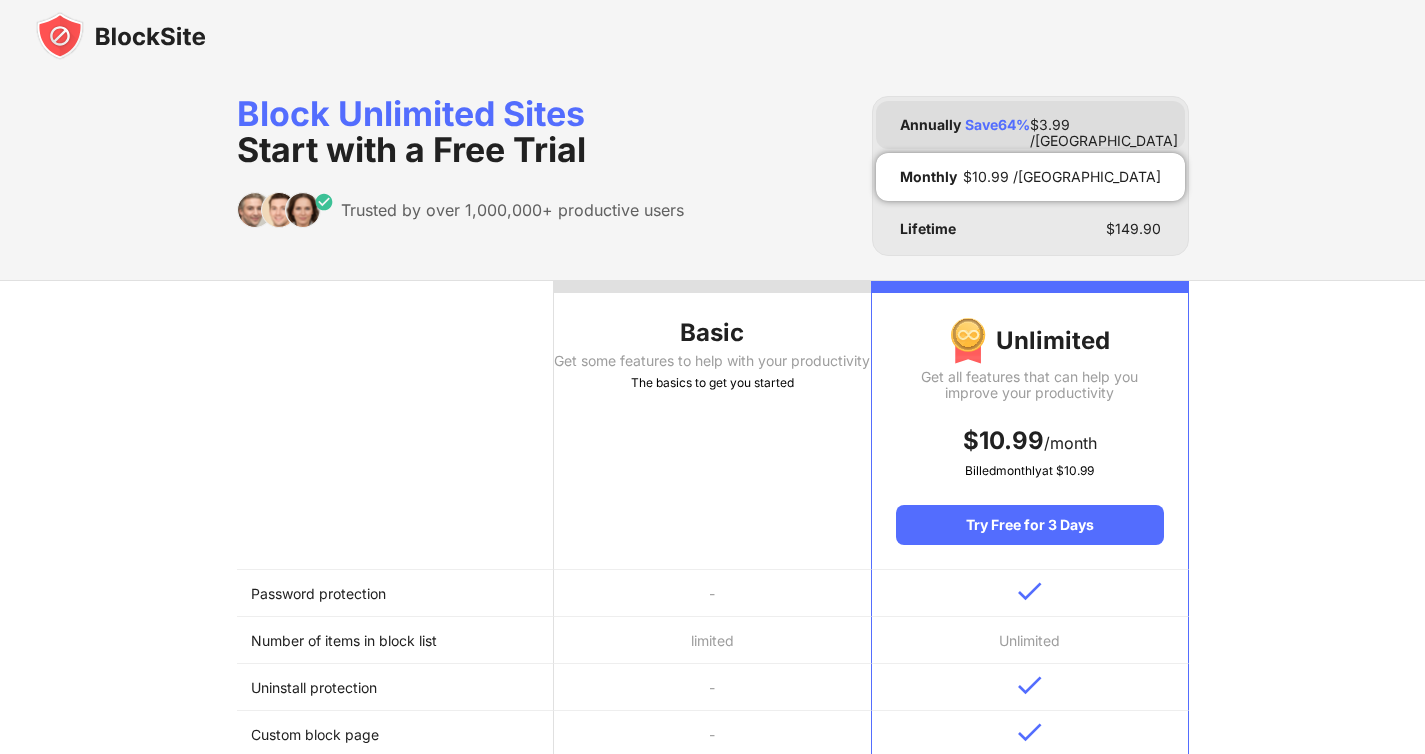 click on "Annually" at bounding box center [930, 125] 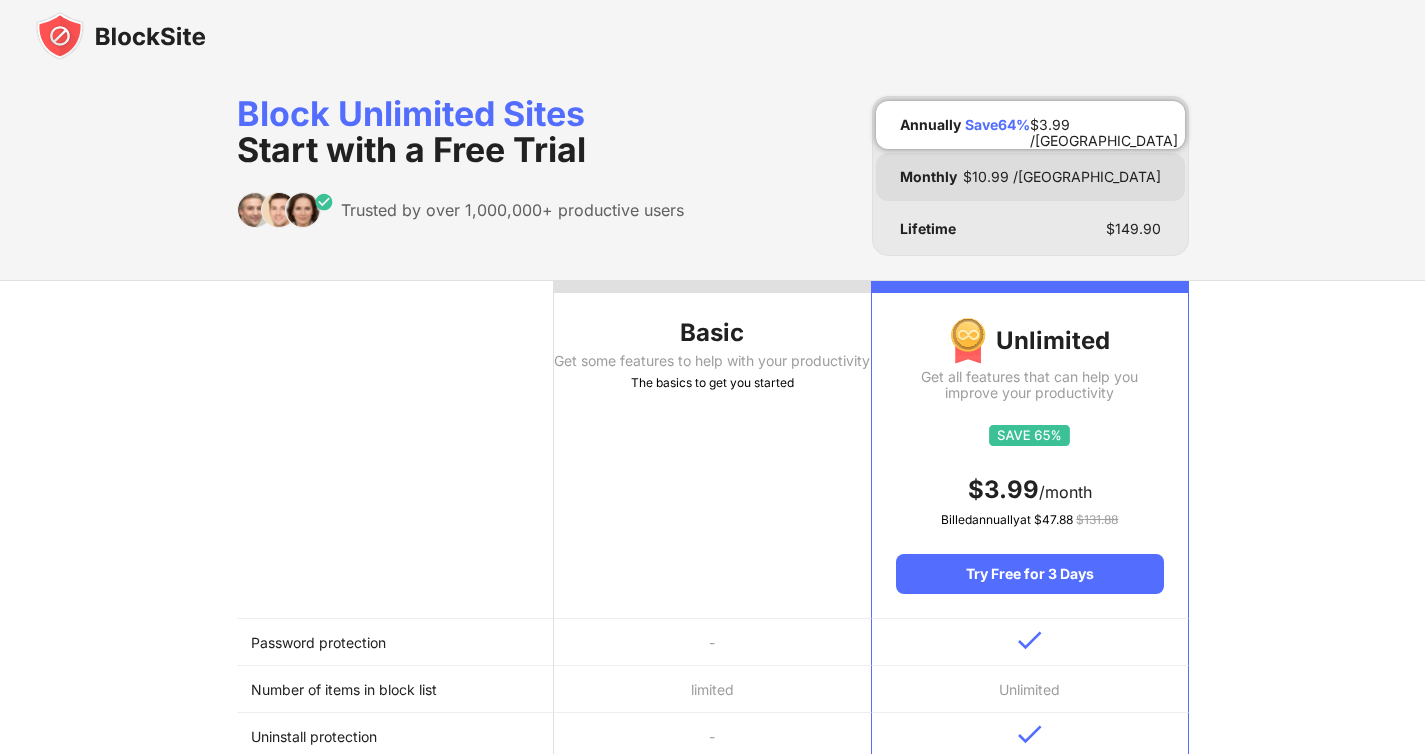 click on "Monthly" at bounding box center [928, 177] 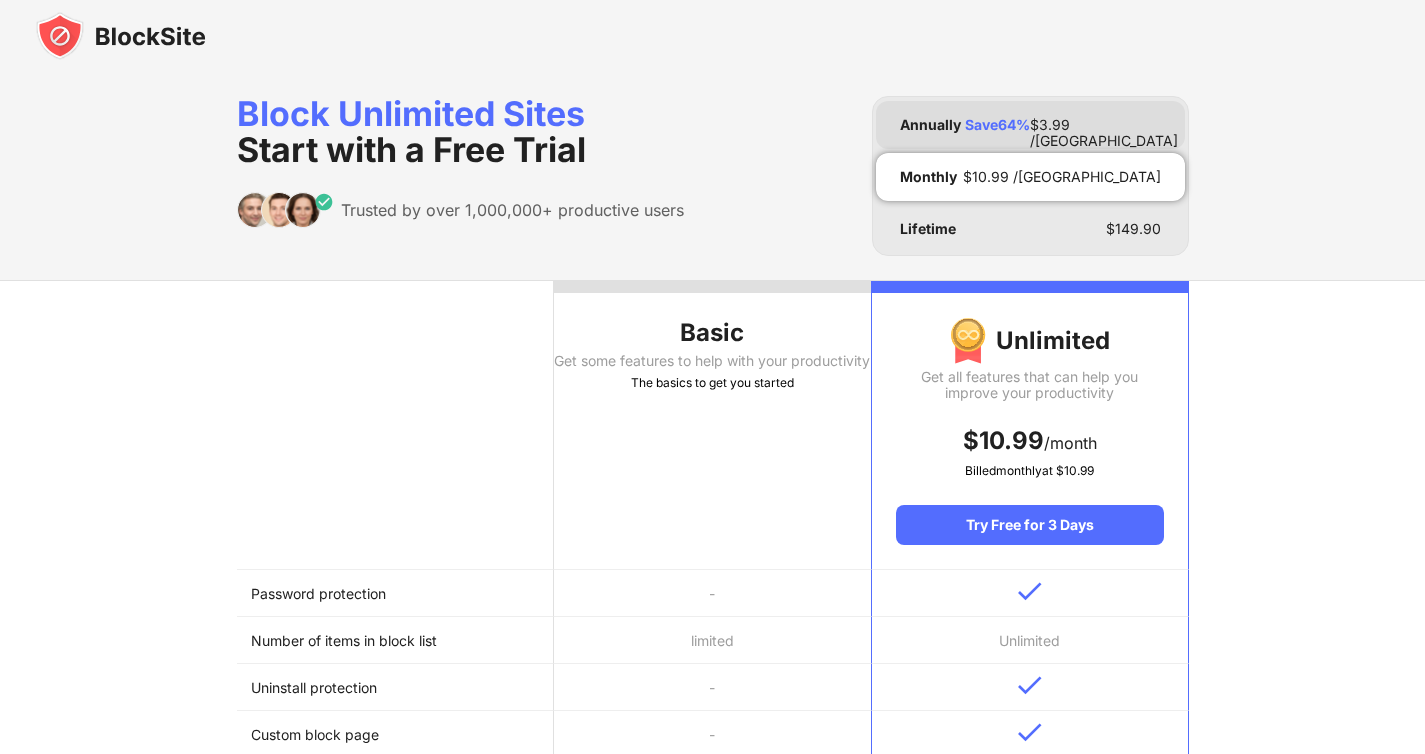 click on "Annually" at bounding box center (930, 125) 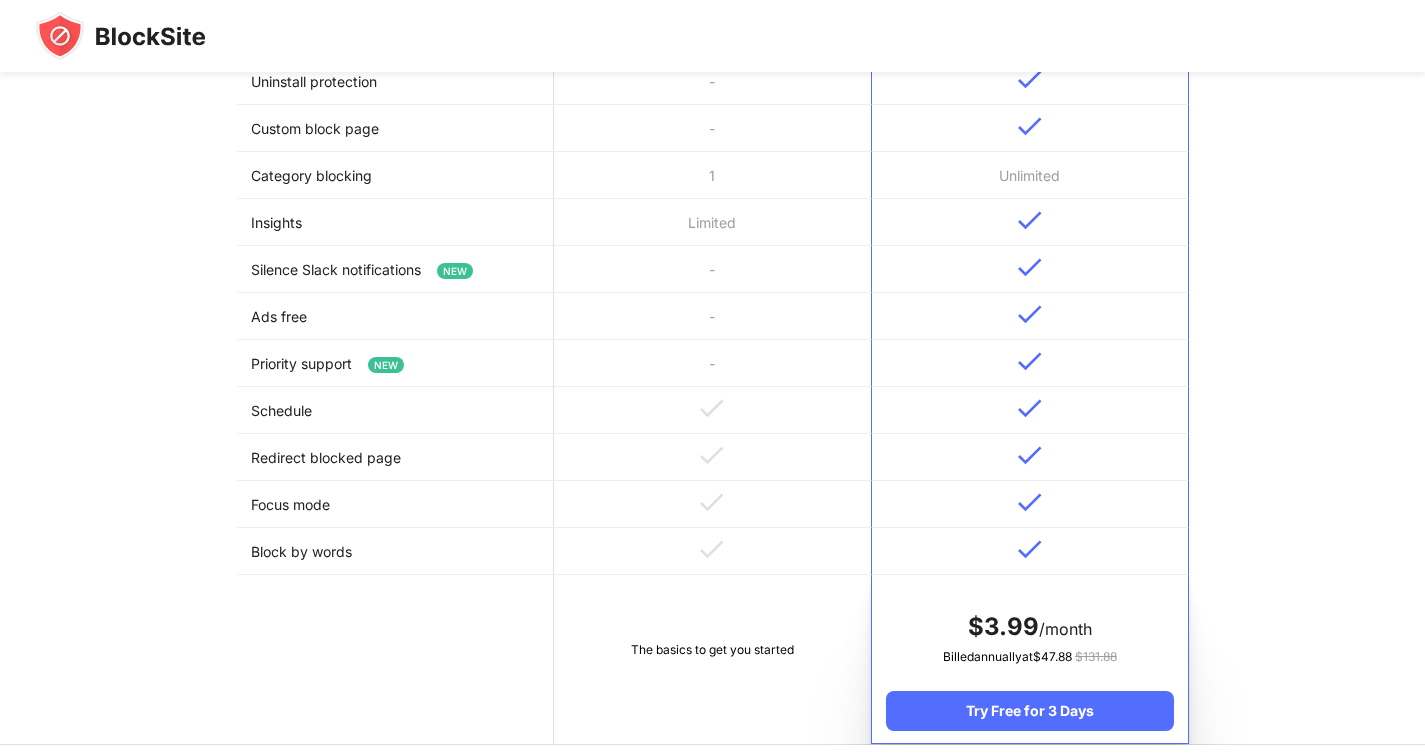 scroll, scrollTop: 968, scrollLeft: 0, axis: vertical 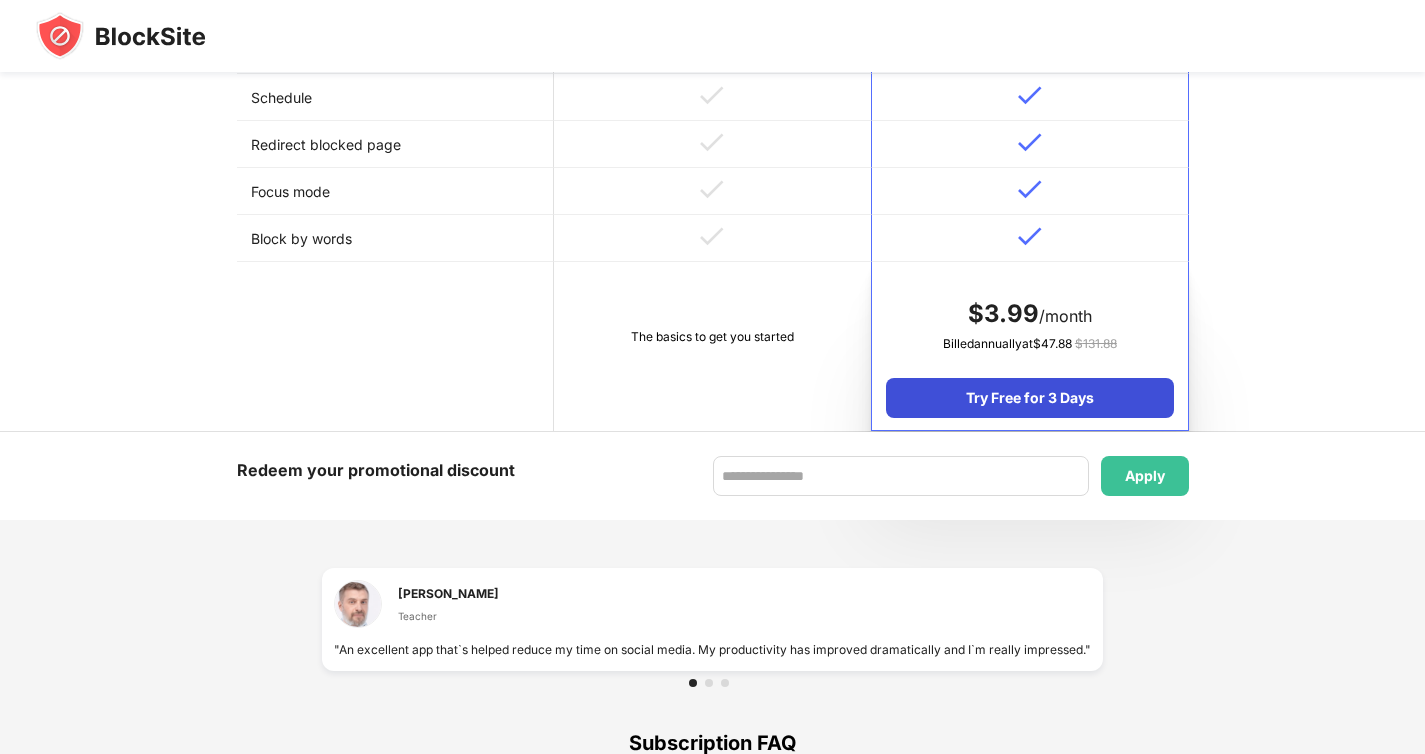 click on "Try Free for 3 Days" at bounding box center (1029, 398) 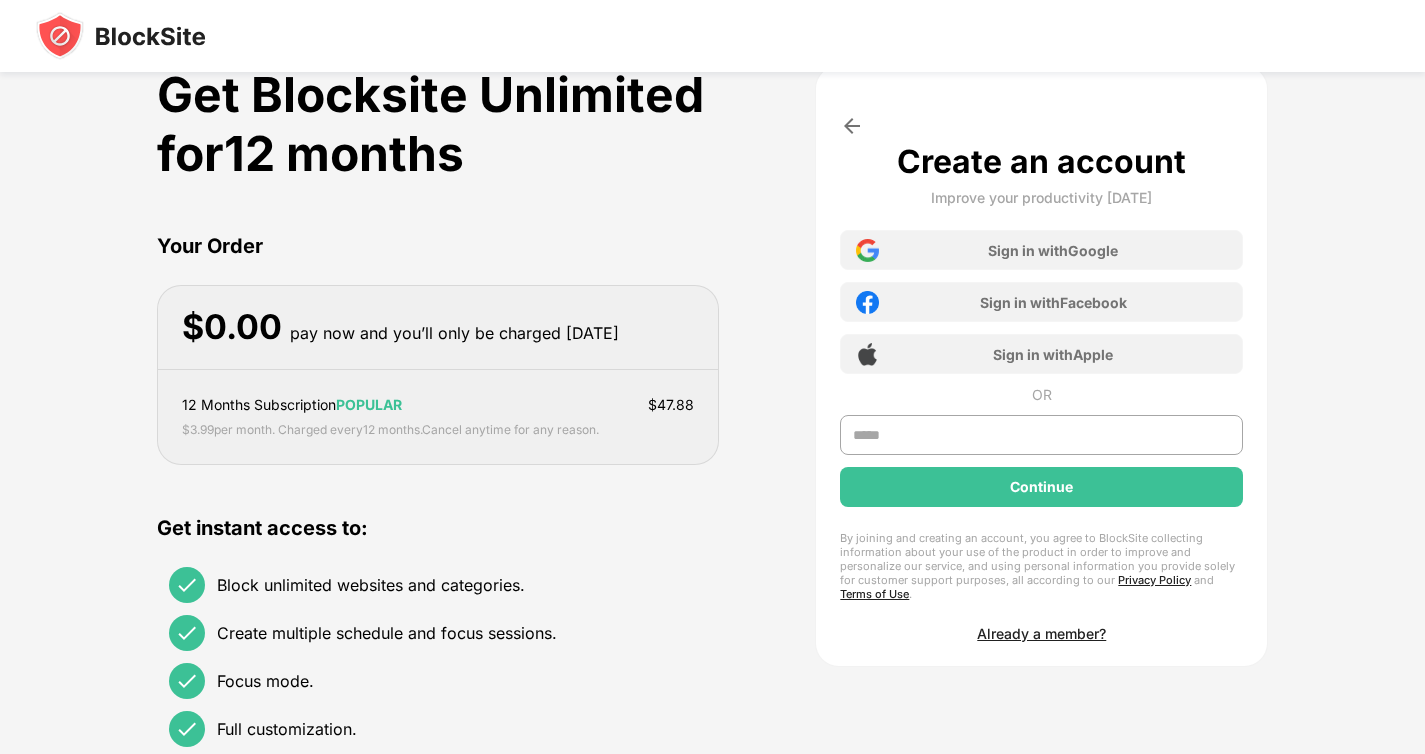 scroll, scrollTop: 61, scrollLeft: 0, axis: vertical 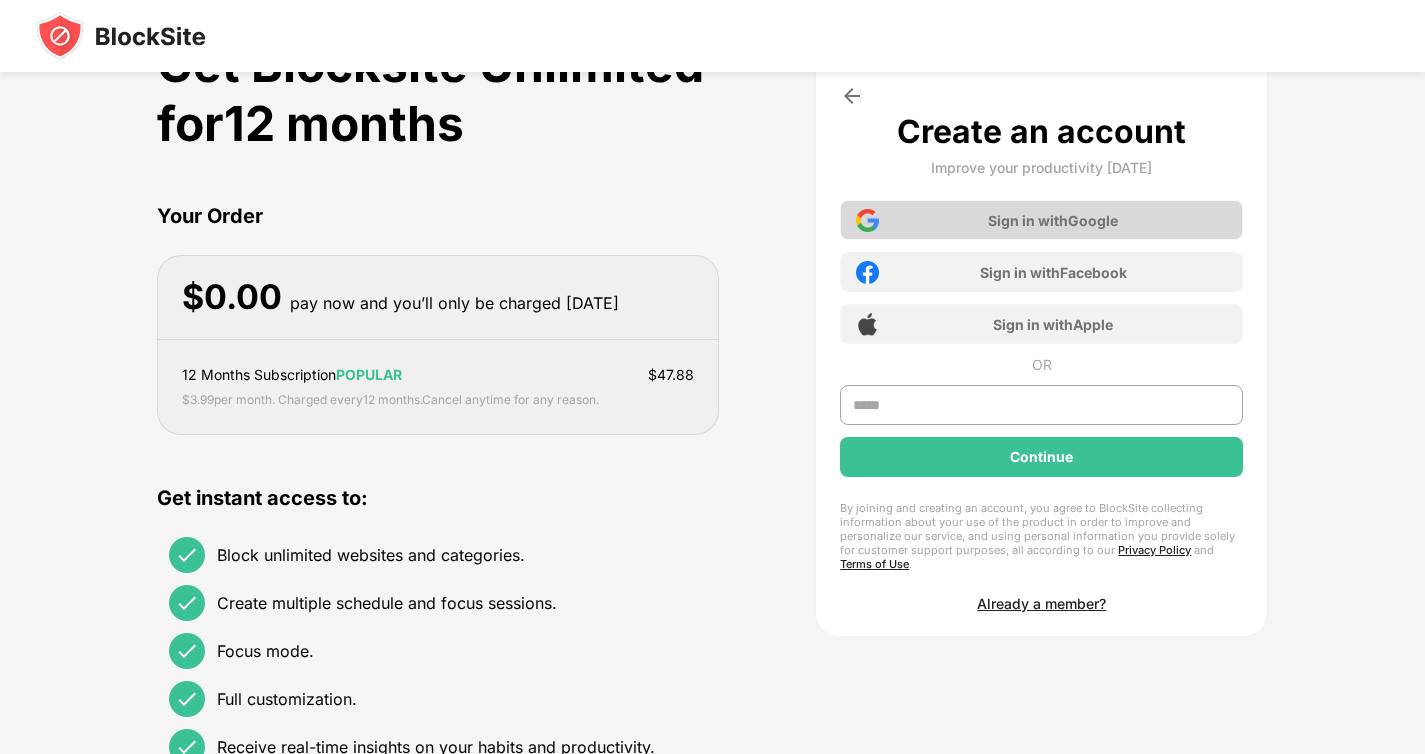 click on "Sign in with  Google" at bounding box center [1041, 220] 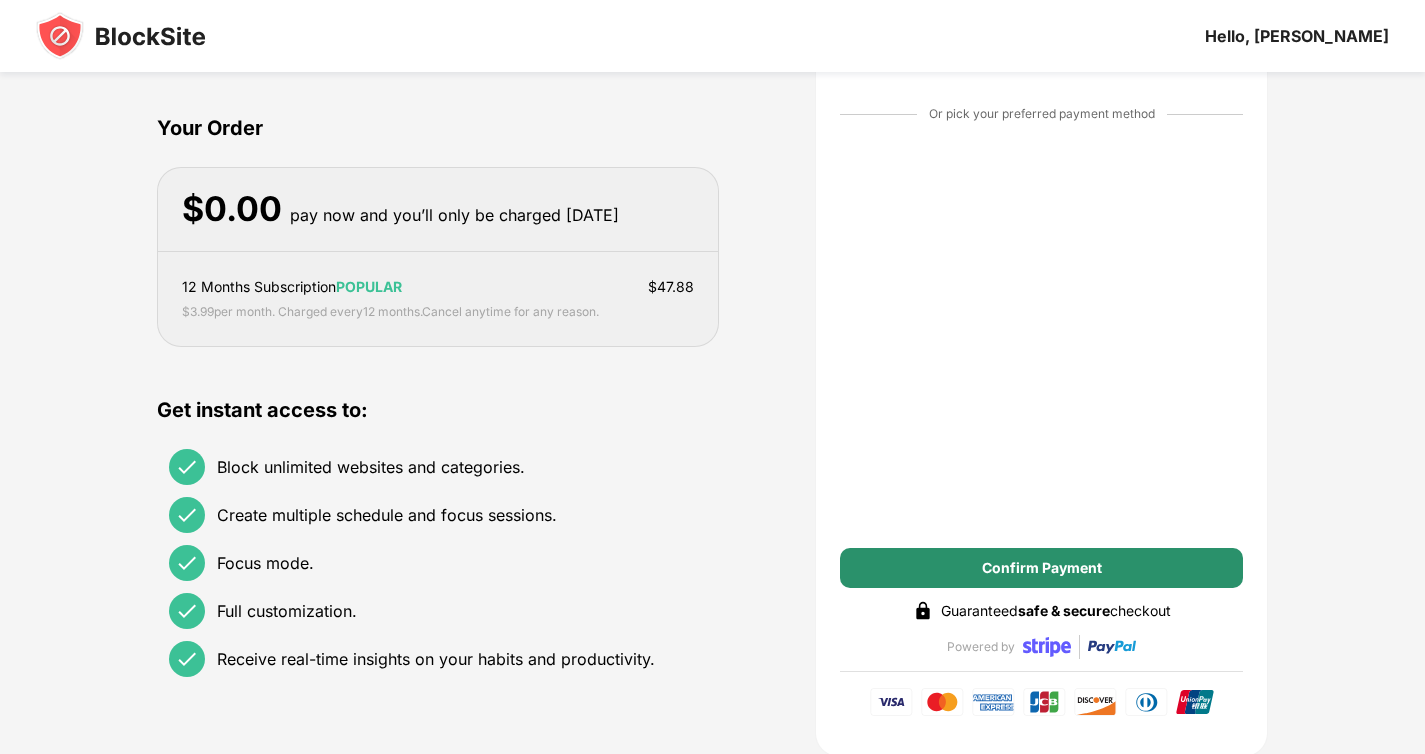 scroll, scrollTop: 140, scrollLeft: 0, axis: vertical 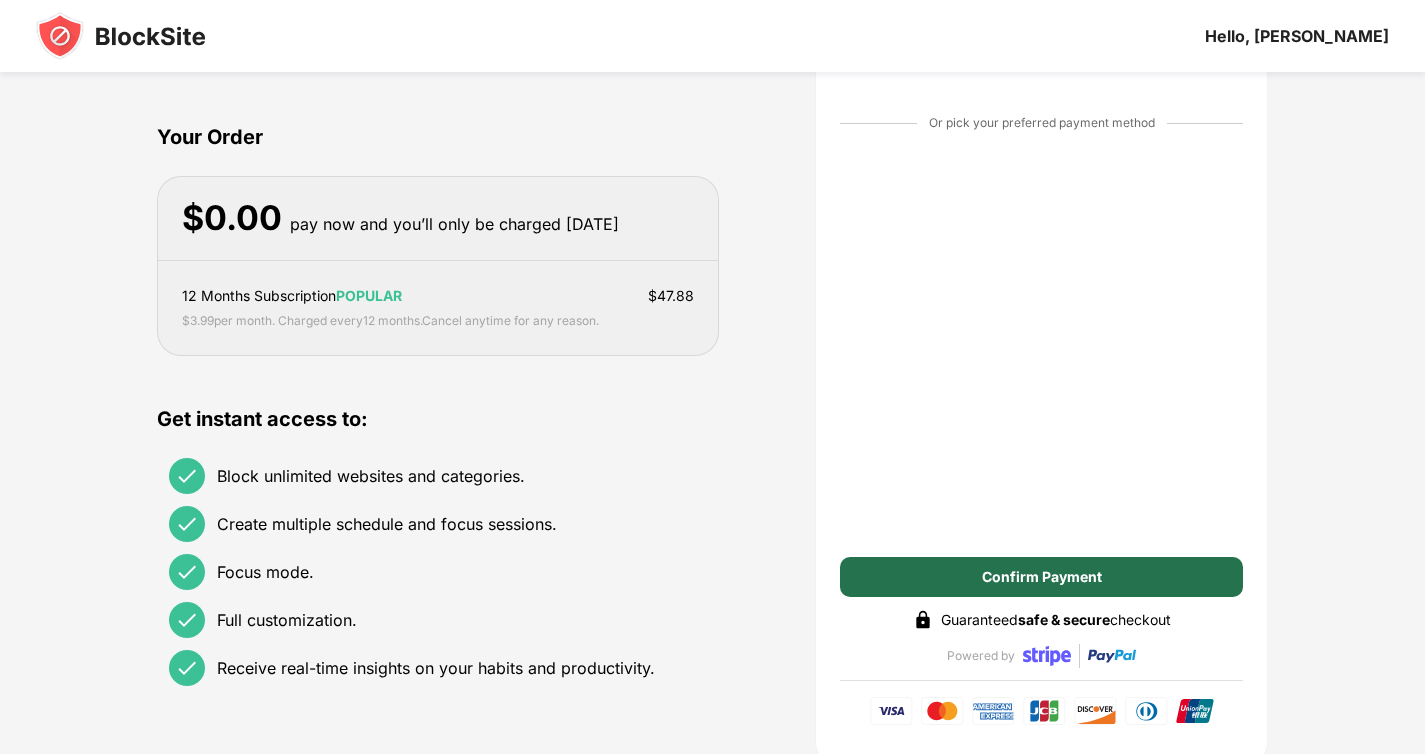 click on "Confirm Payment" at bounding box center [1041, 577] 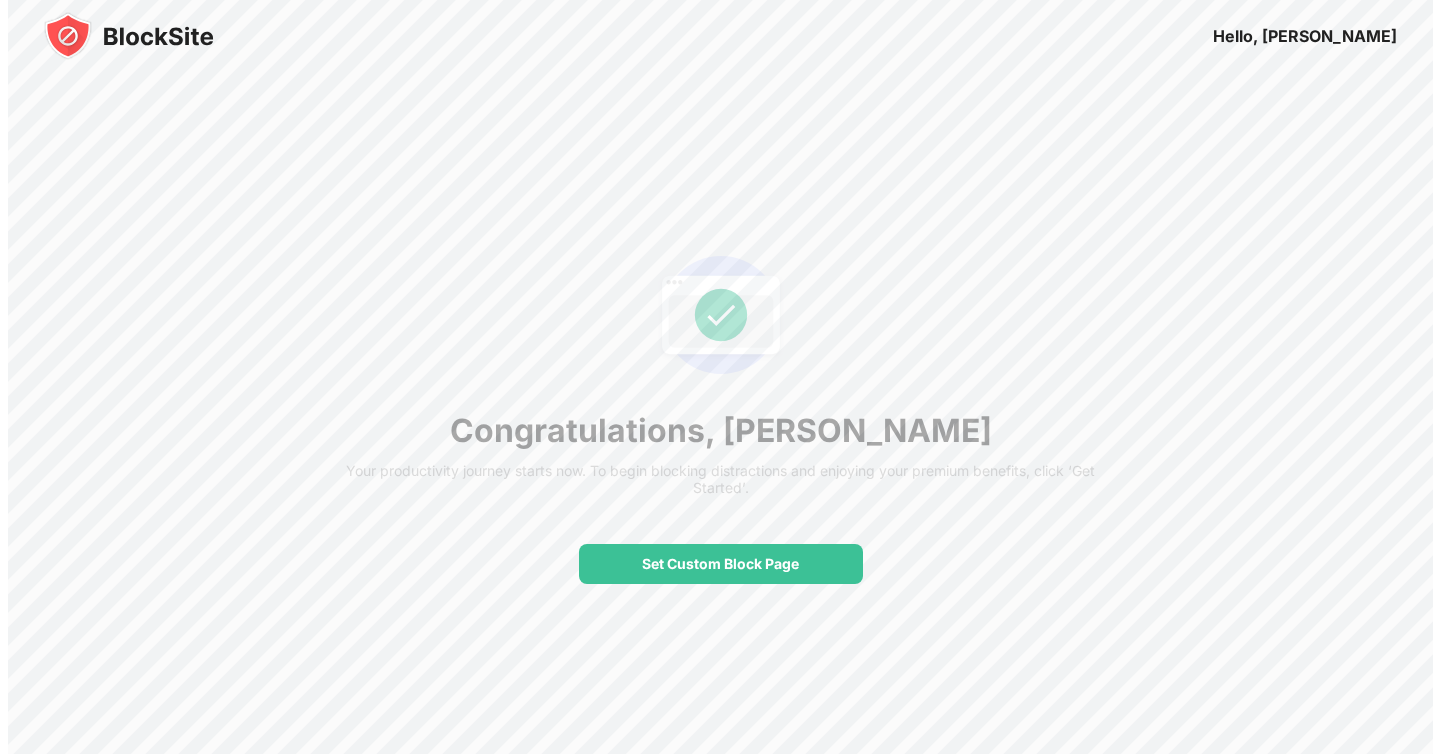 scroll, scrollTop: 0, scrollLeft: 0, axis: both 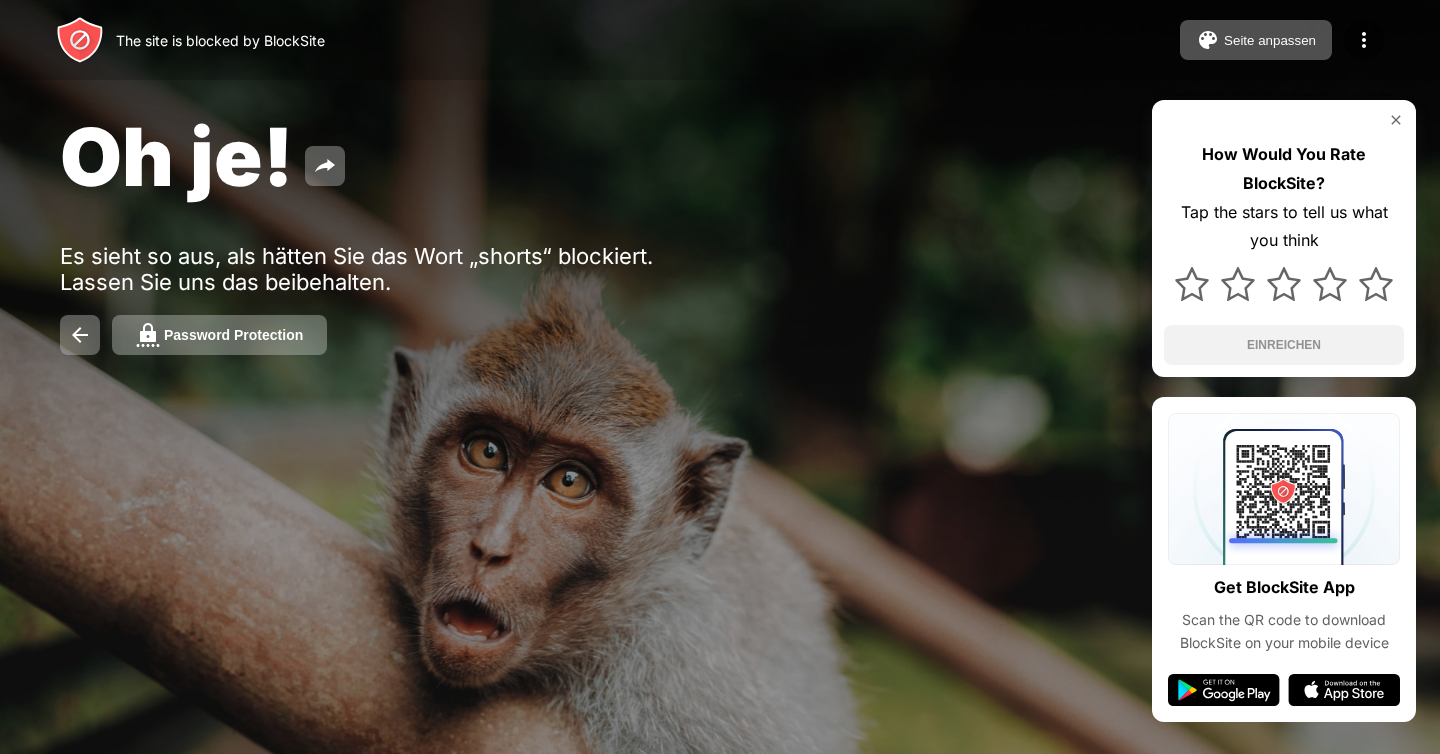 click on "How Would You Rate BlockSite? Tap the stars to tell us what you think EINREICHEN" at bounding box center (1284, 238) 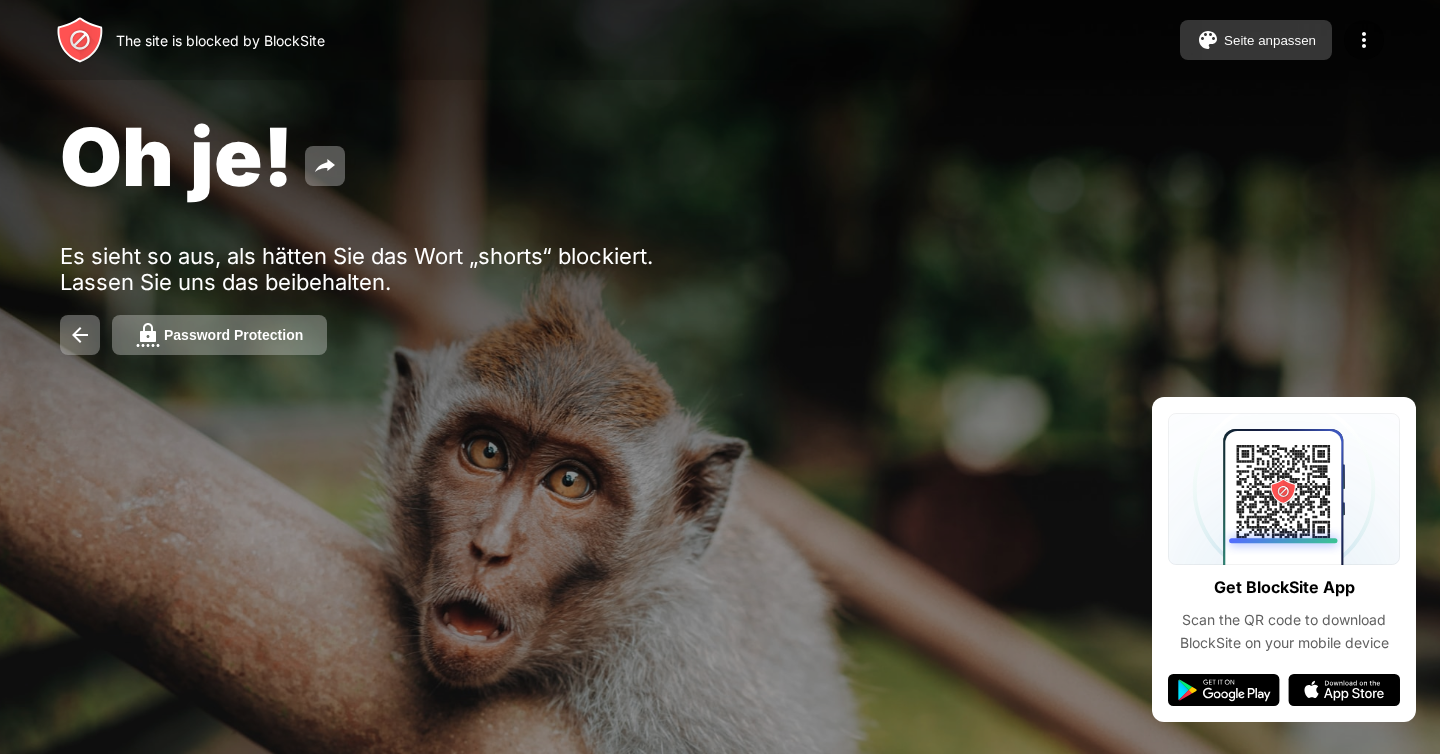 click on "Seite anpassen" at bounding box center (1256, 40) 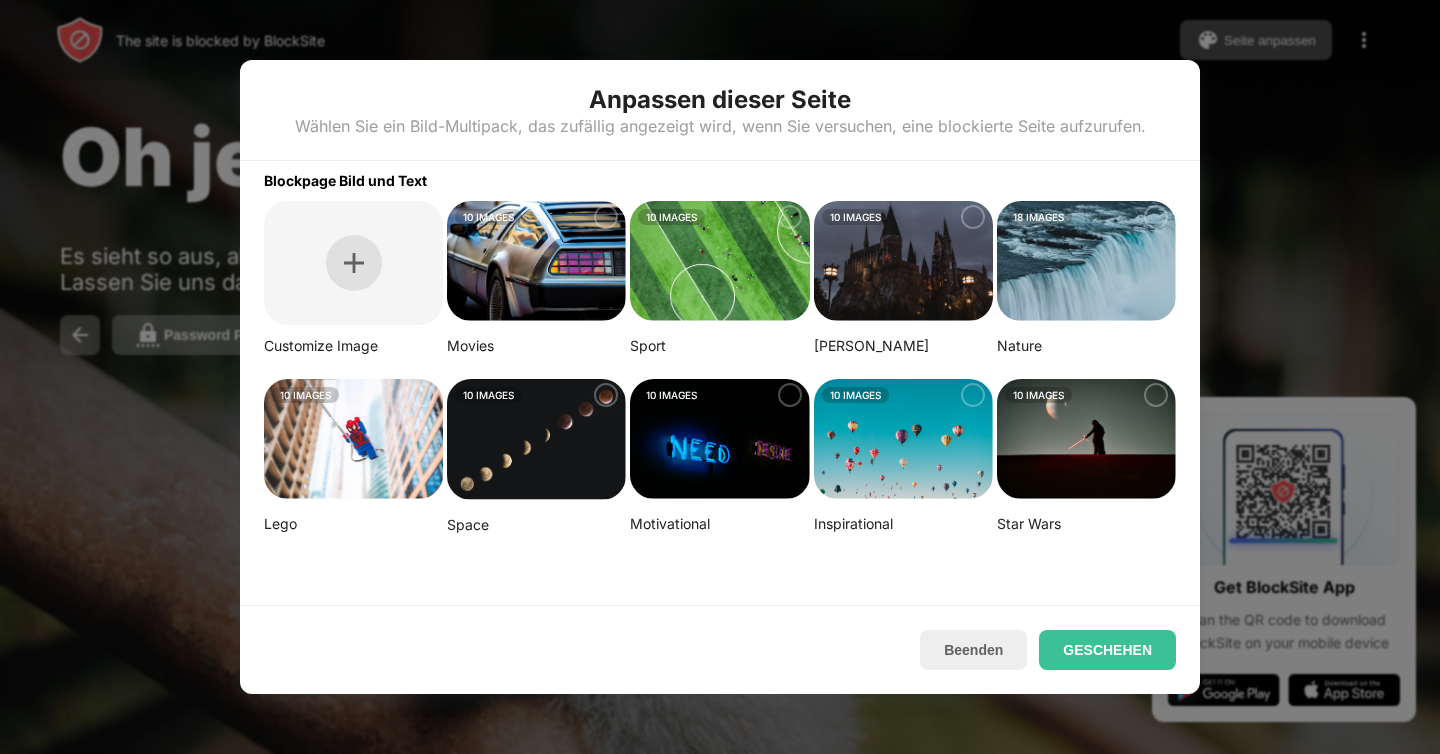 click at bounding box center [354, 263] 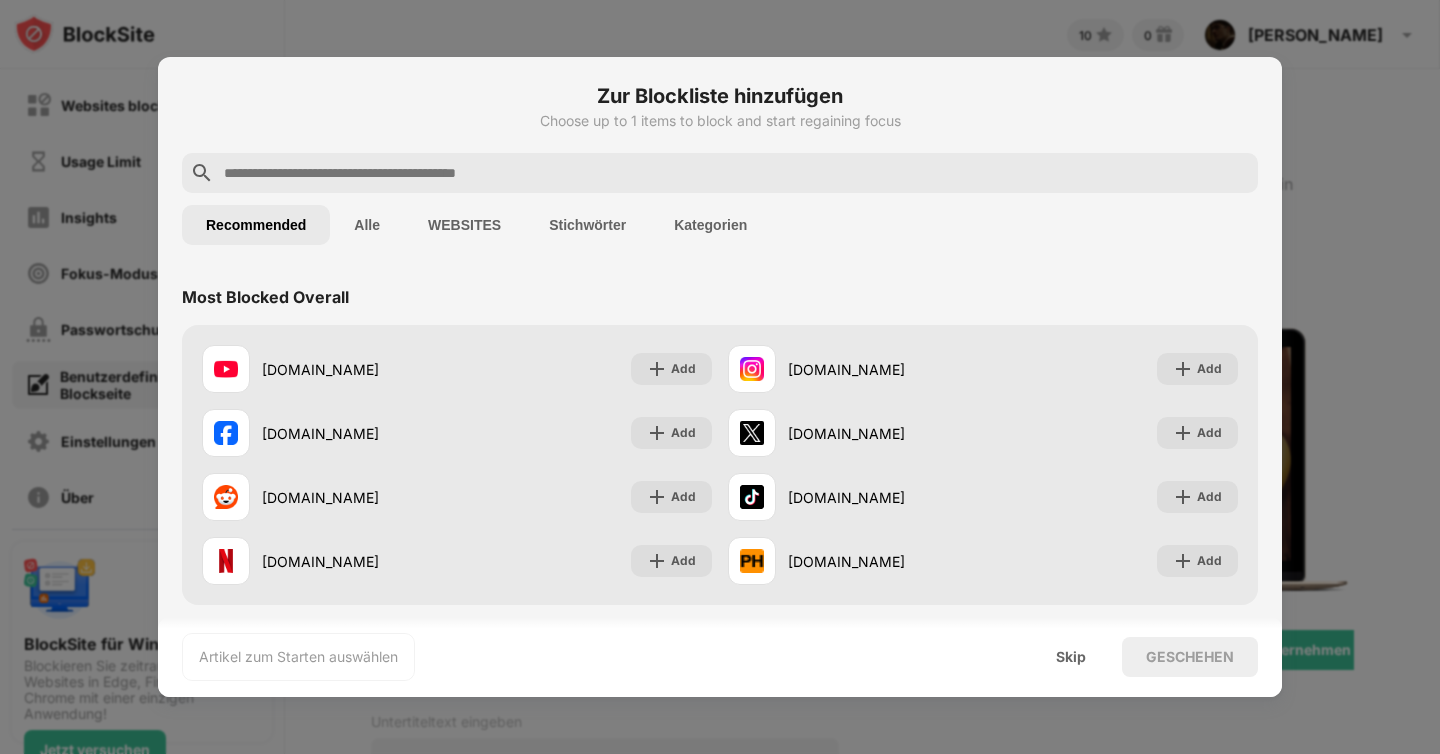 click on "Kategorien" at bounding box center [710, 225] 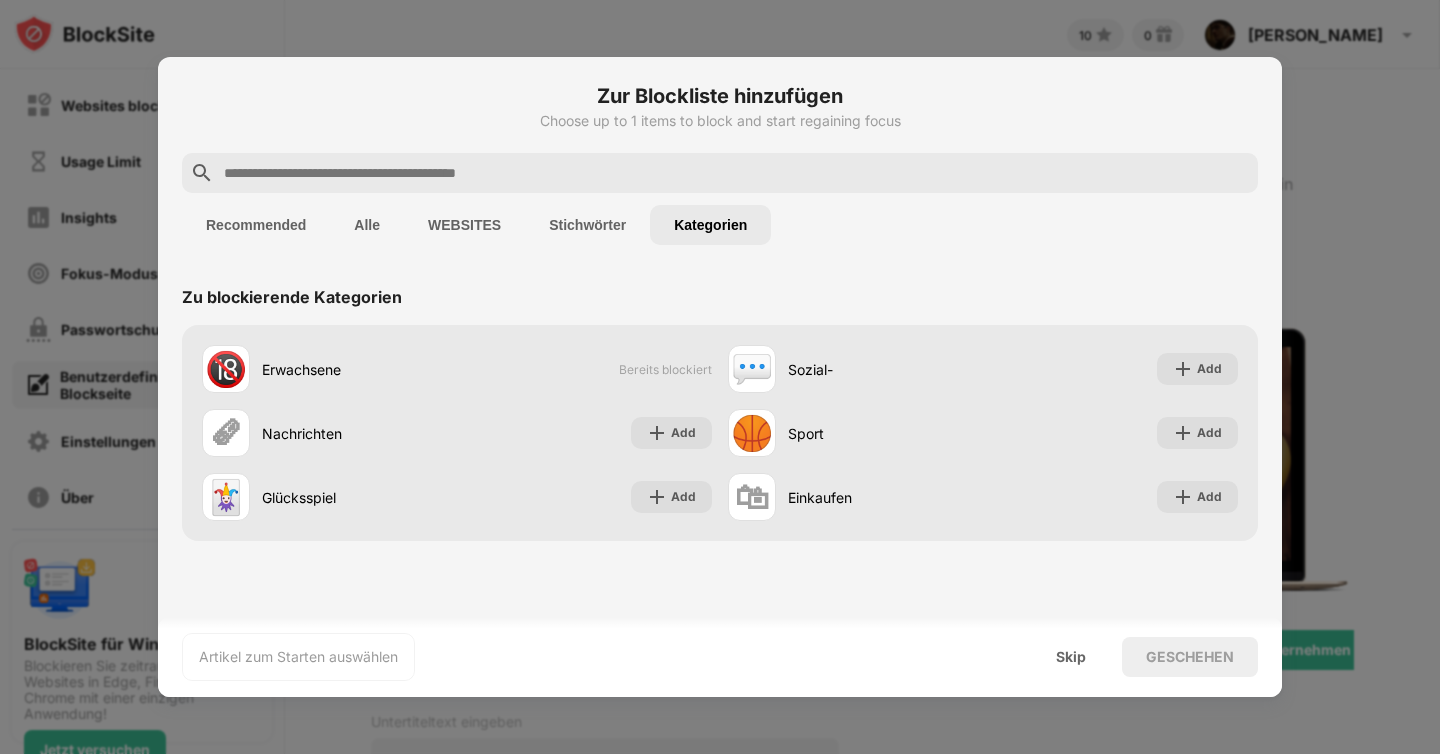click on "WEBSITES" at bounding box center [464, 225] 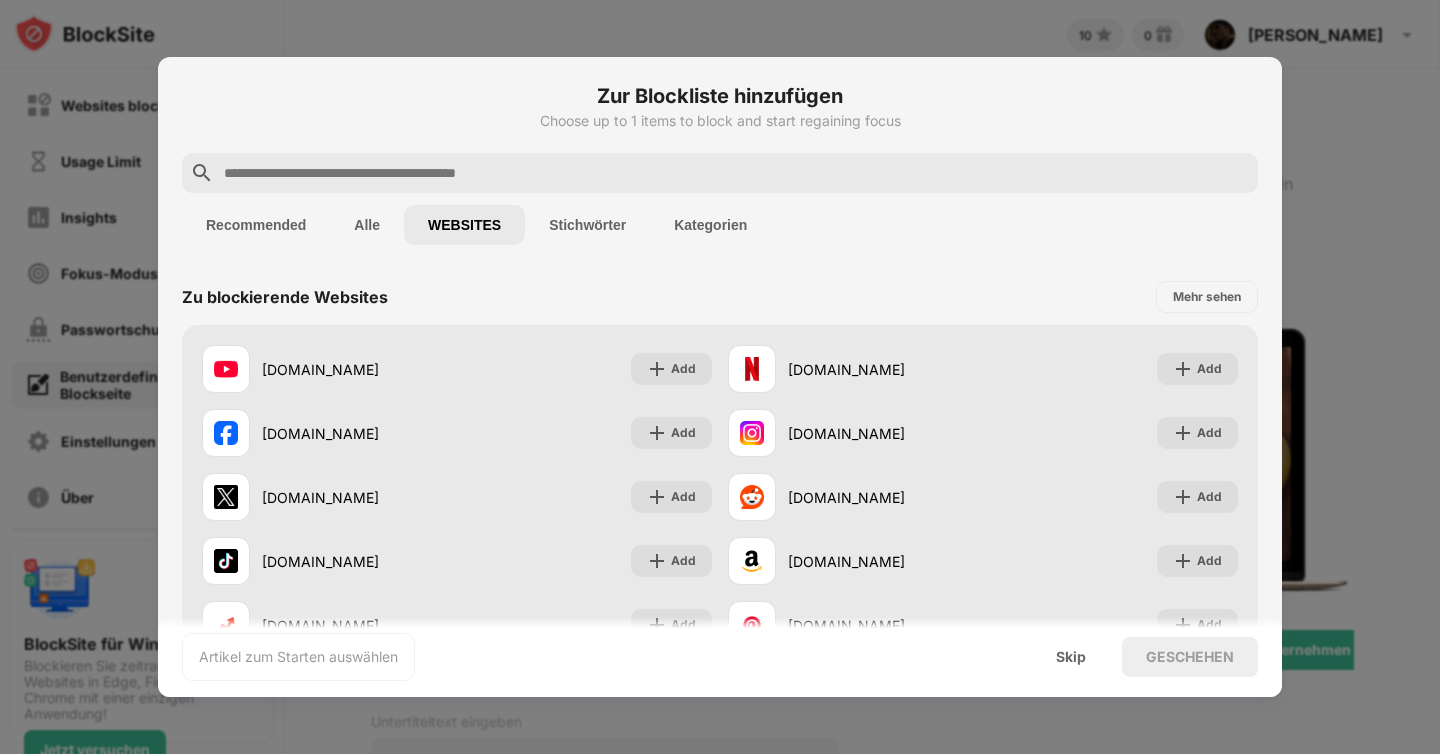 click on "Alle" at bounding box center [367, 225] 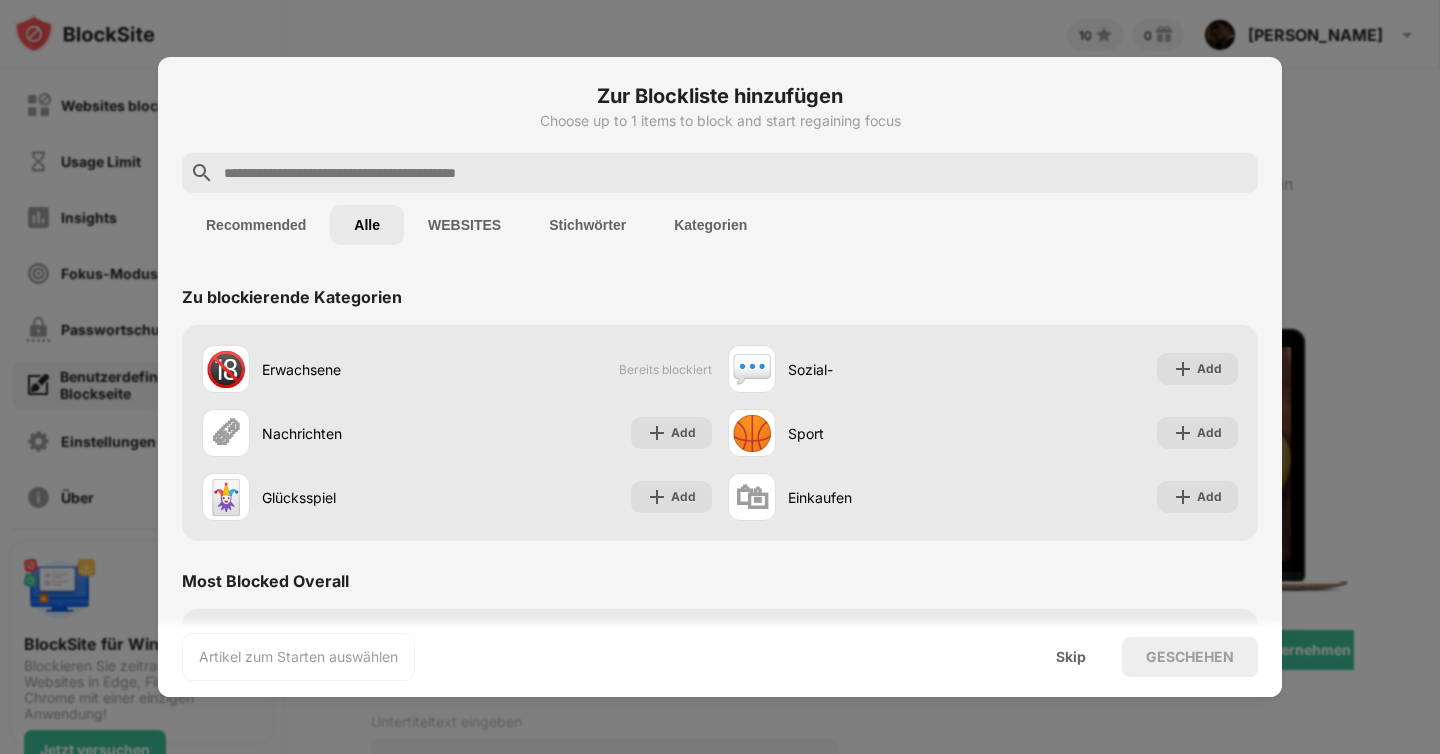 click on "Stichwörter" at bounding box center [587, 225] 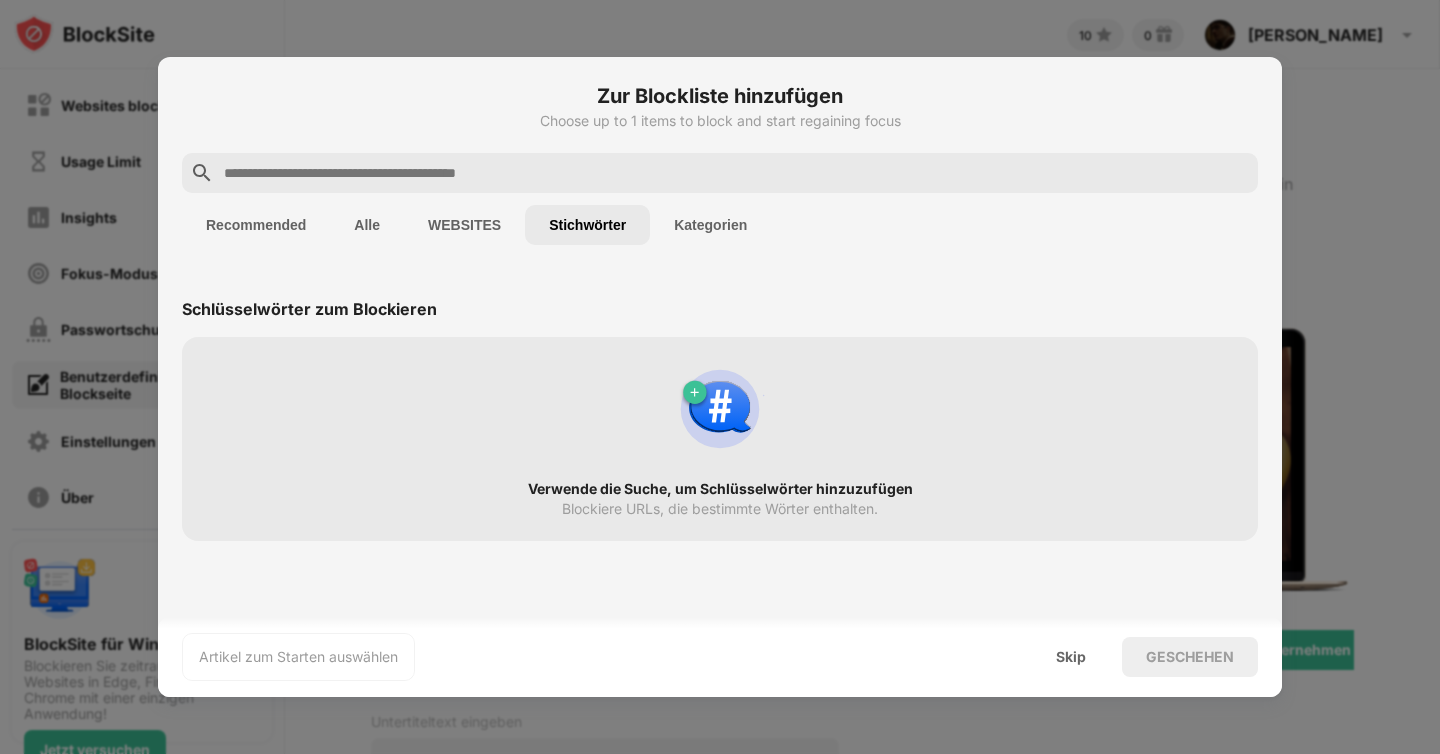 click on "Recommended Alle WEBSITES Stichwörter Kategorien" at bounding box center [720, 225] 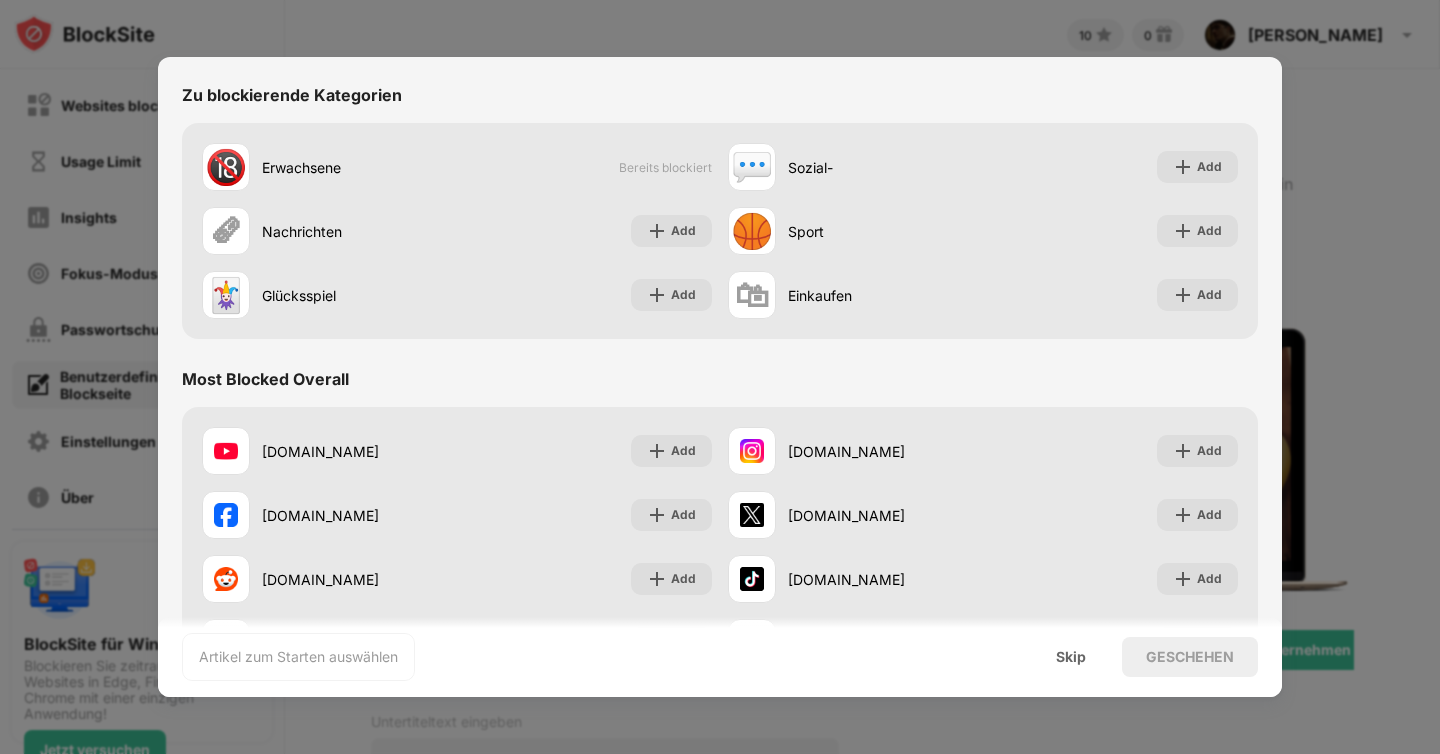 scroll, scrollTop: 208, scrollLeft: 0, axis: vertical 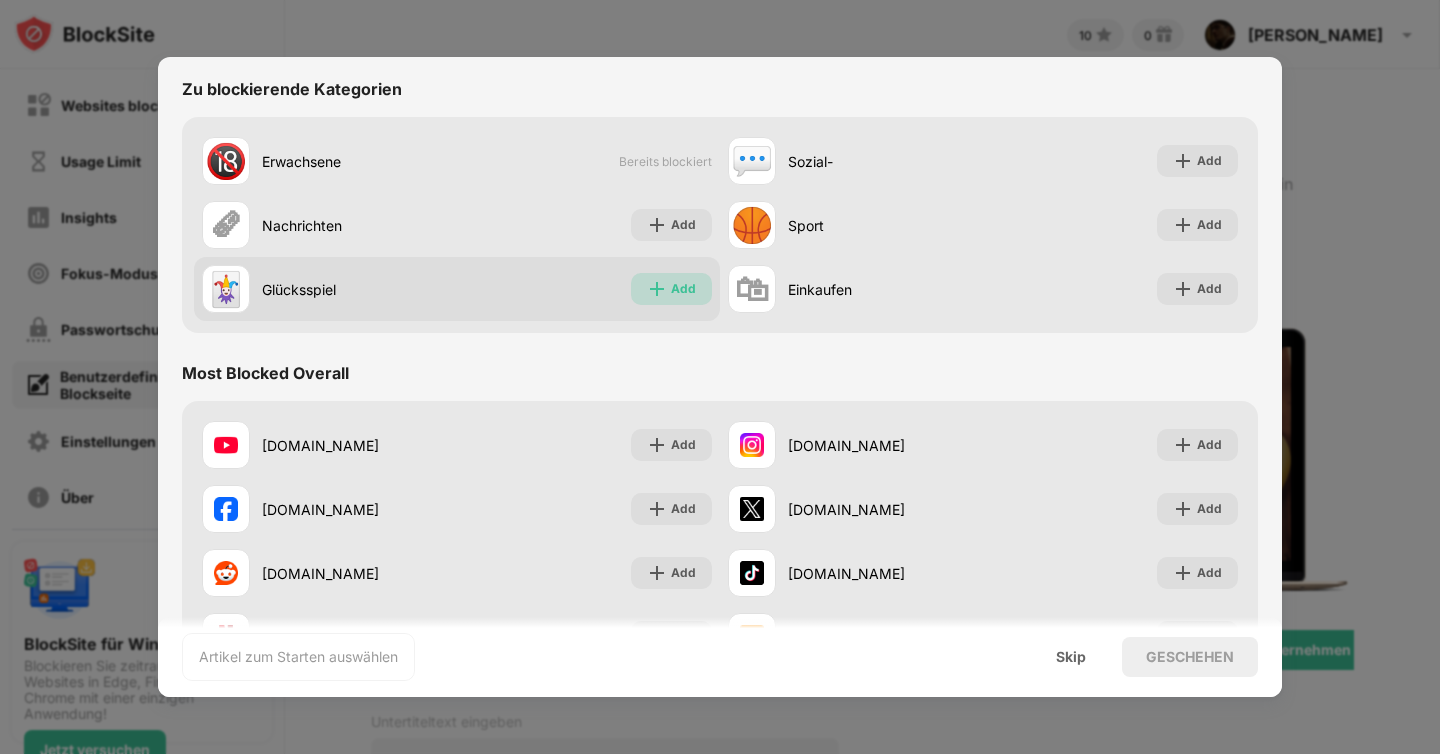 click on "Add" at bounding box center (671, 289) 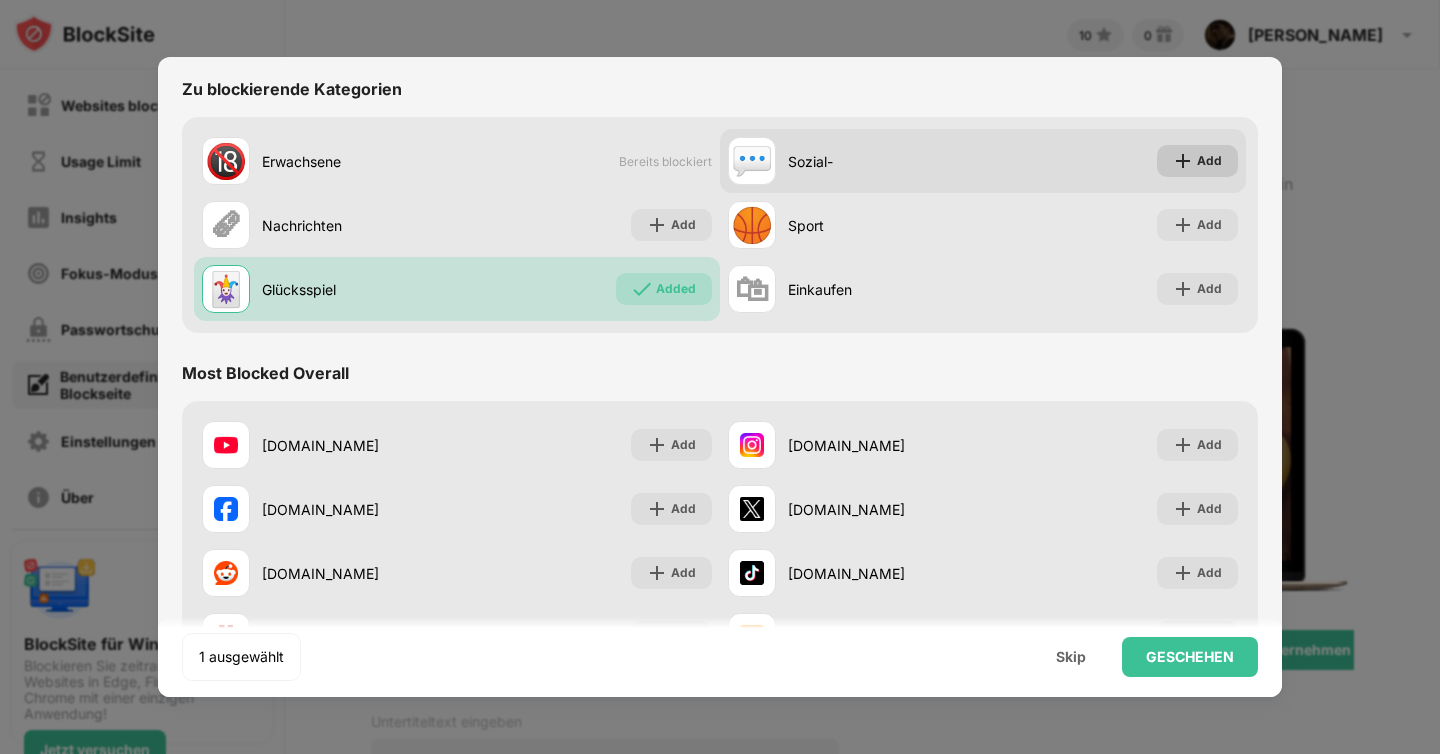 click on "Add" at bounding box center (1197, 161) 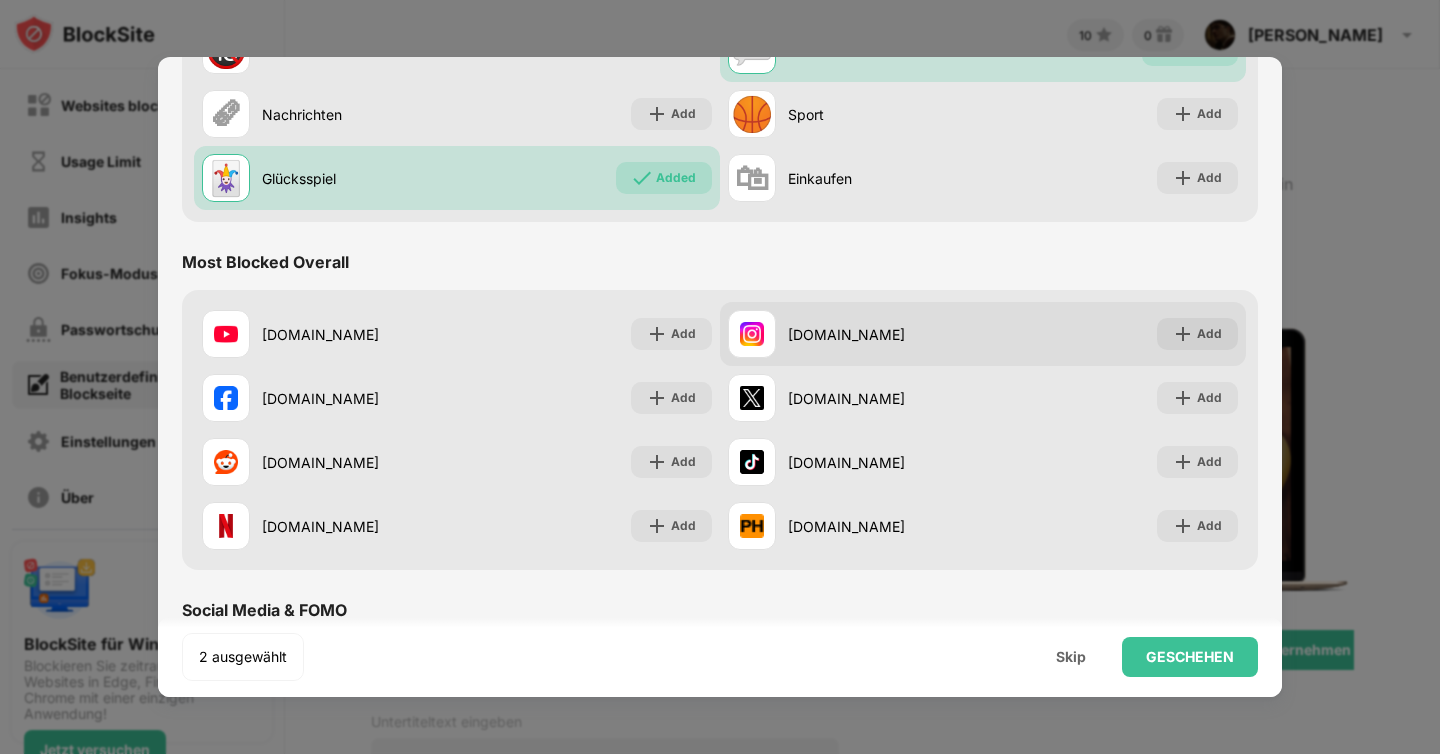 scroll, scrollTop: 382, scrollLeft: 0, axis: vertical 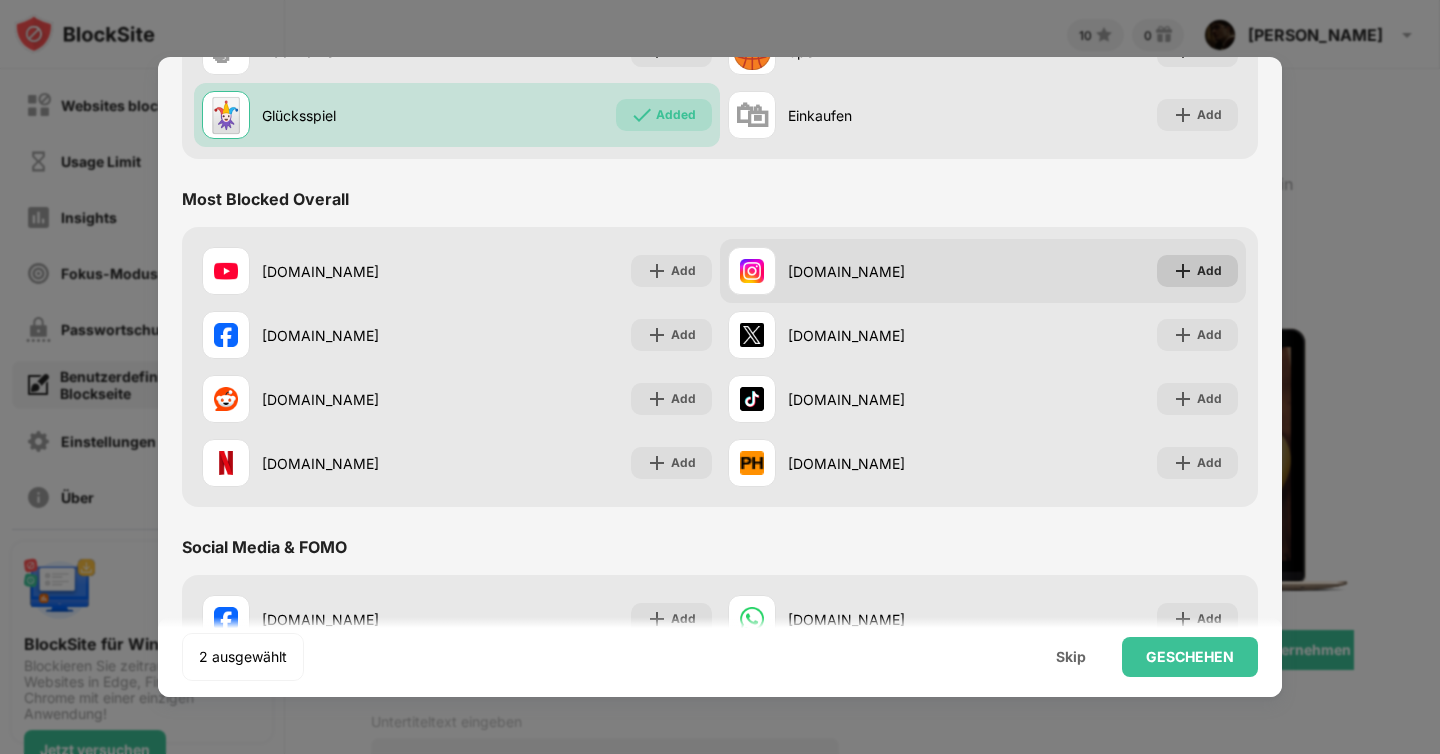 click on "Add" at bounding box center [1209, 271] 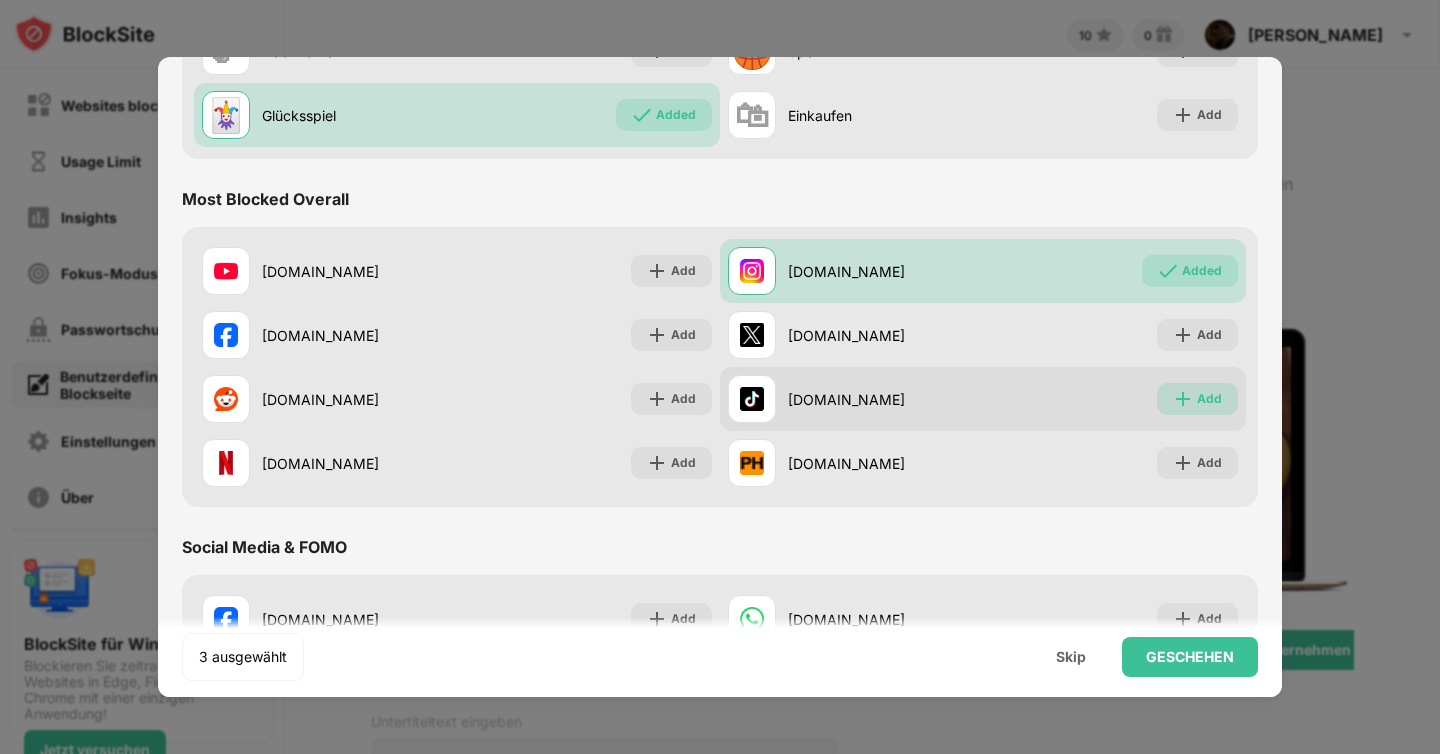 click on "Add" at bounding box center [1209, 399] 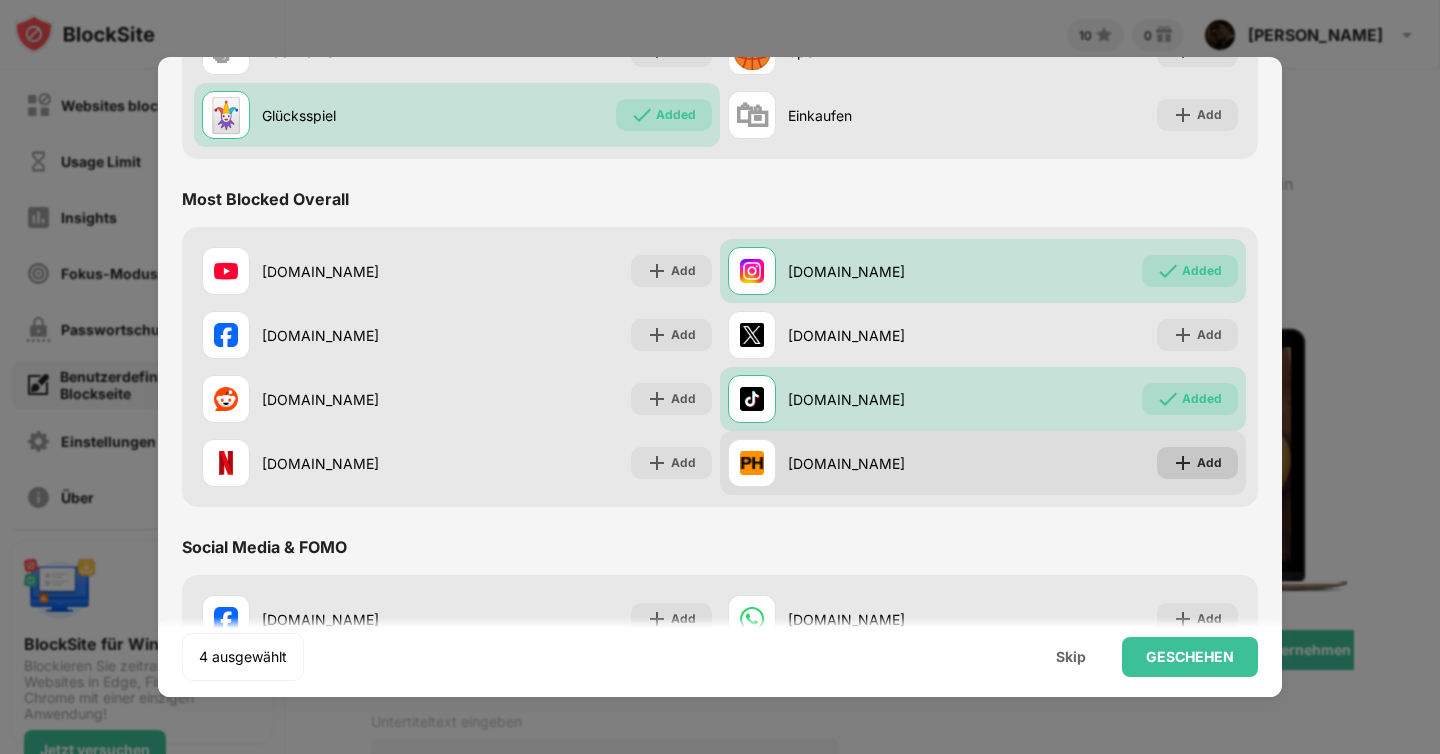 click on "Add" at bounding box center [1197, 463] 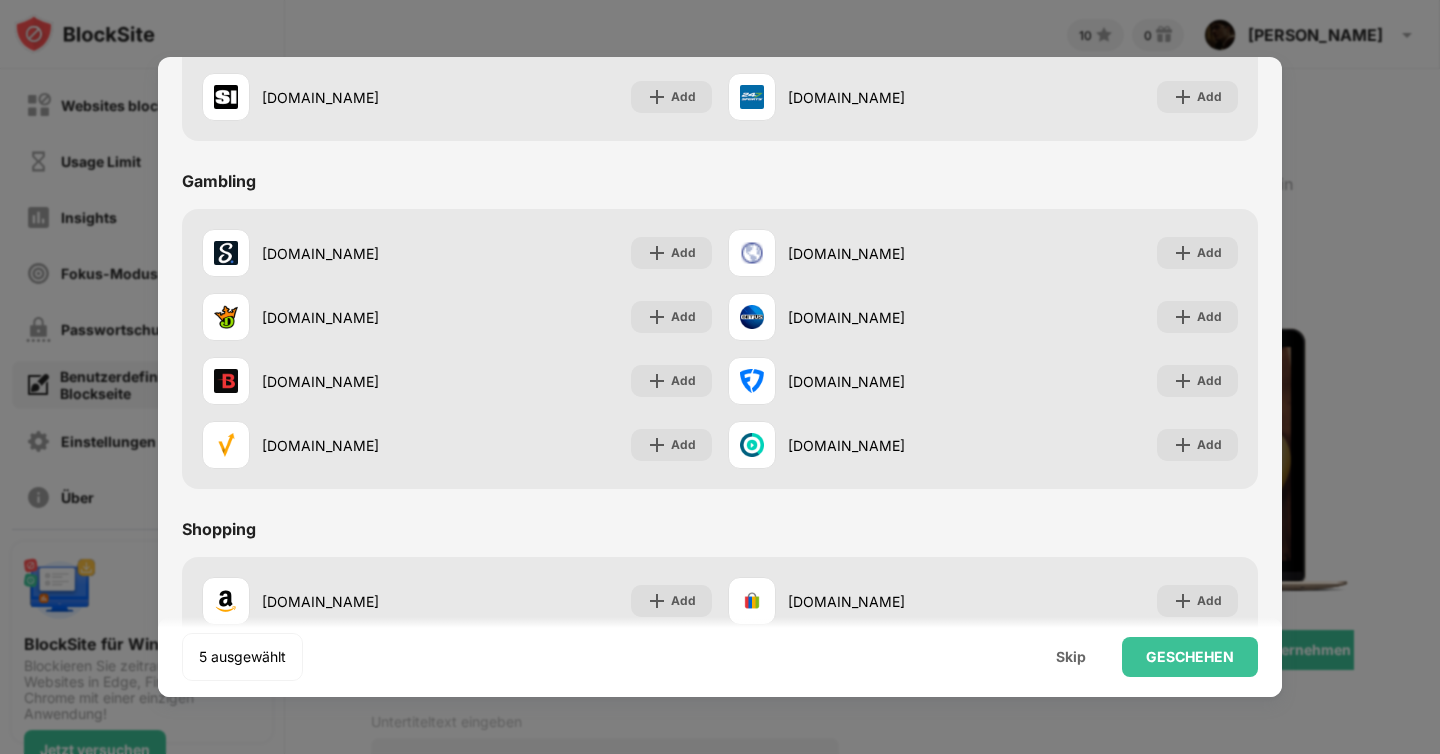 scroll, scrollTop: 2147, scrollLeft: 0, axis: vertical 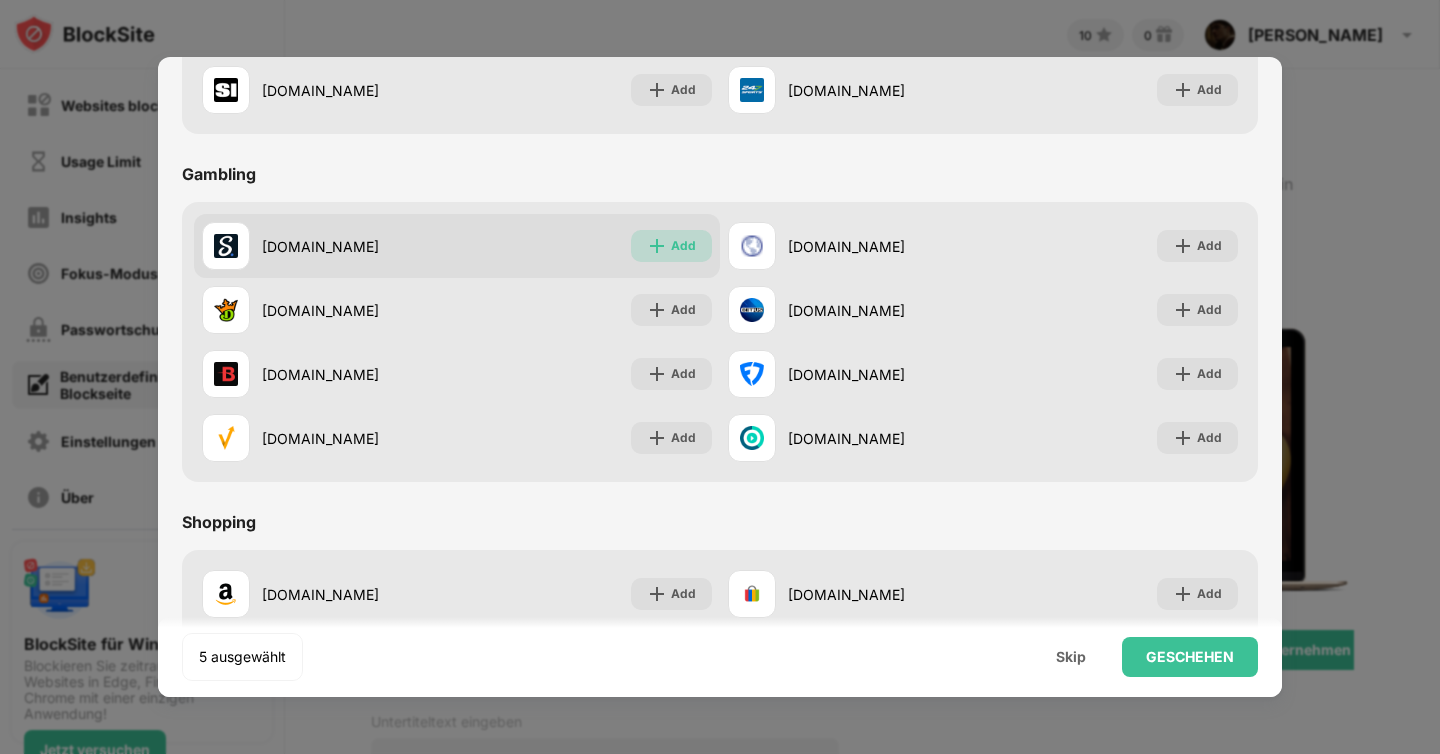 click on "Add" at bounding box center (671, 246) 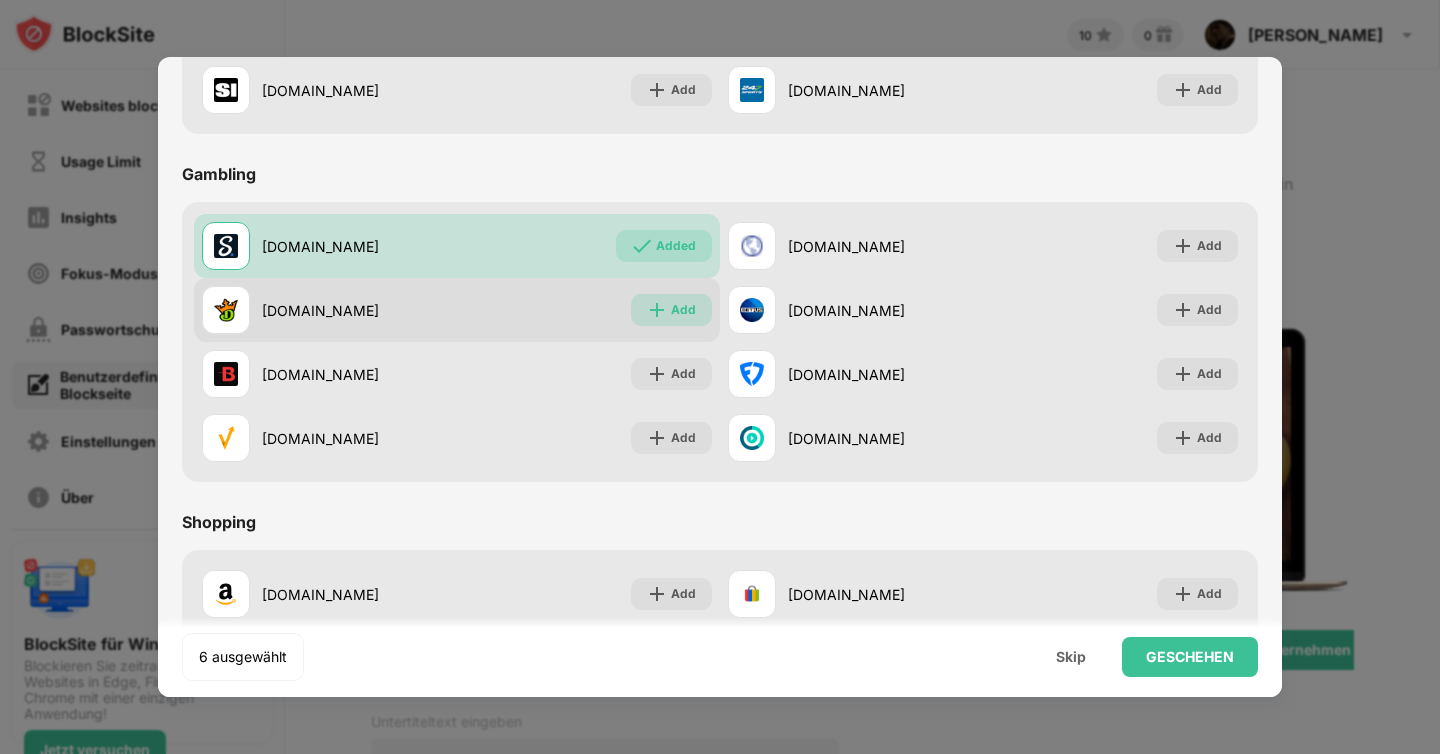 click on "Add" at bounding box center [671, 310] 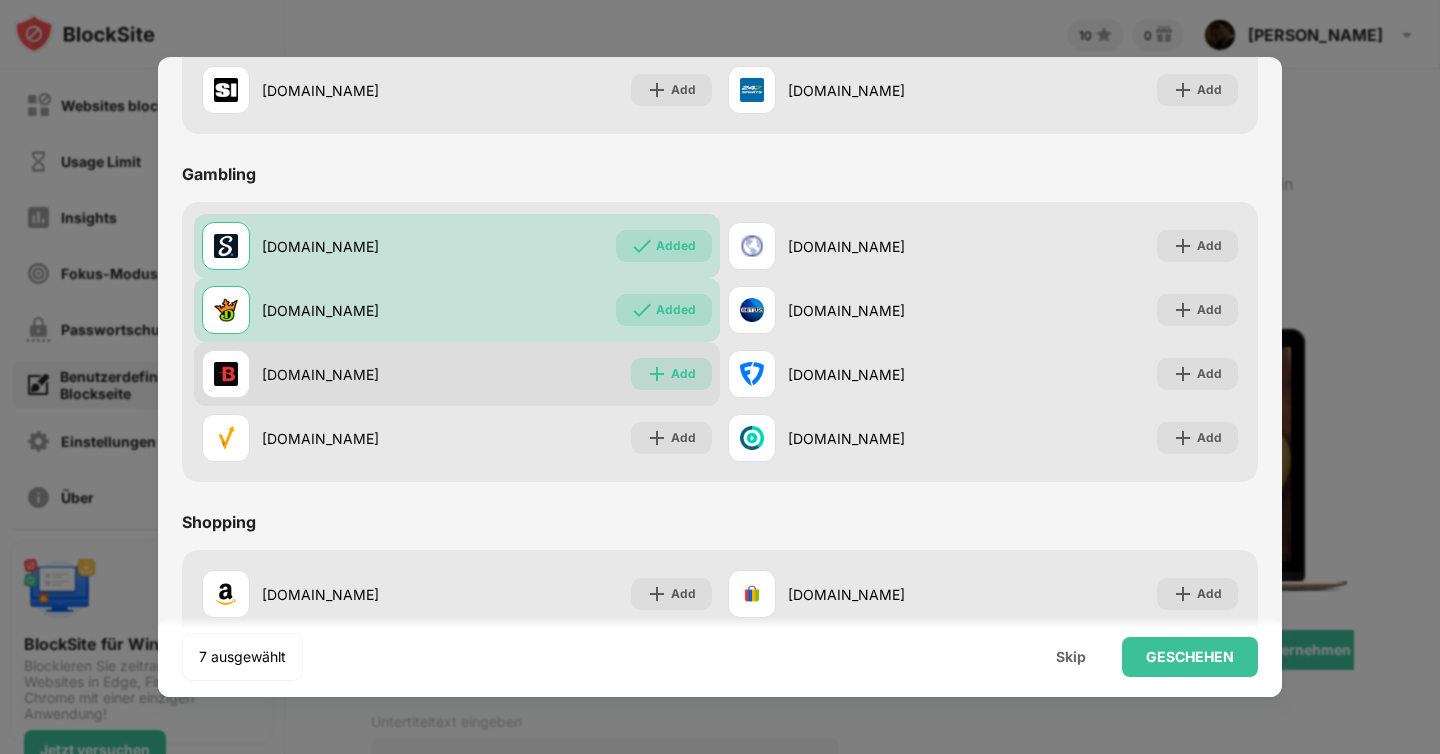 click on "Add" at bounding box center [671, 374] 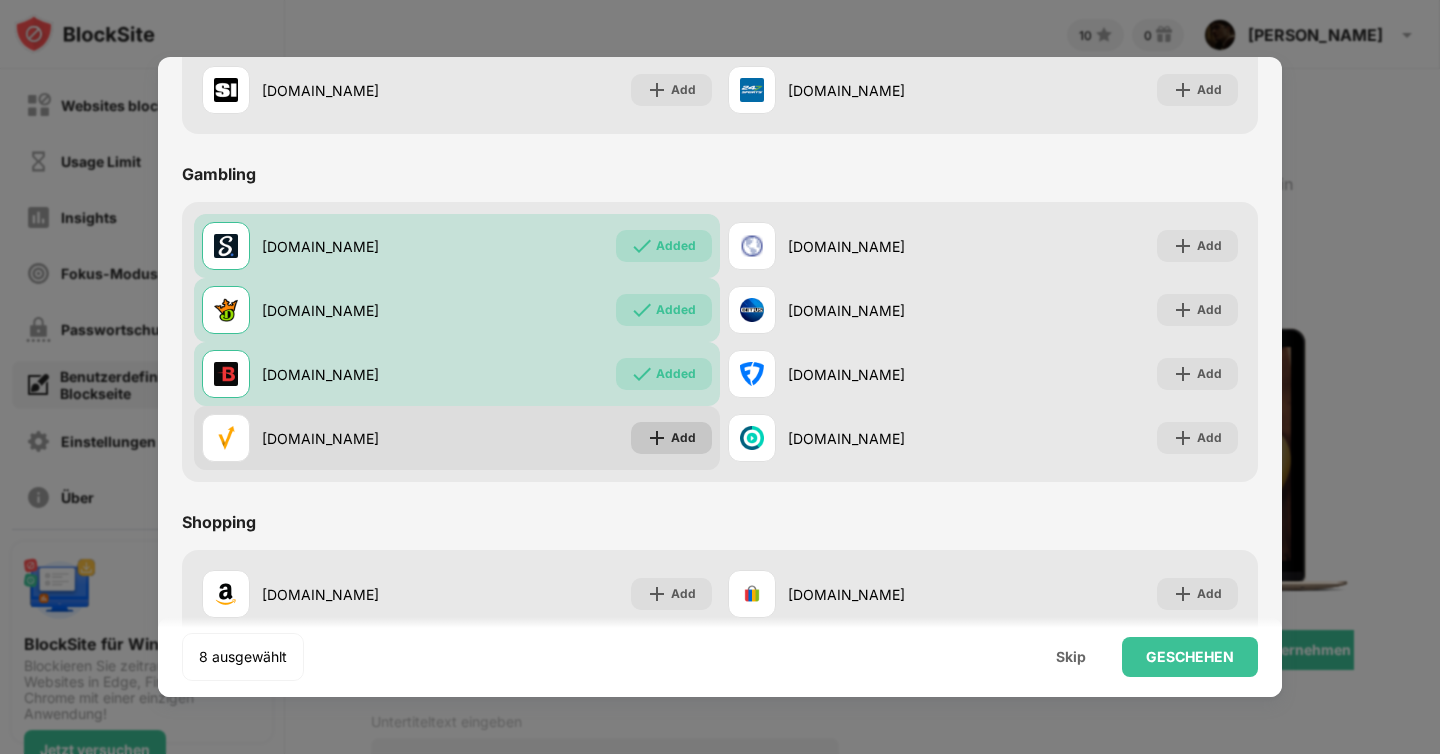 click on "Add" at bounding box center [683, 438] 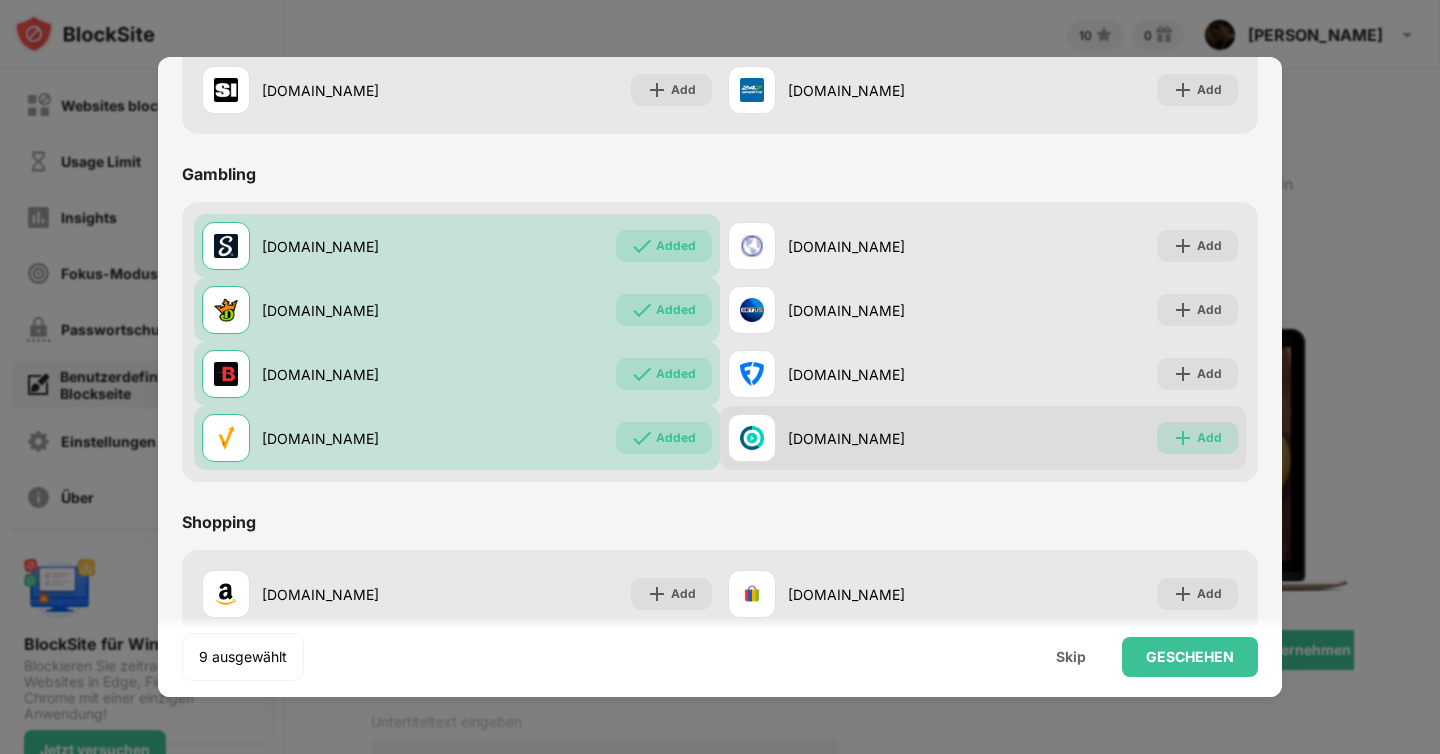 click on "Add" at bounding box center [1197, 438] 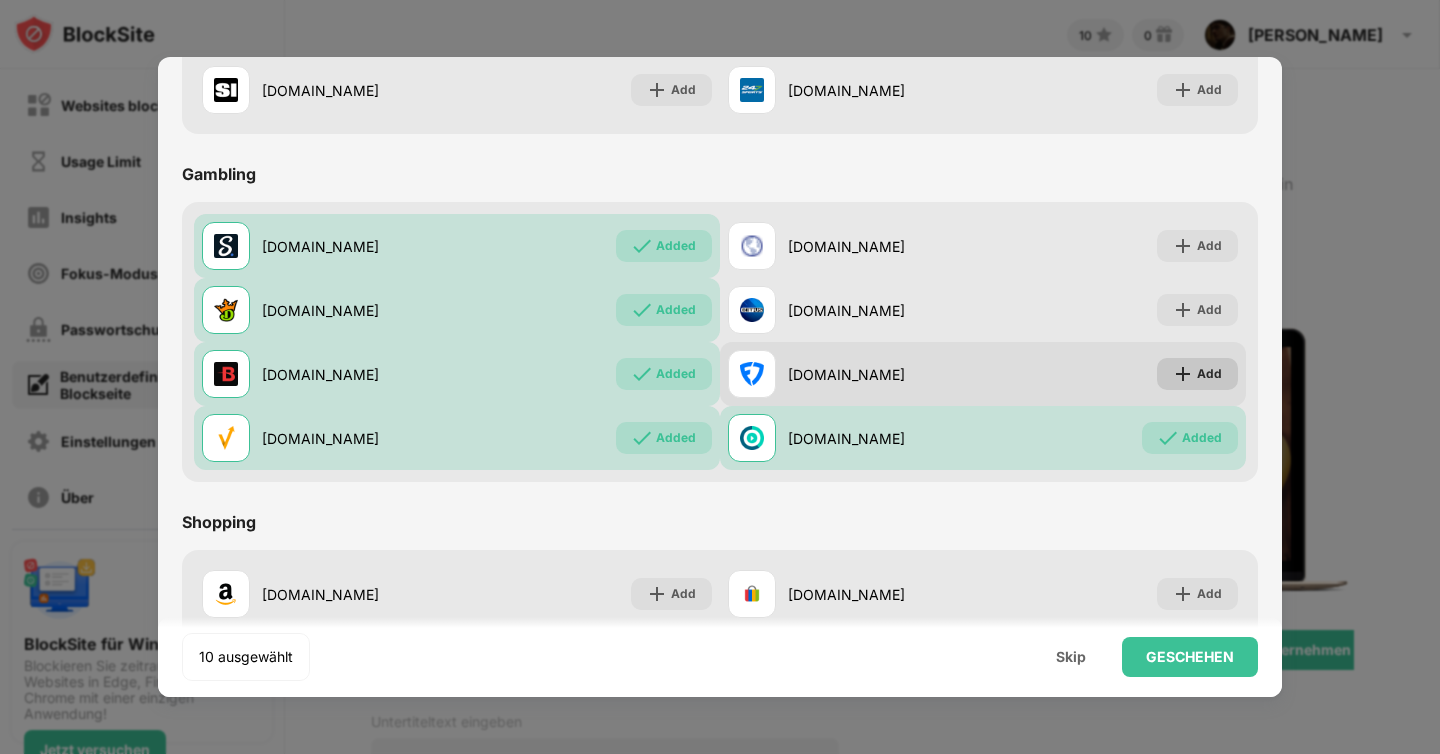 click on "fanduel.com Add" at bounding box center [983, 374] 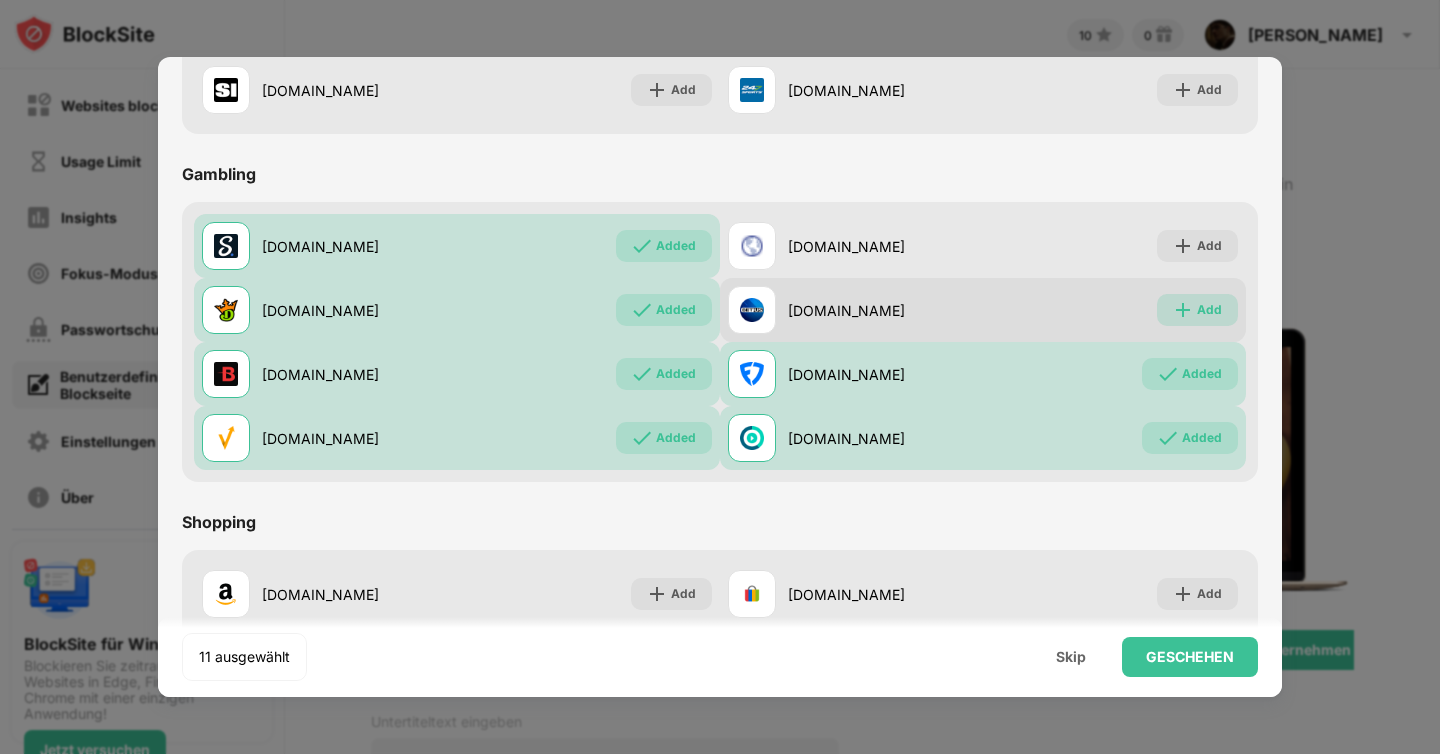 click at bounding box center [1183, 310] 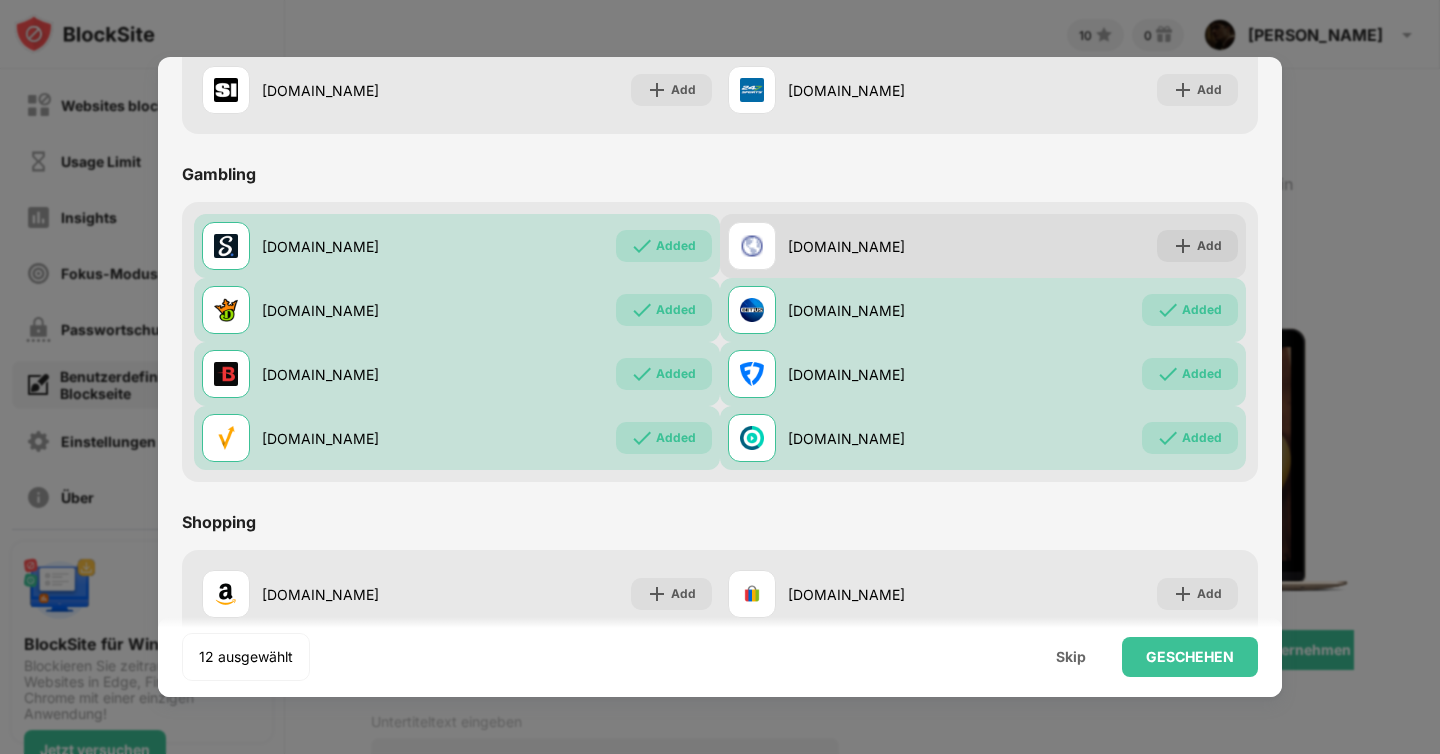 click on "hype34fn.com Add" at bounding box center [983, 246] 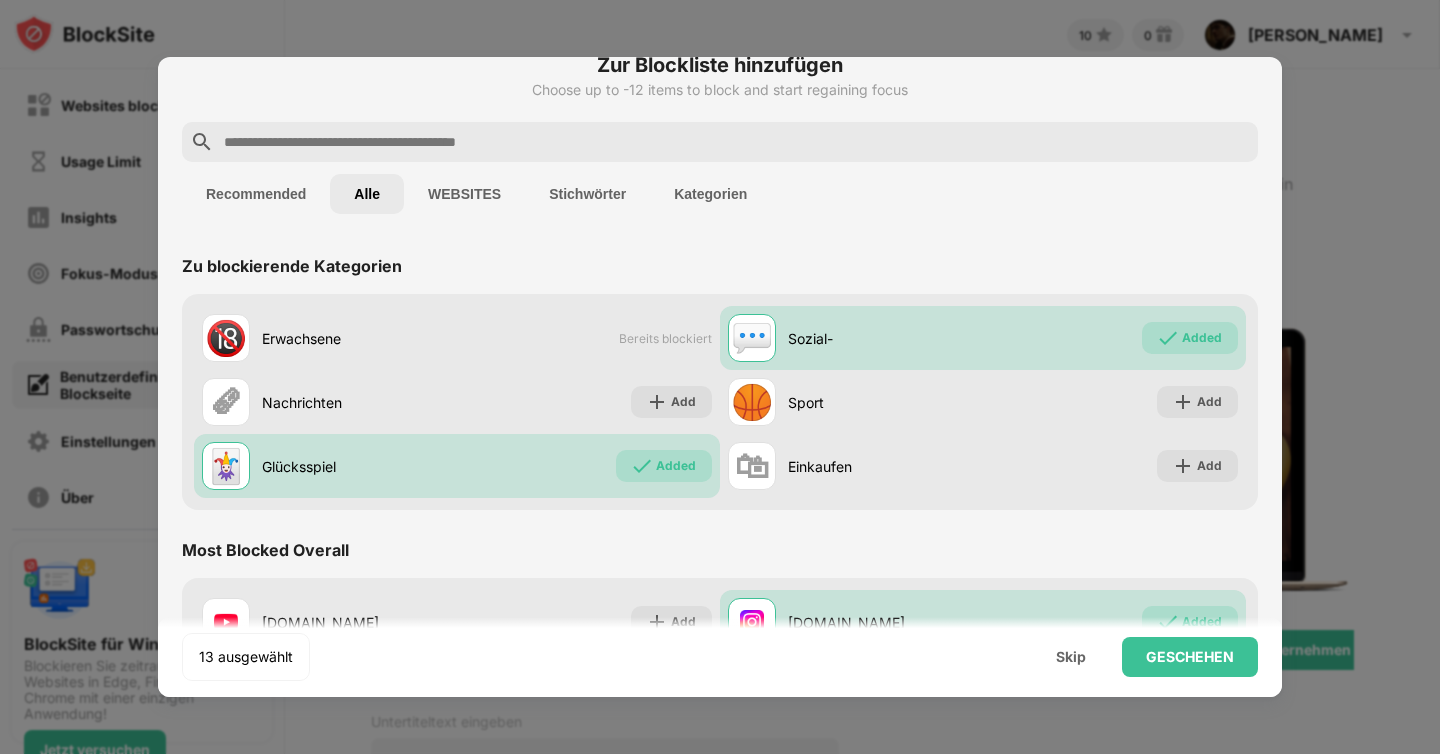 scroll, scrollTop: 34, scrollLeft: 0, axis: vertical 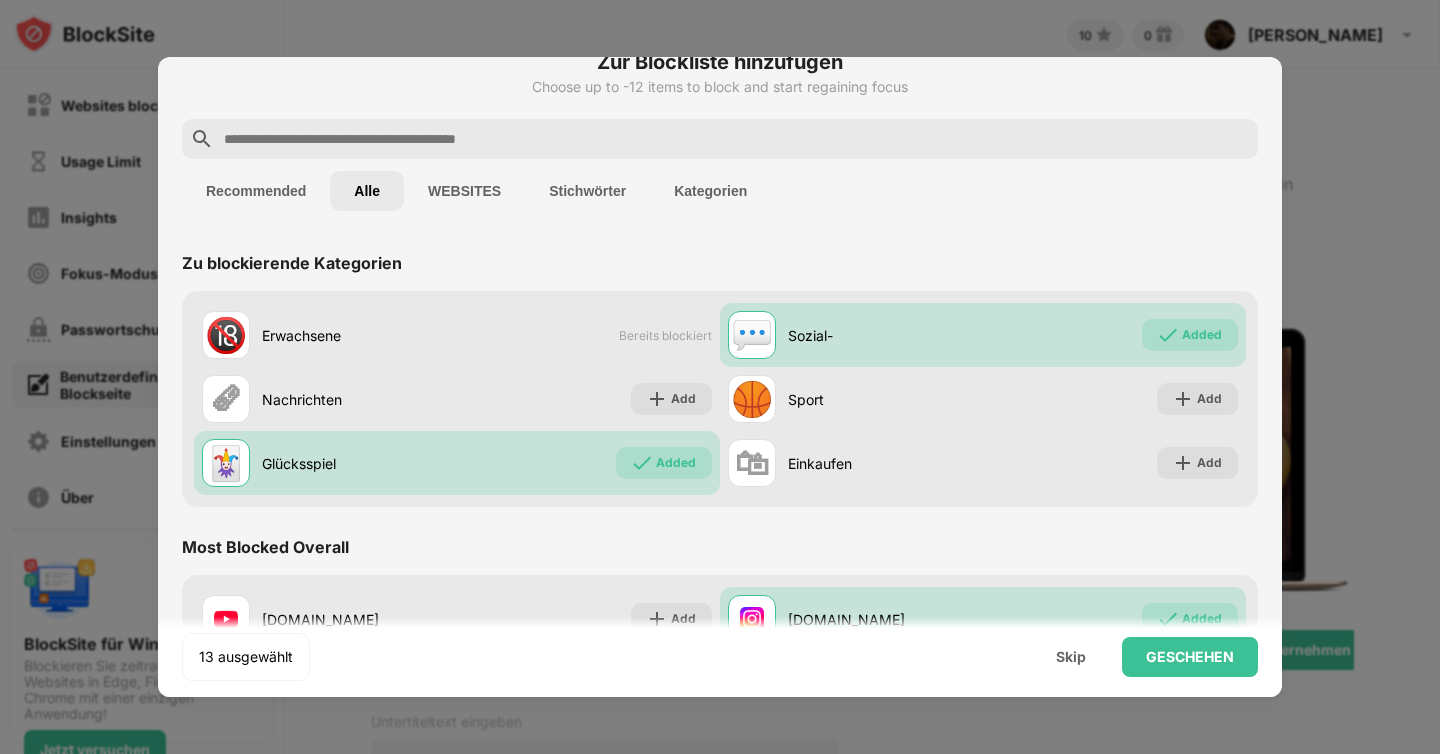 click on "Kategorien" at bounding box center [710, 191] 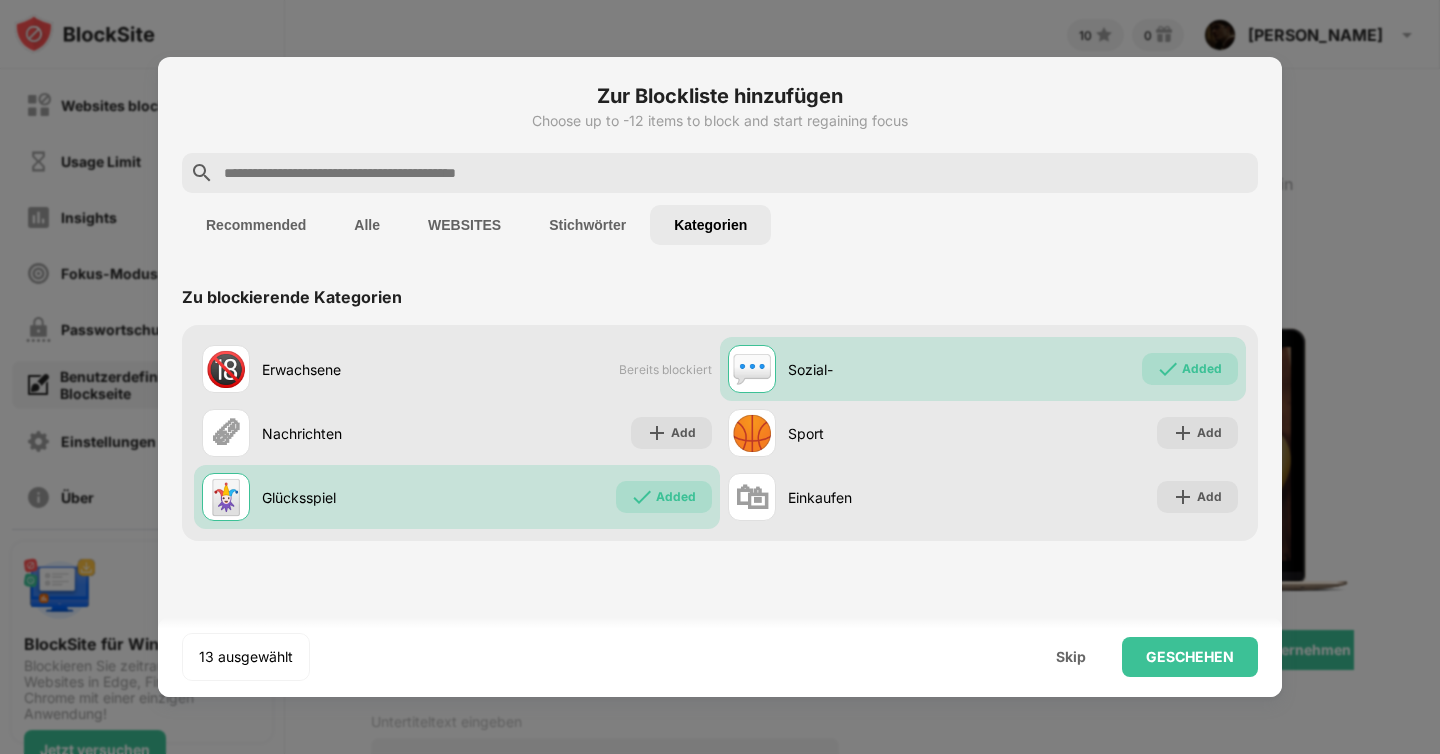click on "Stichwörter" at bounding box center [587, 225] 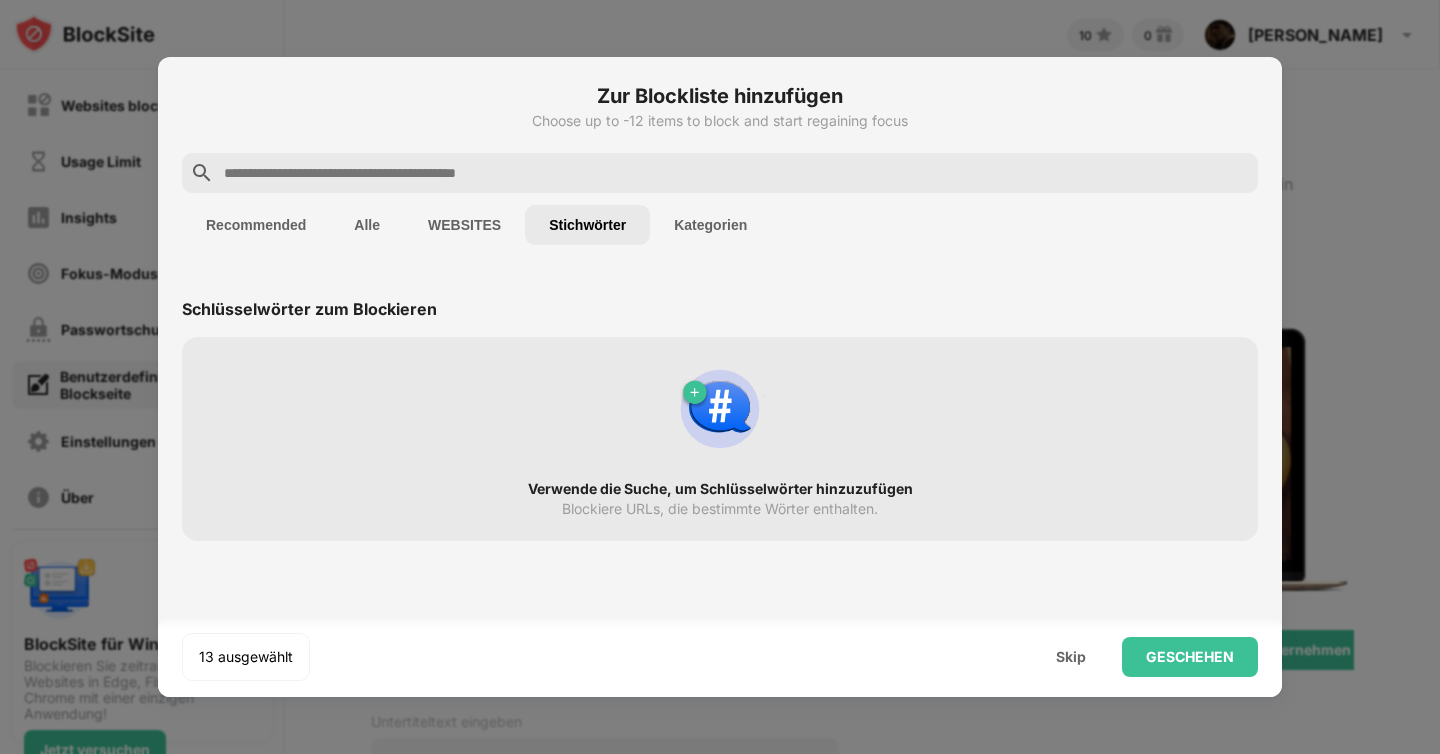 click on "Kategorien" at bounding box center [710, 225] 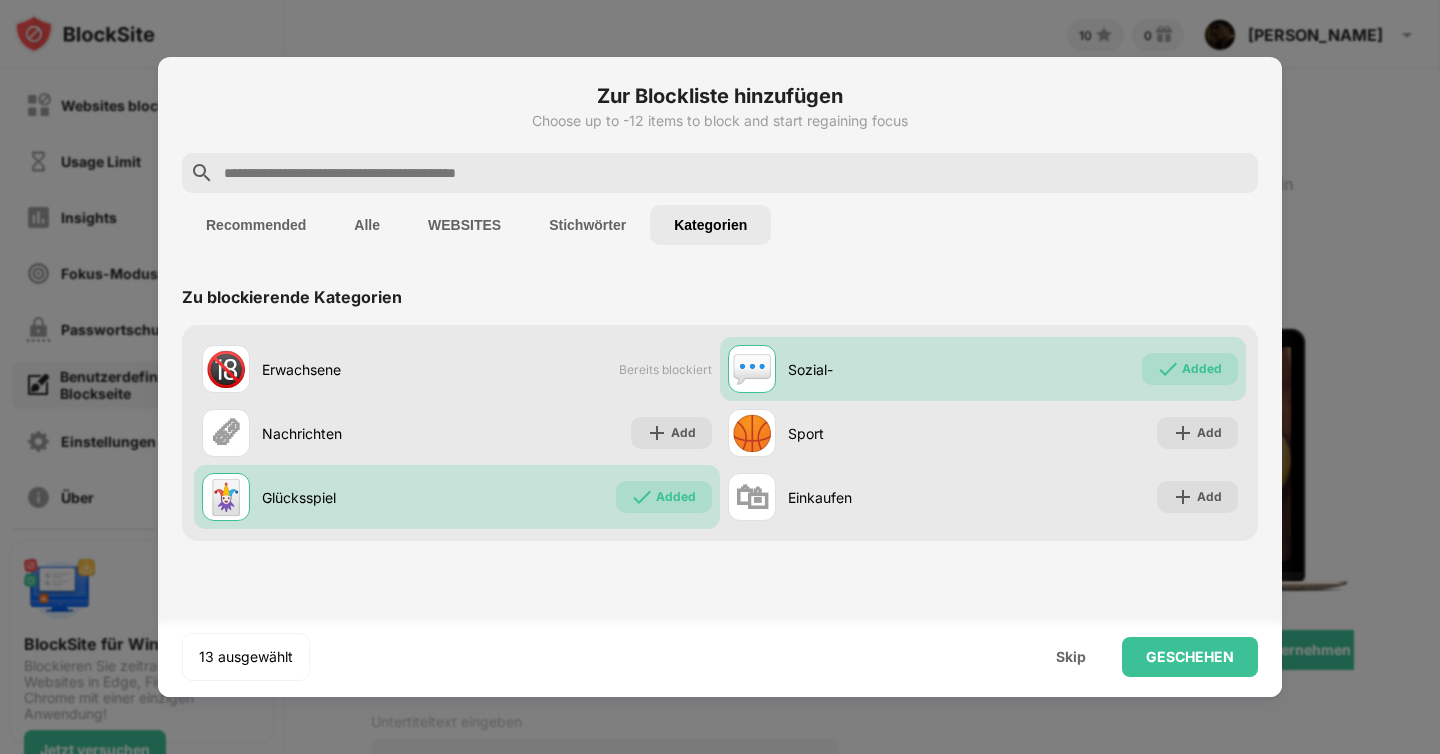click on "Stichwörter" at bounding box center (587, 225) 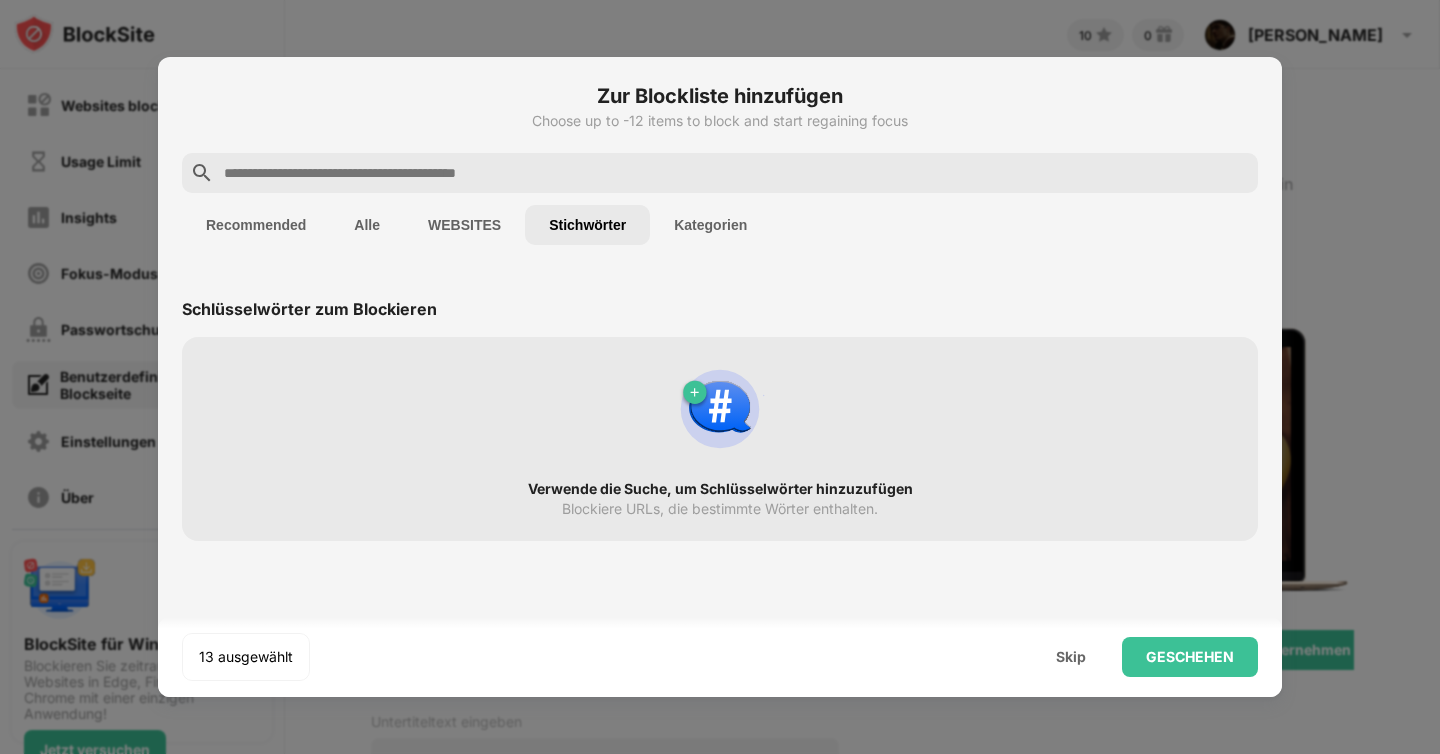 click on "WEBSITES" at bounding box center (464, 225) 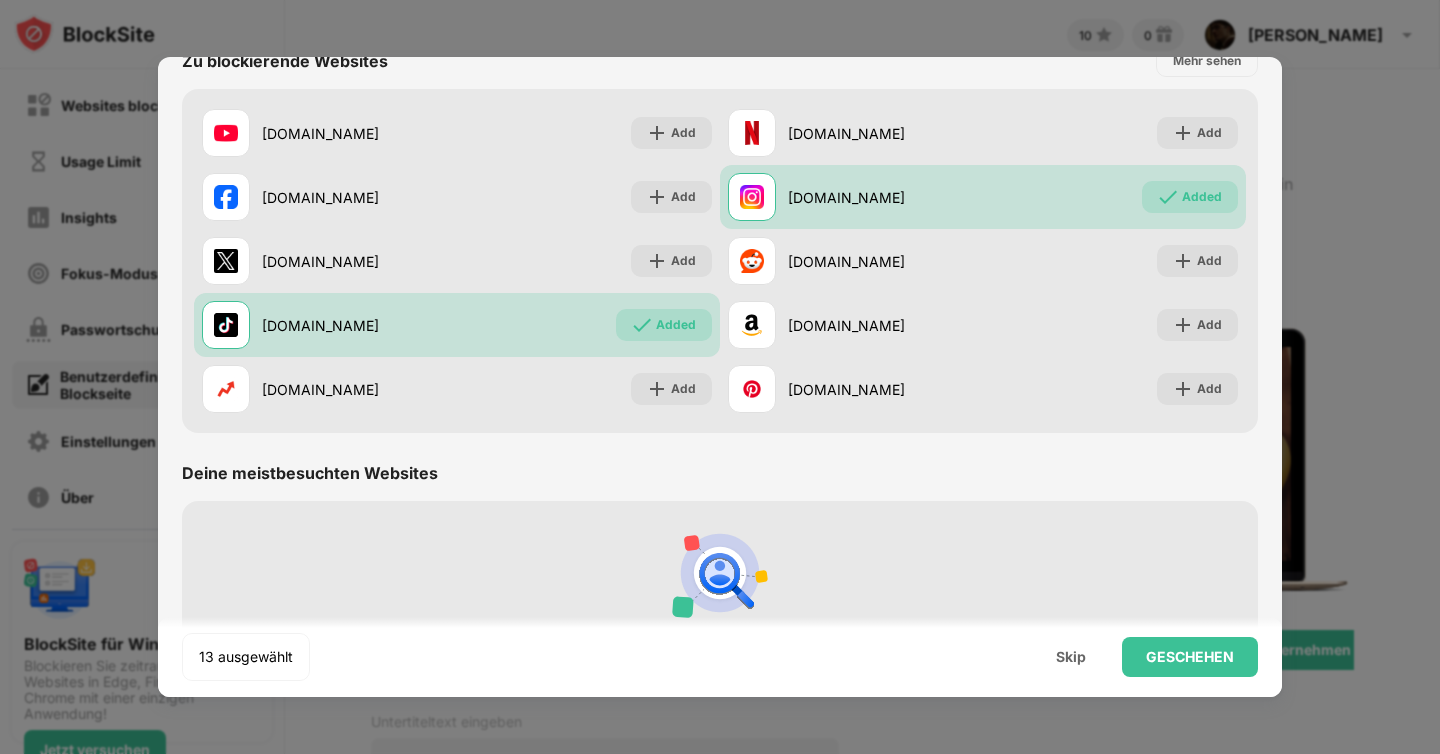 scroll, scrollTop: 0, scrollLeft: 0, axis: both 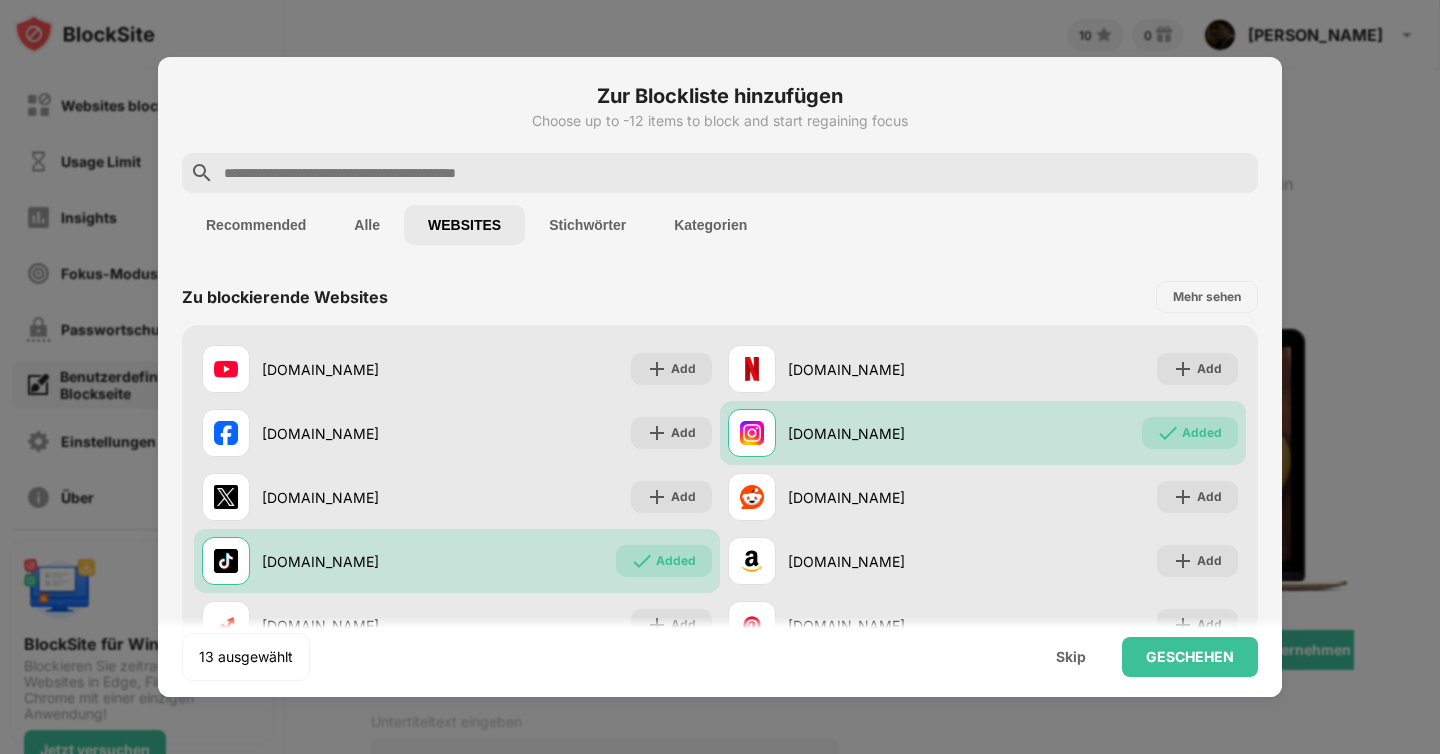 click on "Alle" at bounding box center [367, 225] 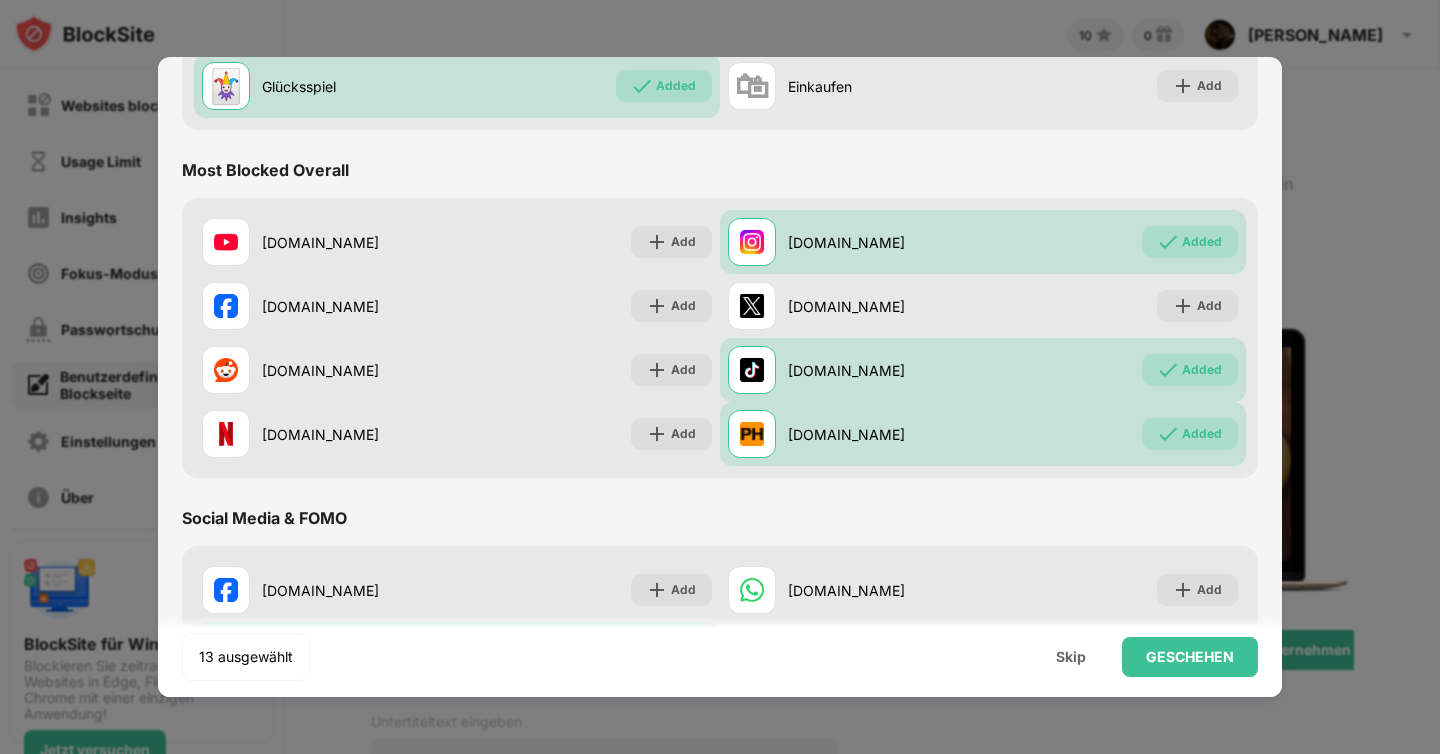 scroll, scrollTop: 57, scrollLeft: 0, axis: vertical 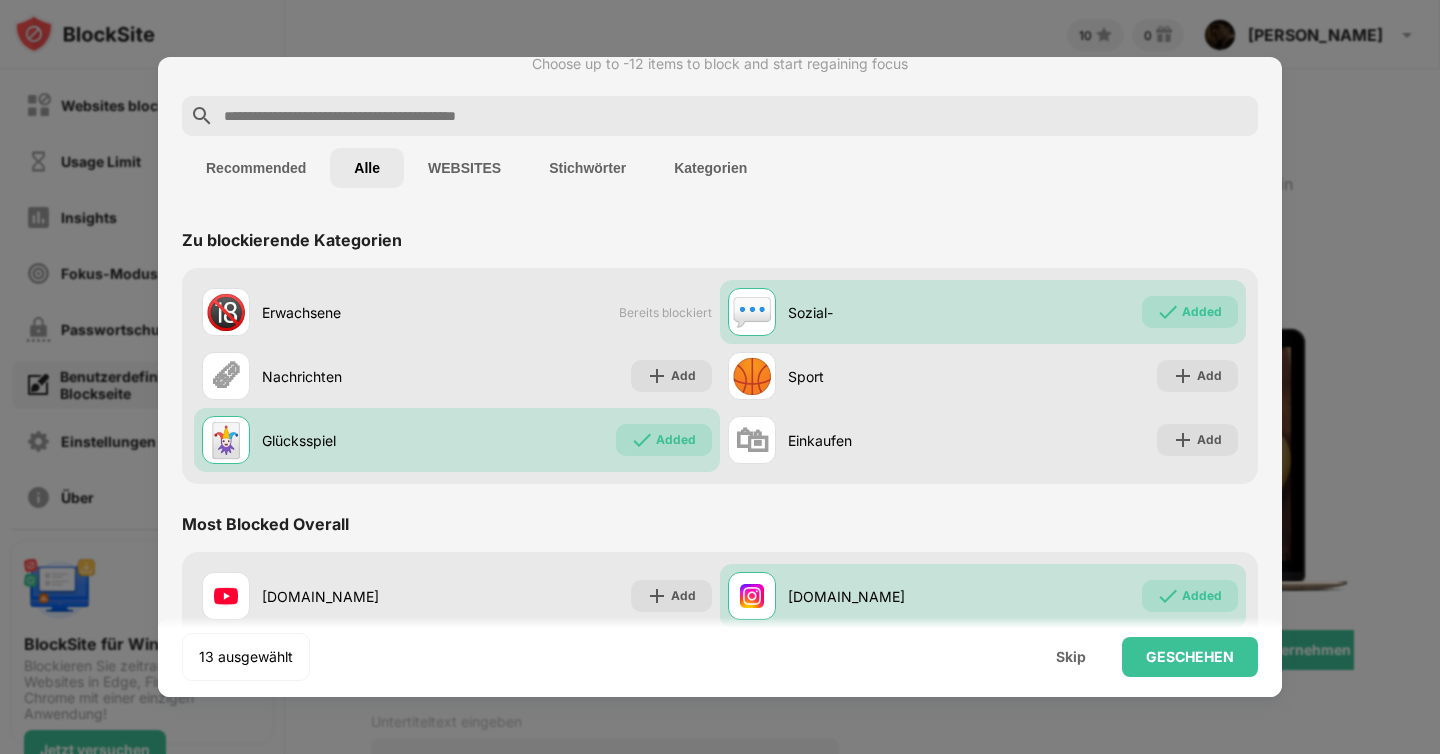 click on "Recommended" at bounding box center (256, 168) 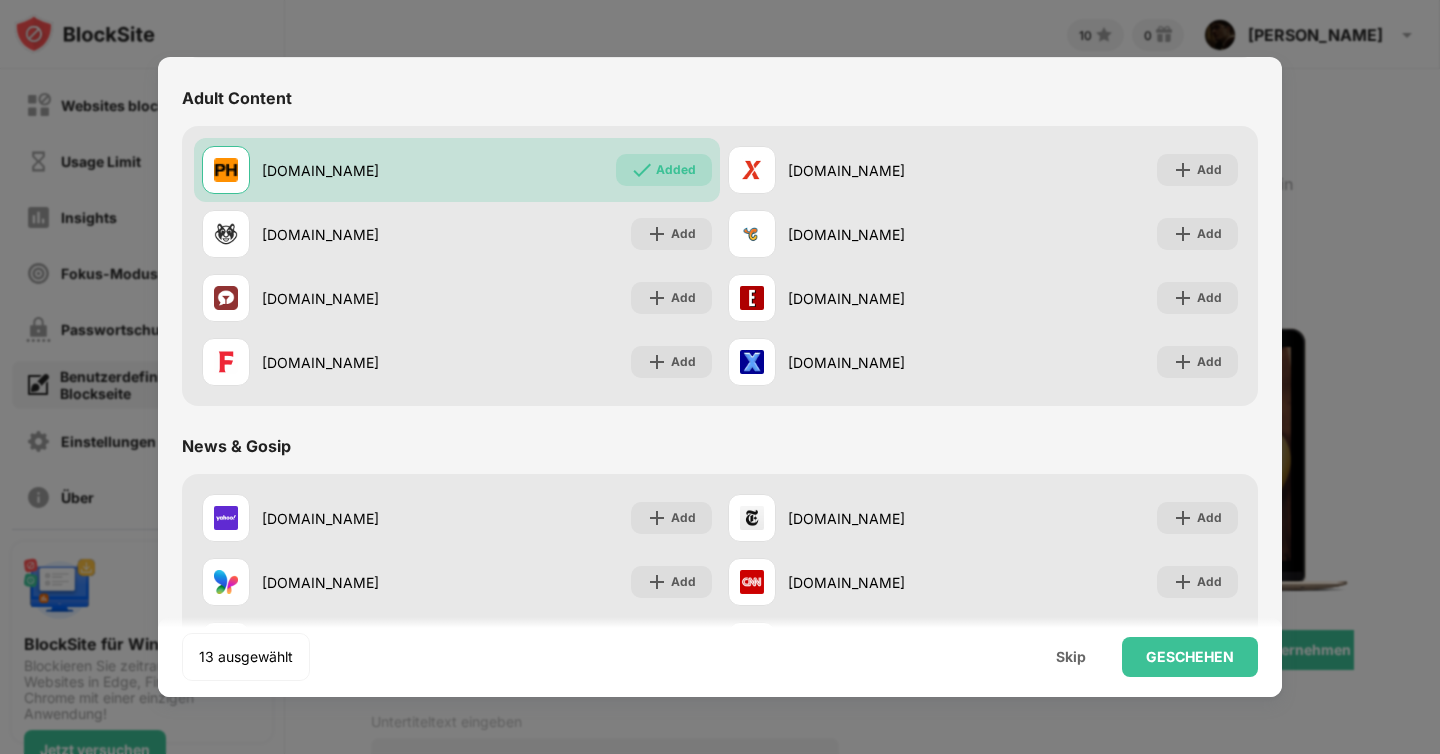 scroll, scrollTop: 902, scrollLeft: 0, axis: vertical 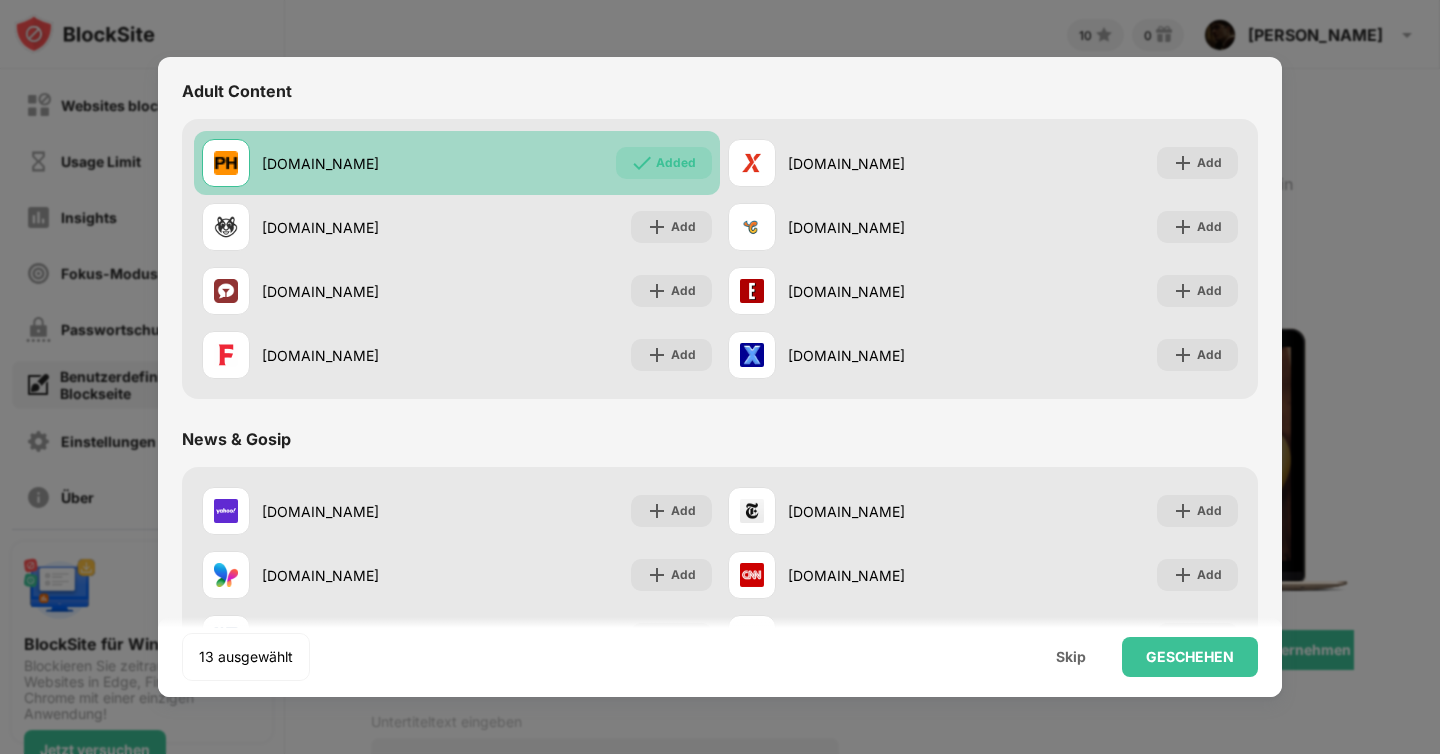 click on "pornhub.com Added" at bounding box center [457, 163] 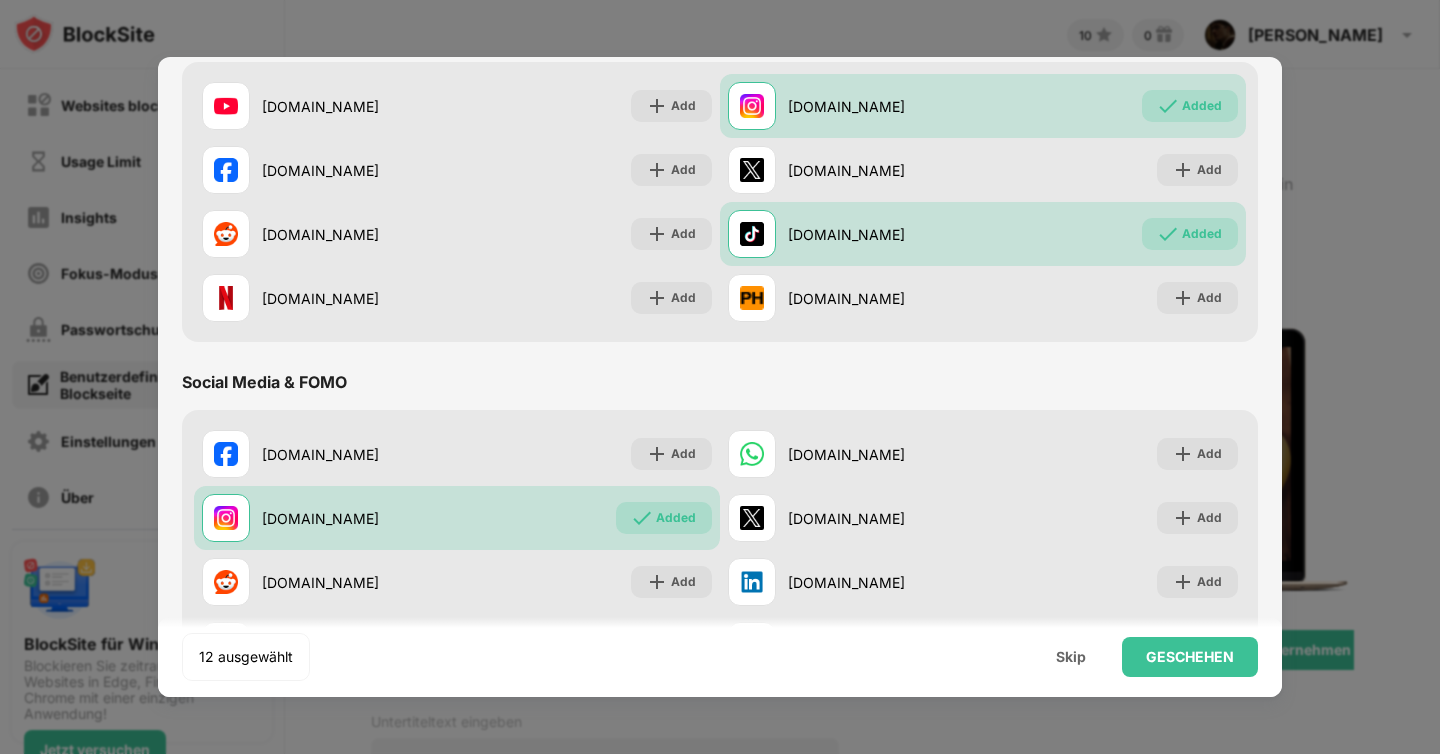 scroll, scrollTop: 408, scrollLeft: 0, axis: vertical 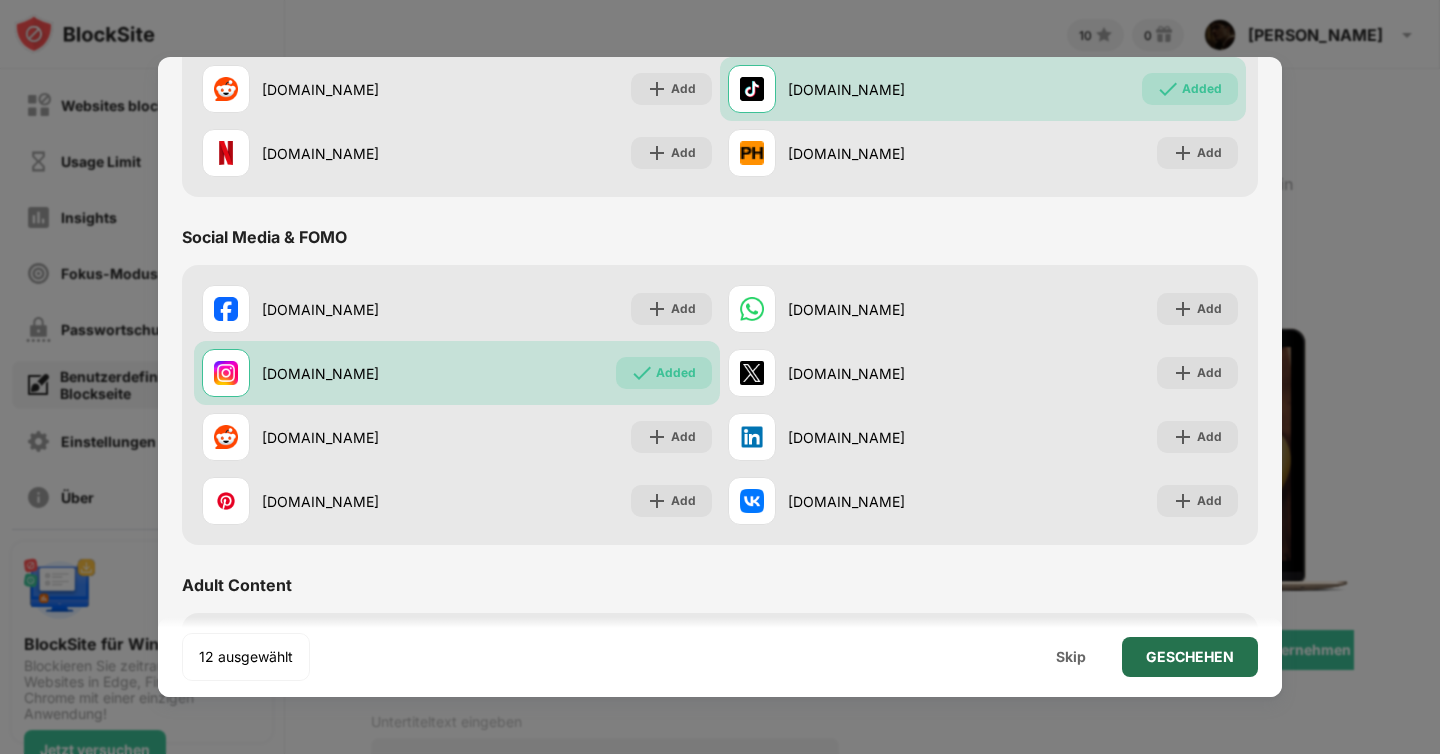 click on "GESCHEHEN" at bounding box center [1190, 657] 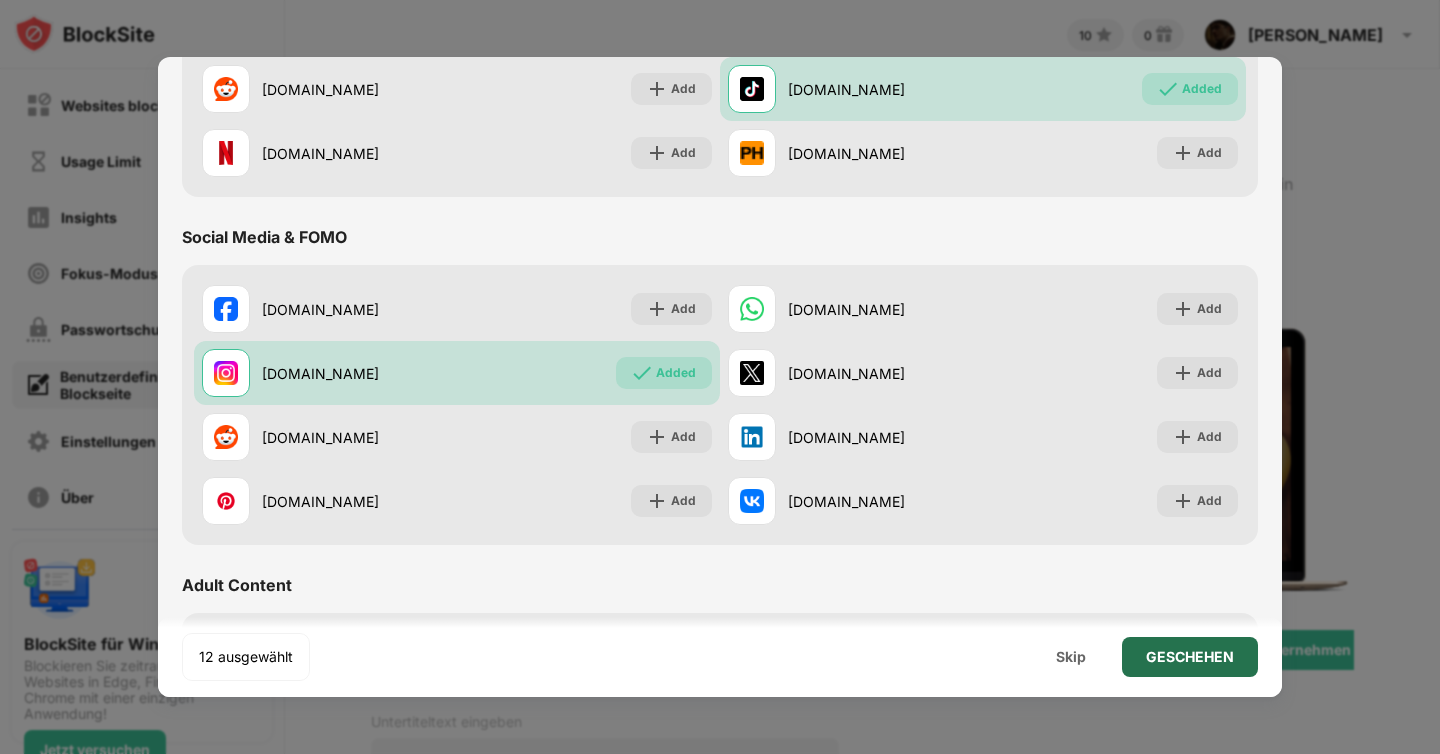 scroll, scrollTop: 0, scrollLeft: 0, axis: both 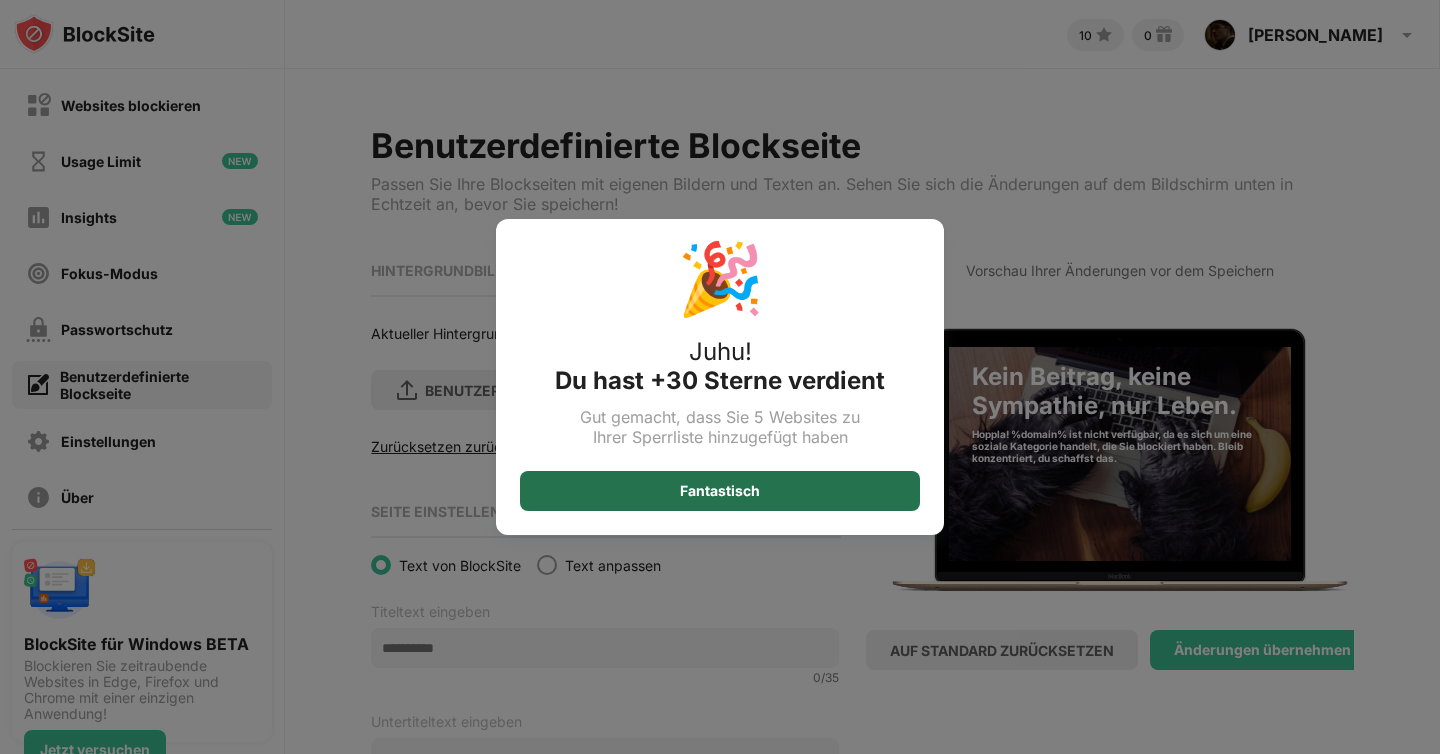 click on "Fantastisch" at bounding box center (720, 491) 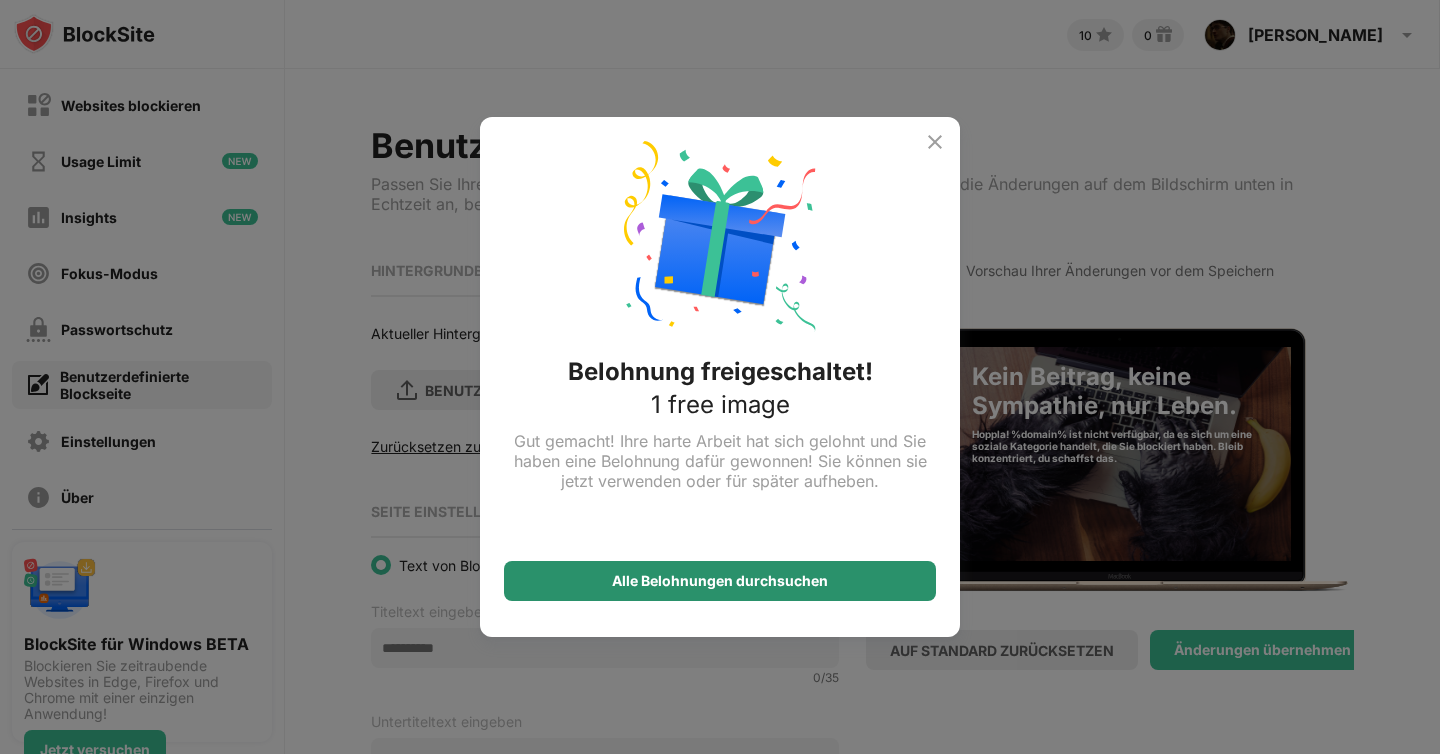 click on "Alle Belohnungen durchsuchen" at bounding box center [720, 581] 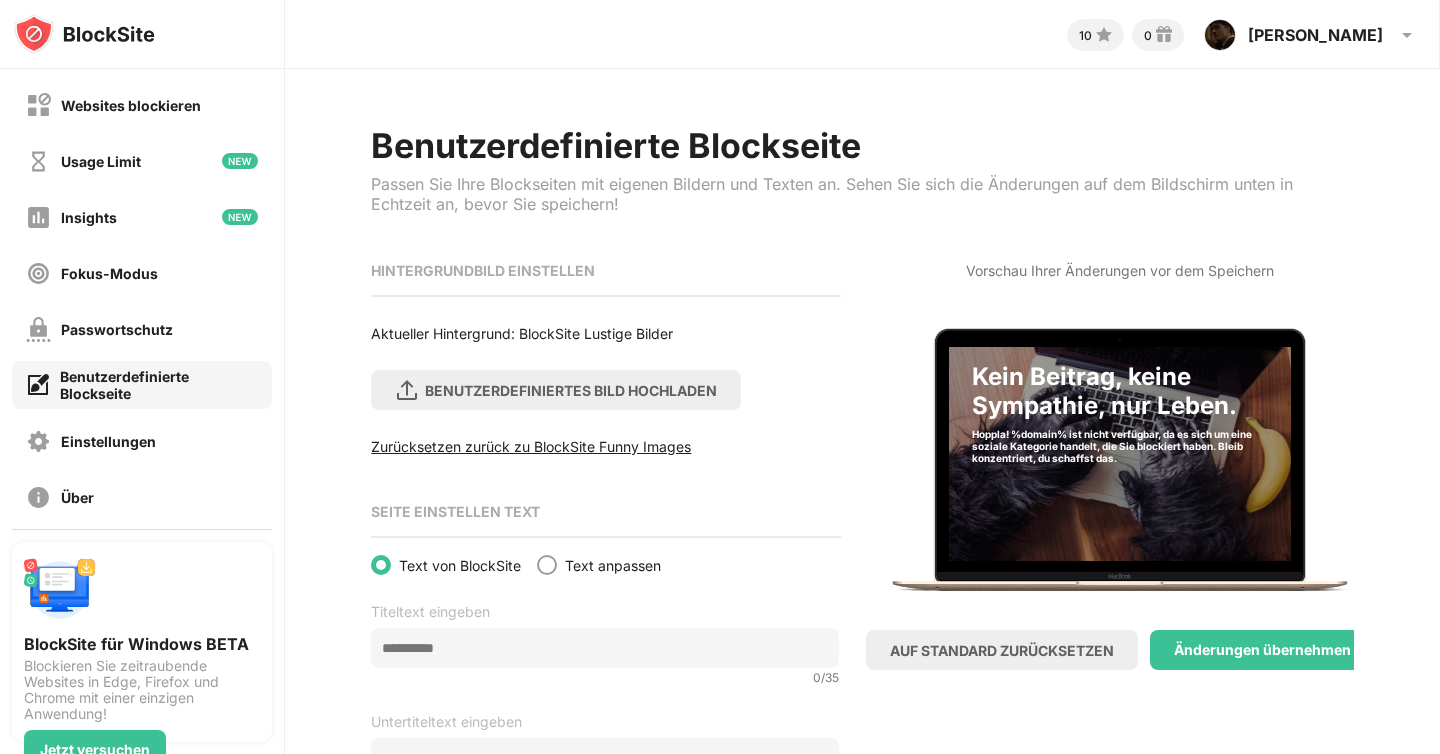 scroll, scrollTop: 125, scrollLeft: 0, axis: vertical 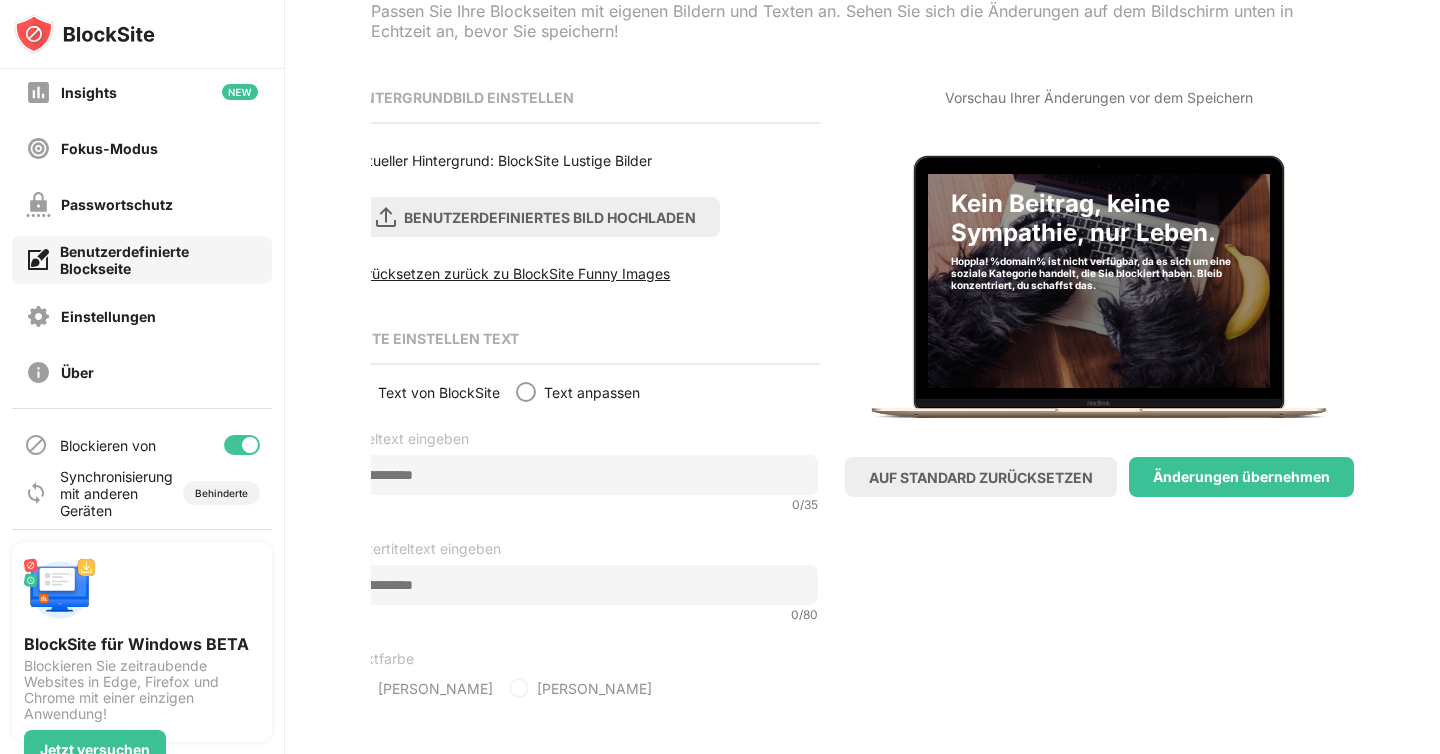 click on "SEITE EINSTELLEN TEXT Text von BlockSite Text anpassen Titeltext eingeben 0 / 35 Untertiteltext eingeben 0 / 80 Textfarbe Weiß Schwarz" at bounding box center (583, 510) 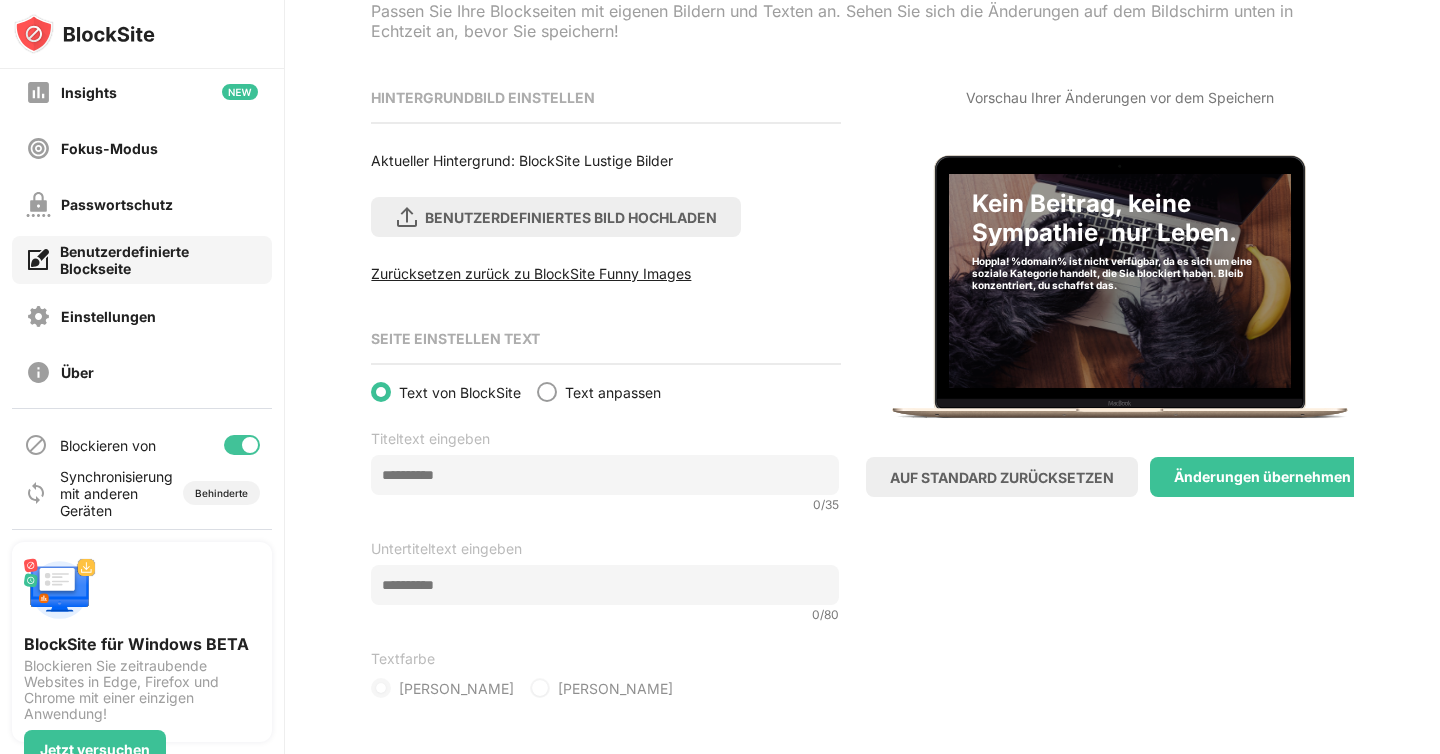 click on "Text anpassen" at bounding box center [613, 392] 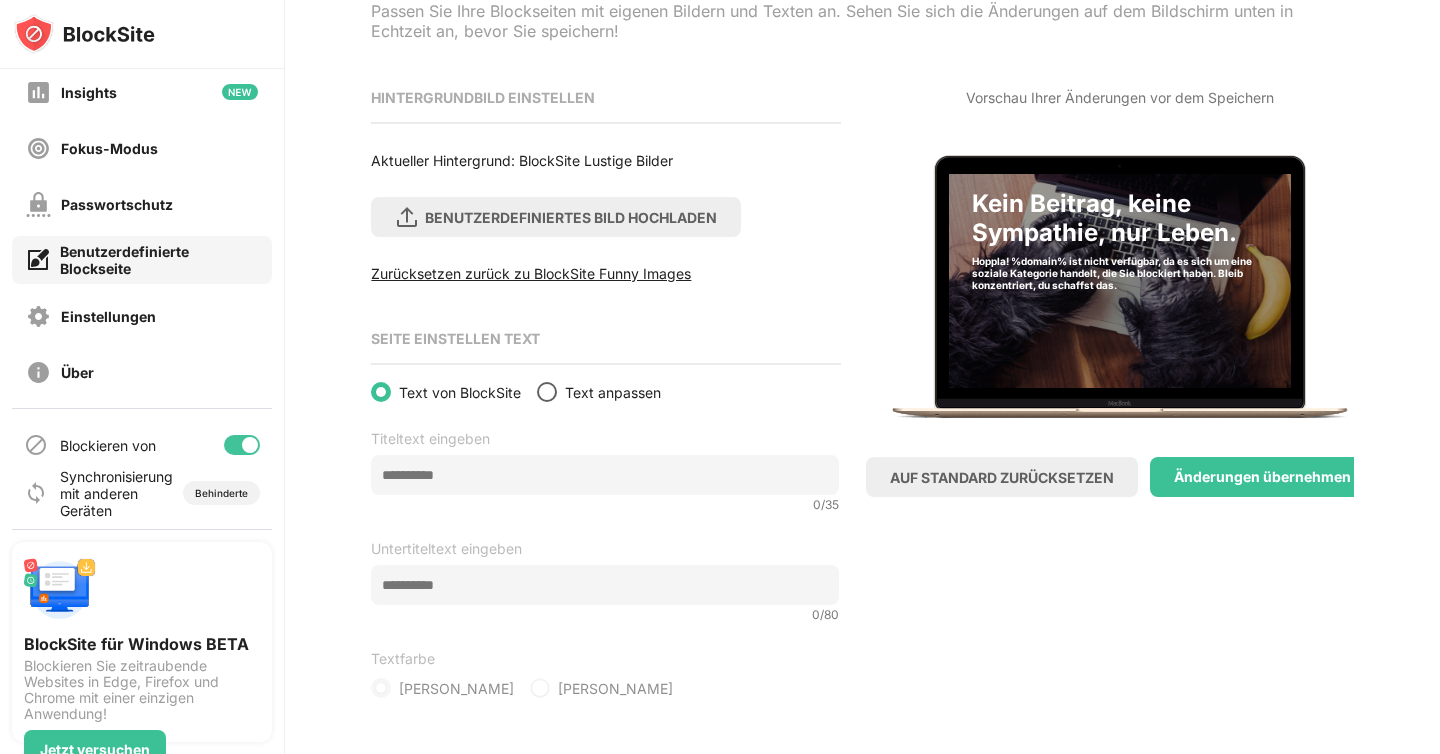 click at bounding box center (547, 392) 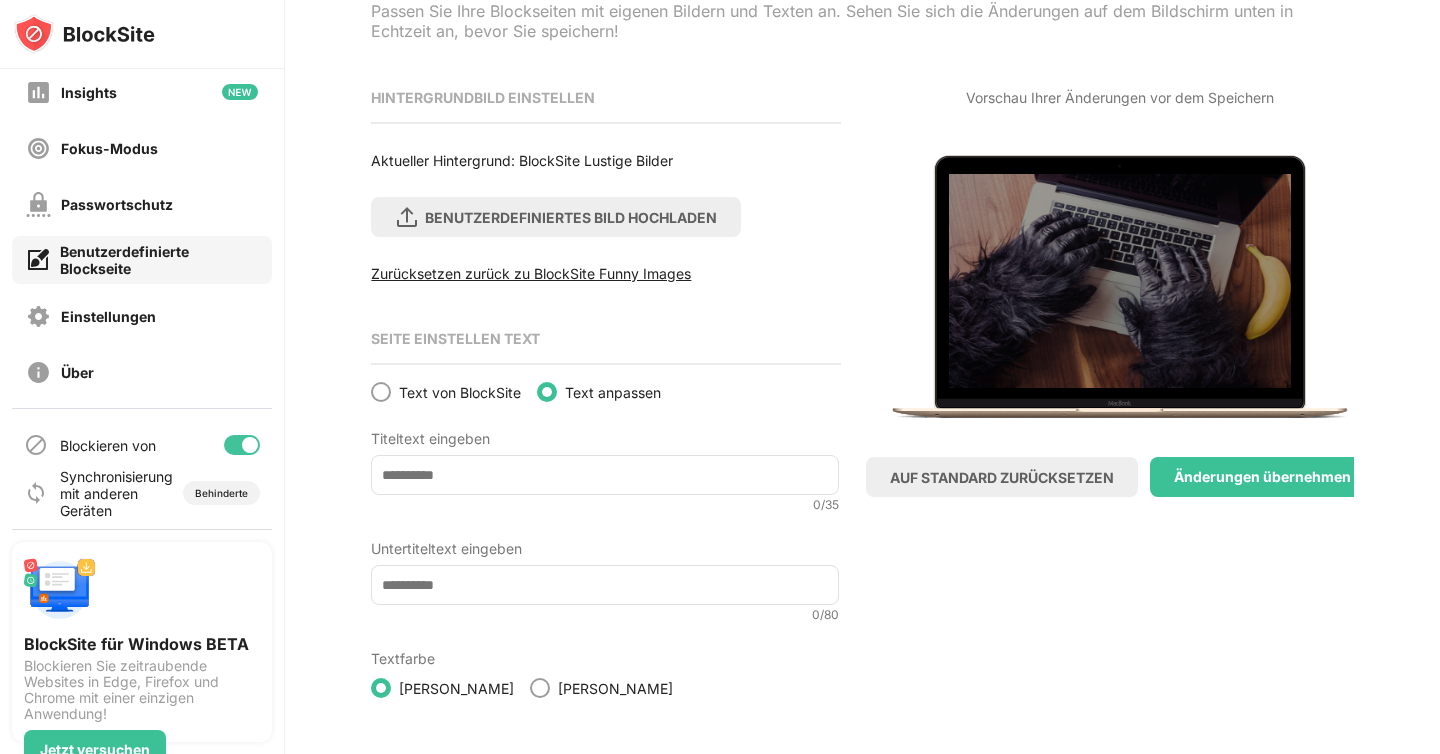 click at bounding box center [604, 475] 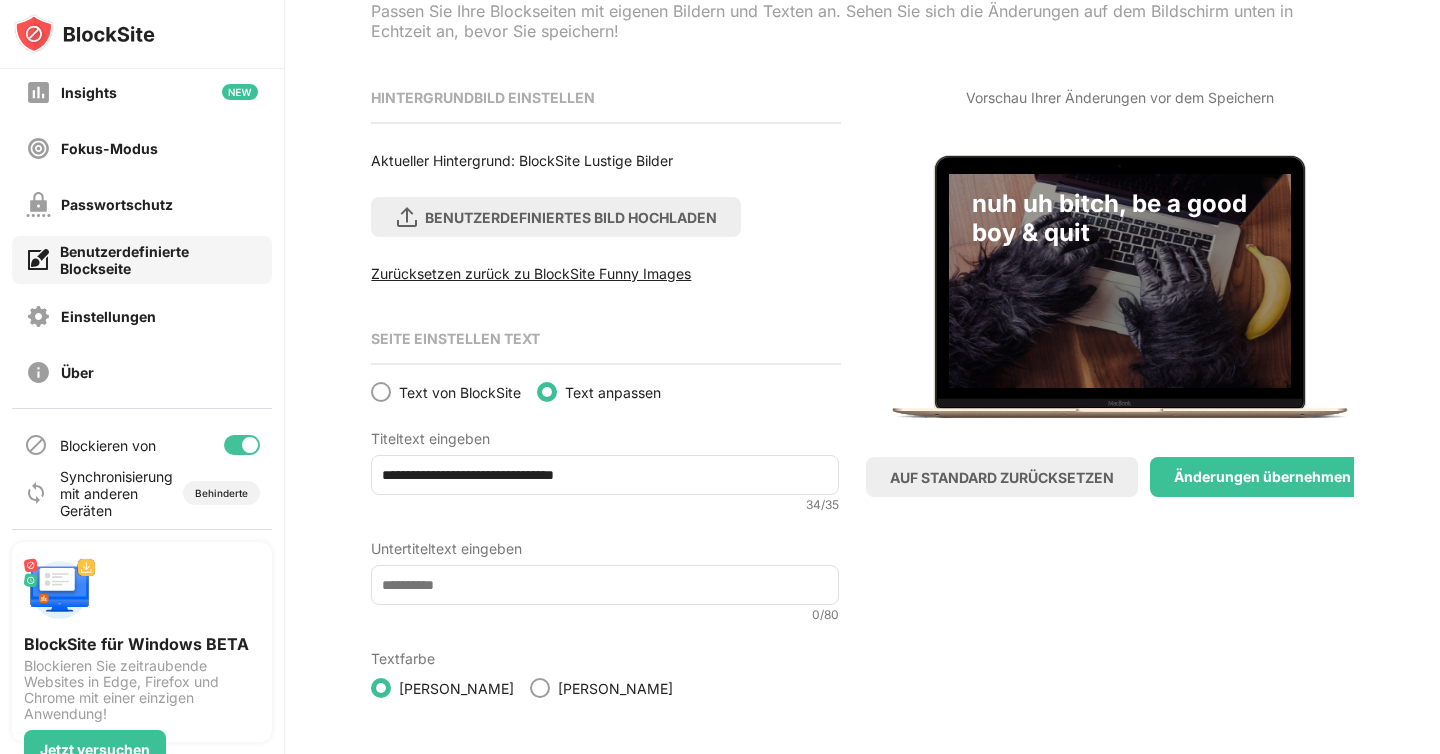 type on "**********" 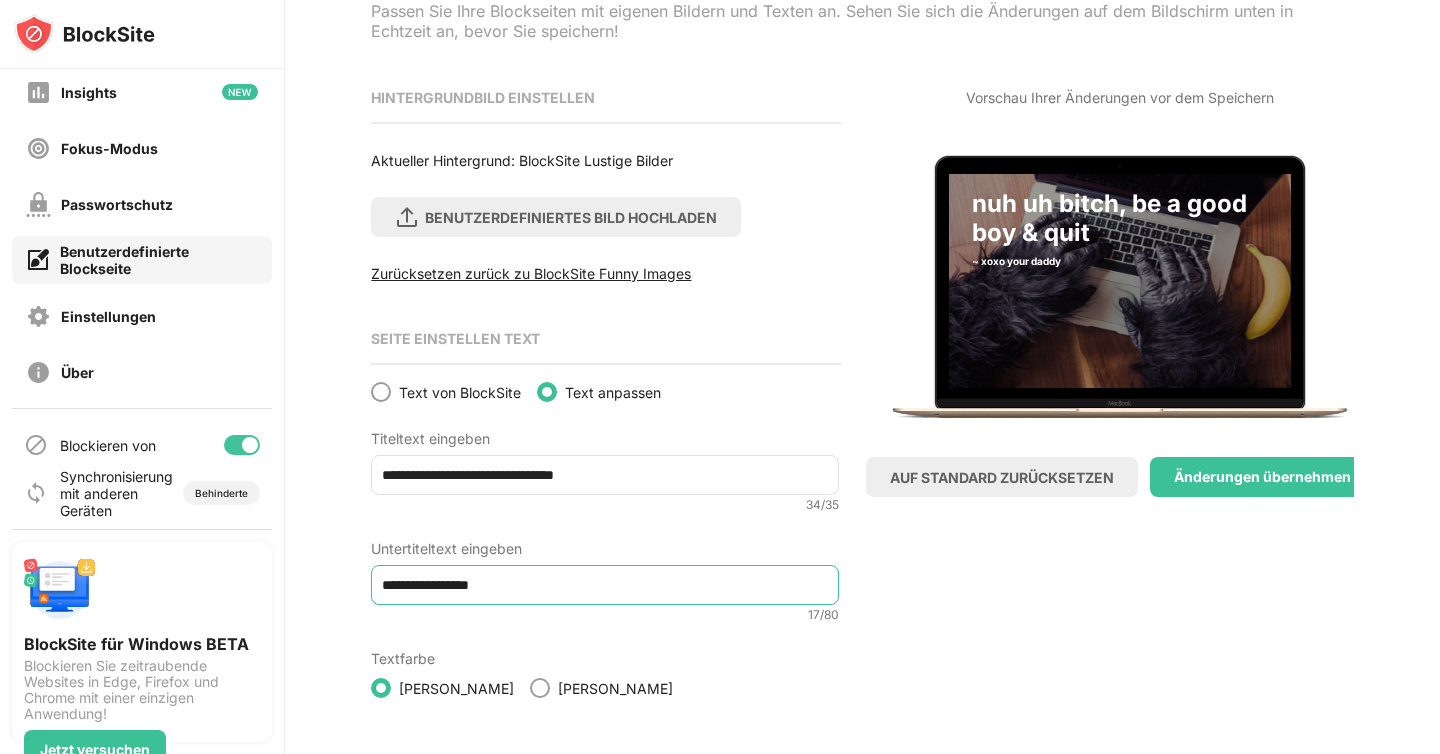 scroll, scrollTop: 201, scrollLeft: 0, axis: vertical 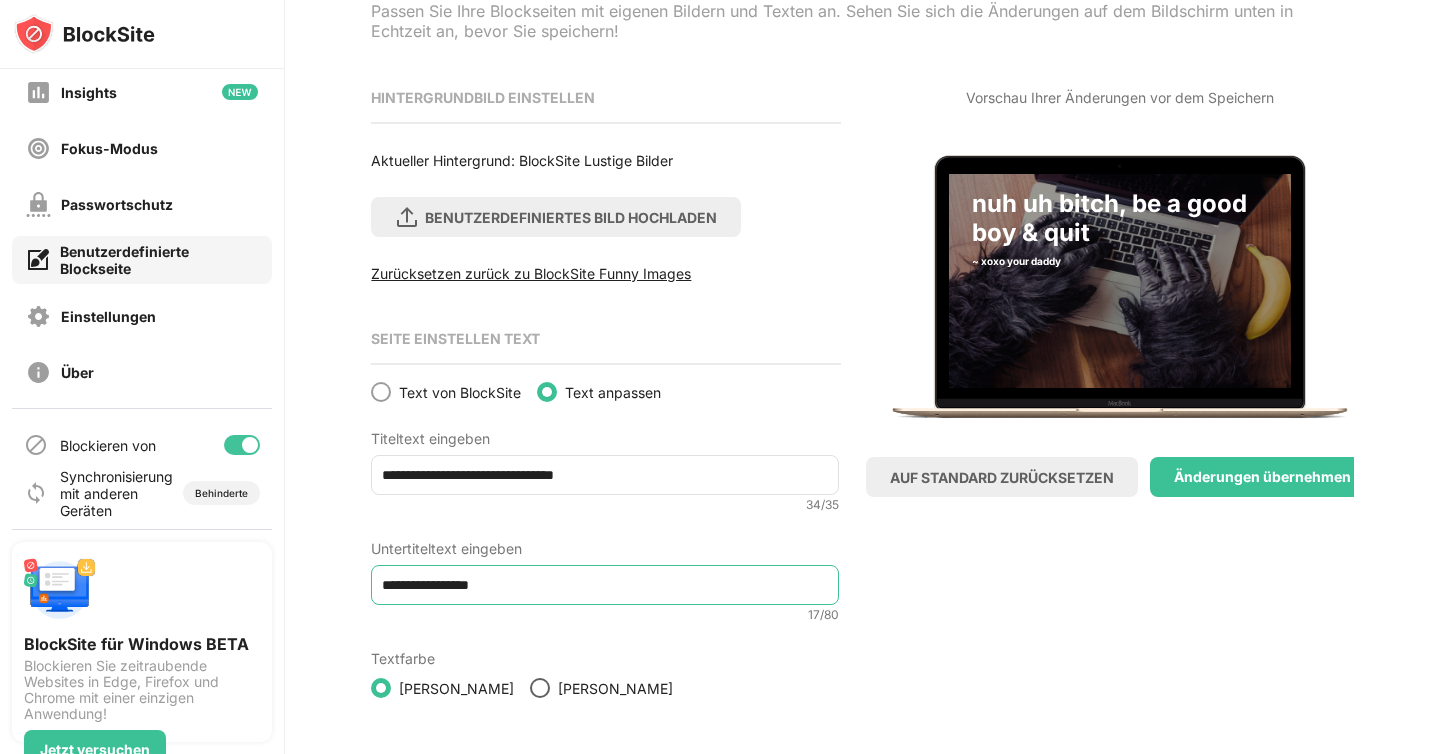 type on "**********" 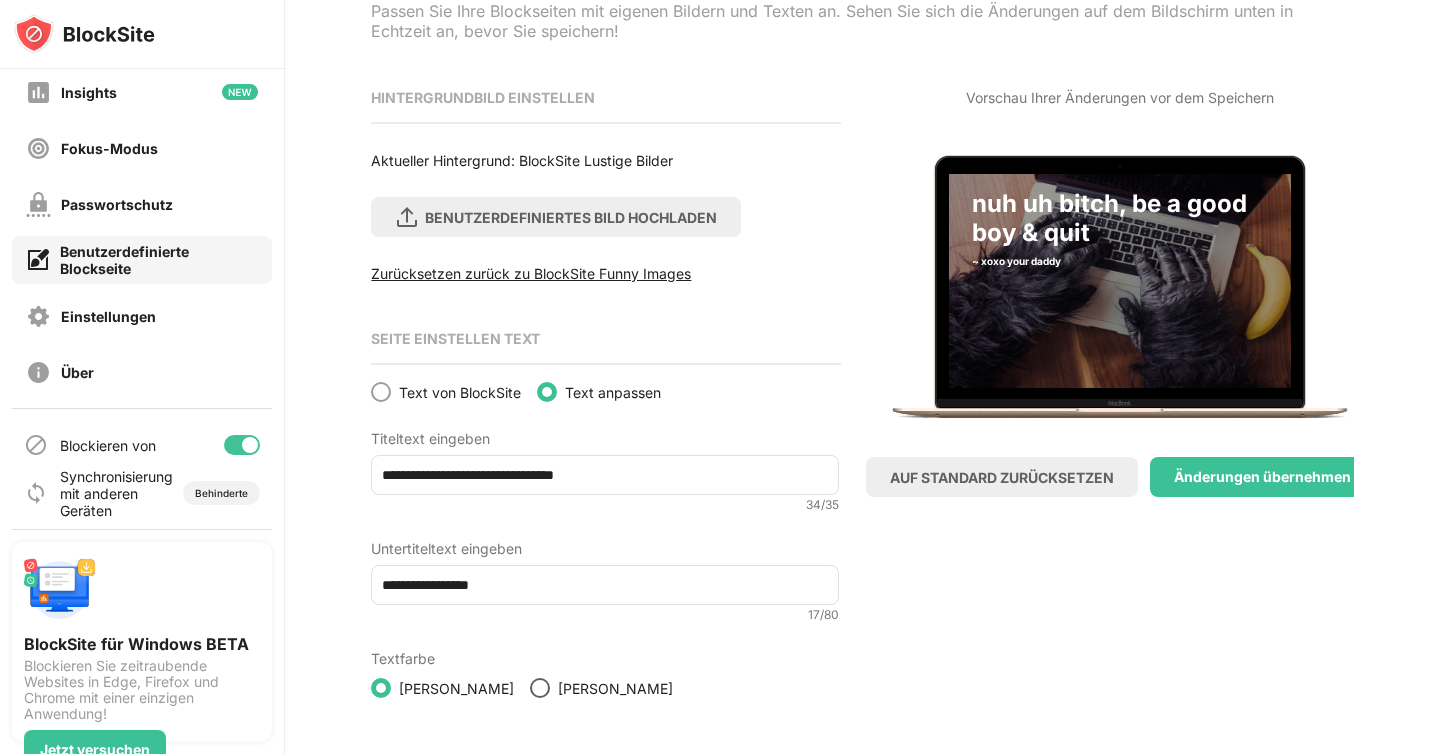 click at bounding box center [540, 688] 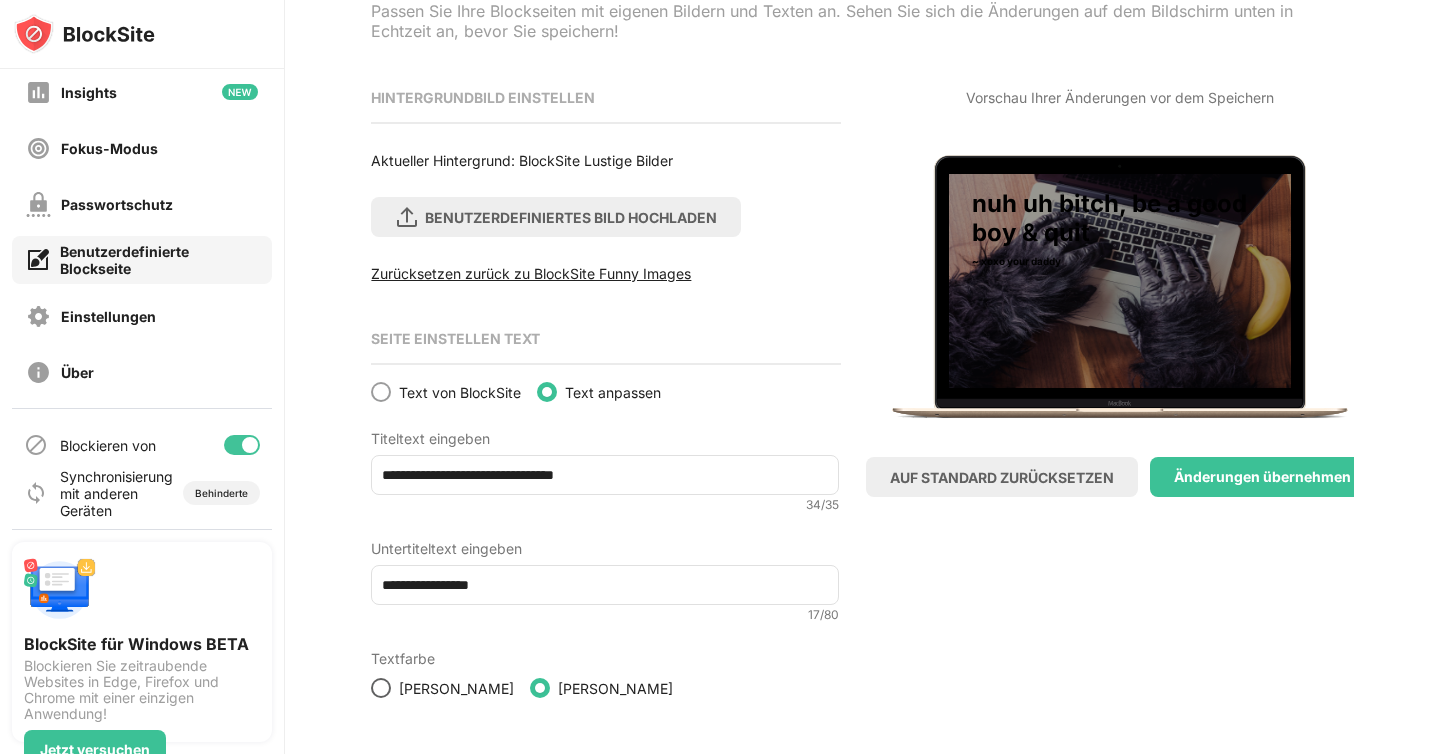click at bounding box center (381, 688) 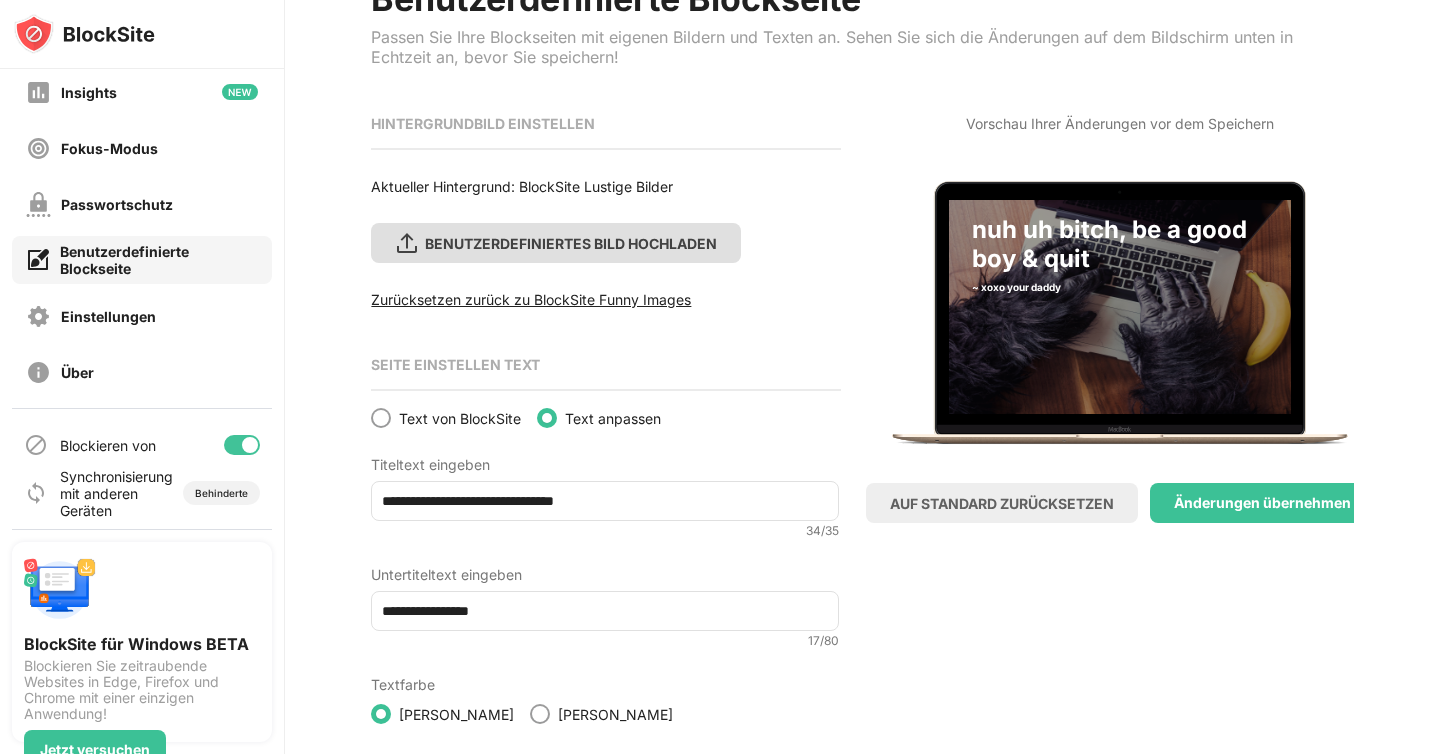 scroll, scrollTop: 140, scrollLeft: 0, axis: vertical 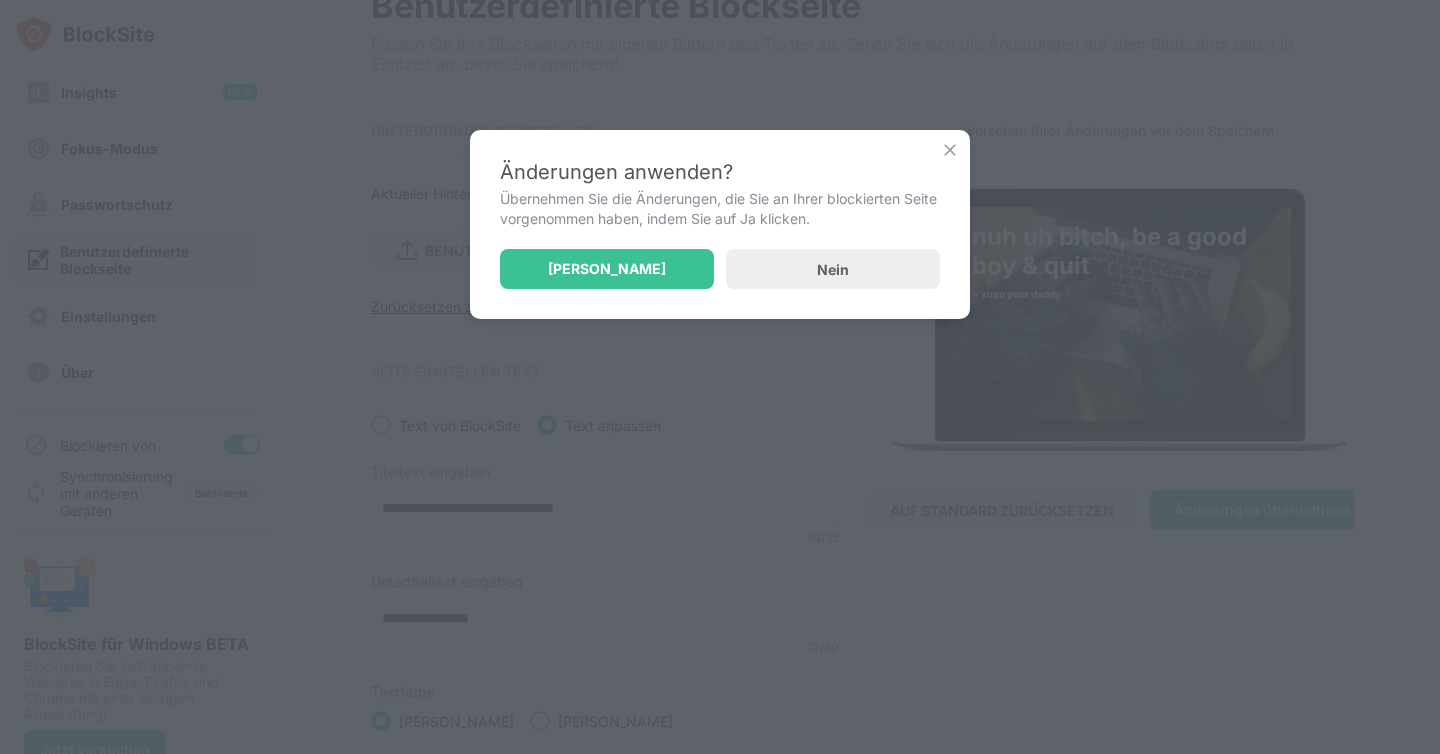 drag, startPoint x: 751, startPoint y: 270, endPoint x: 676, endPoint y: 344, distance: 105.36128 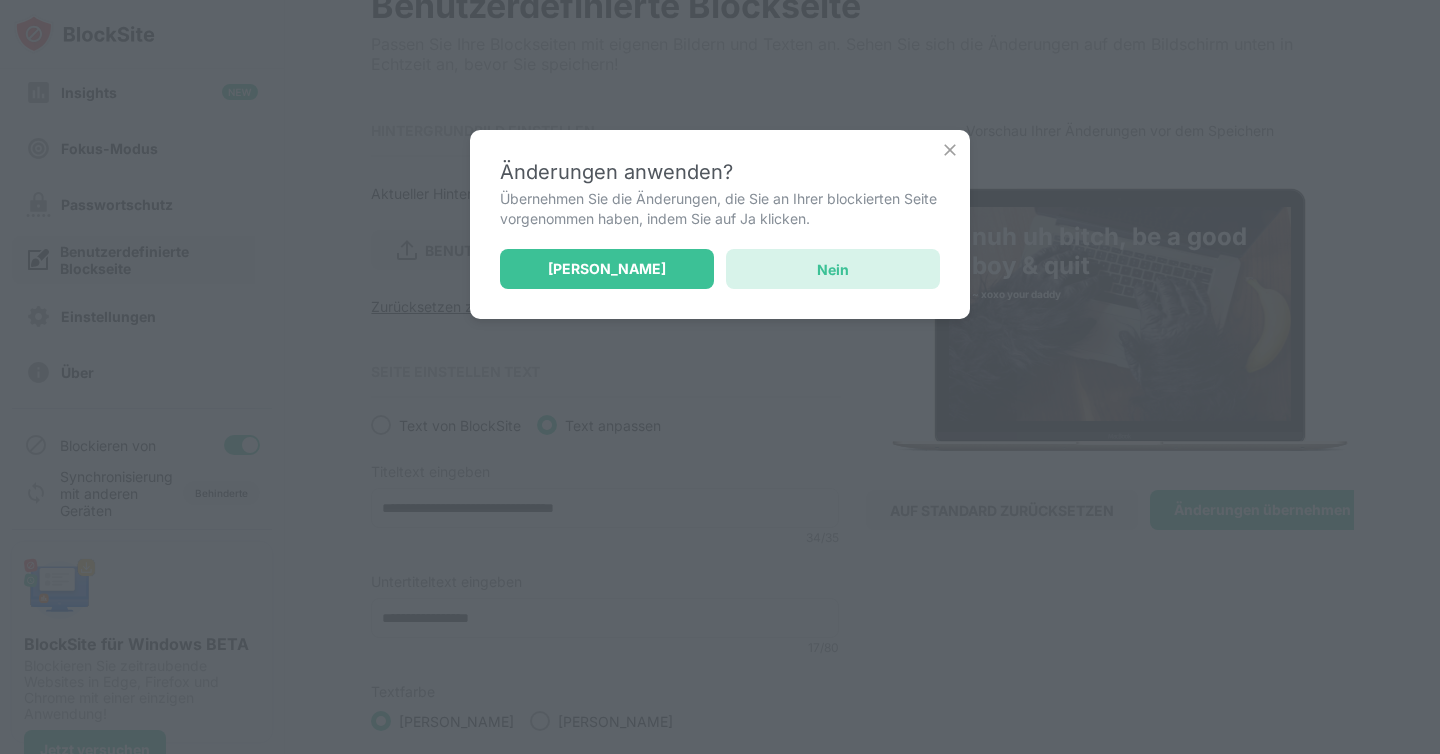 click on "Nein" at bounding box center [833, 269] 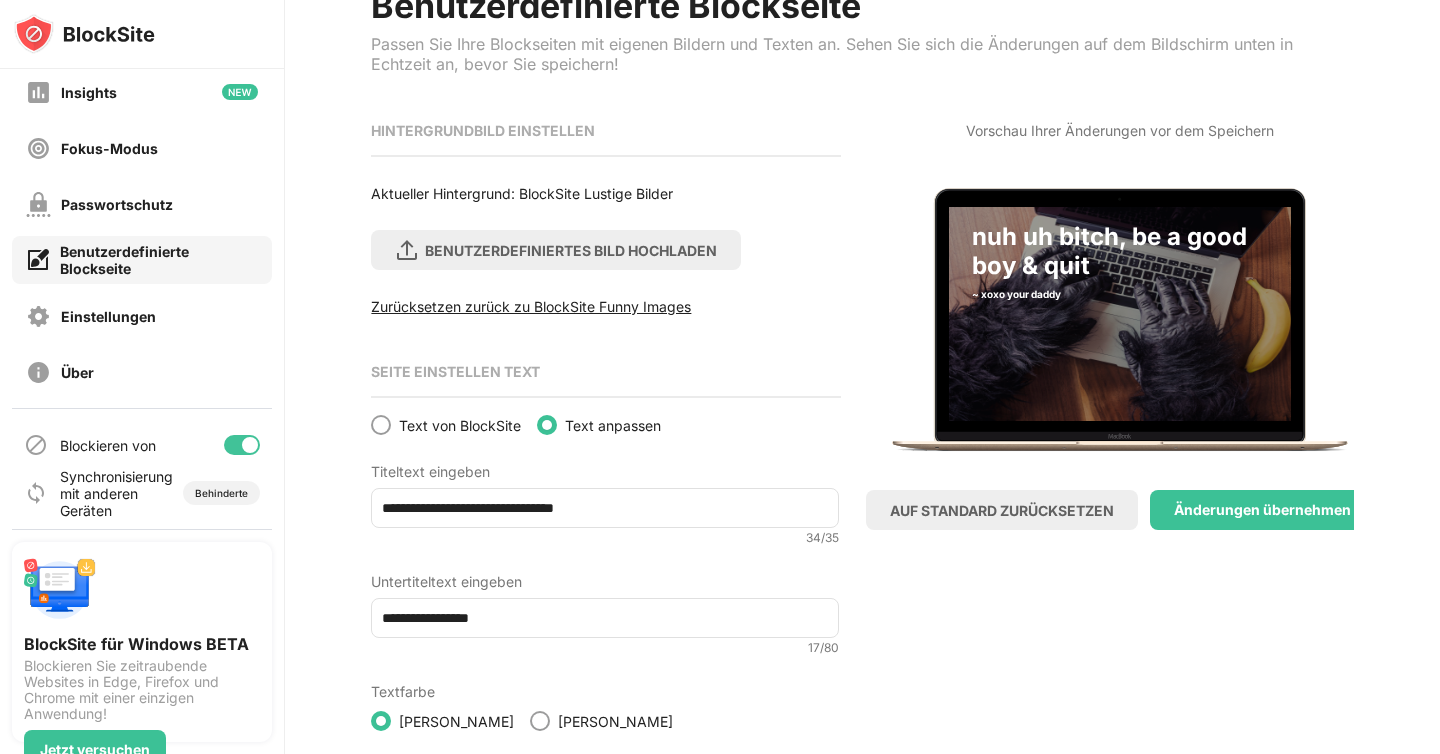 scroll, scrollTop: 201, scrollLeft: 0, axis: vertical 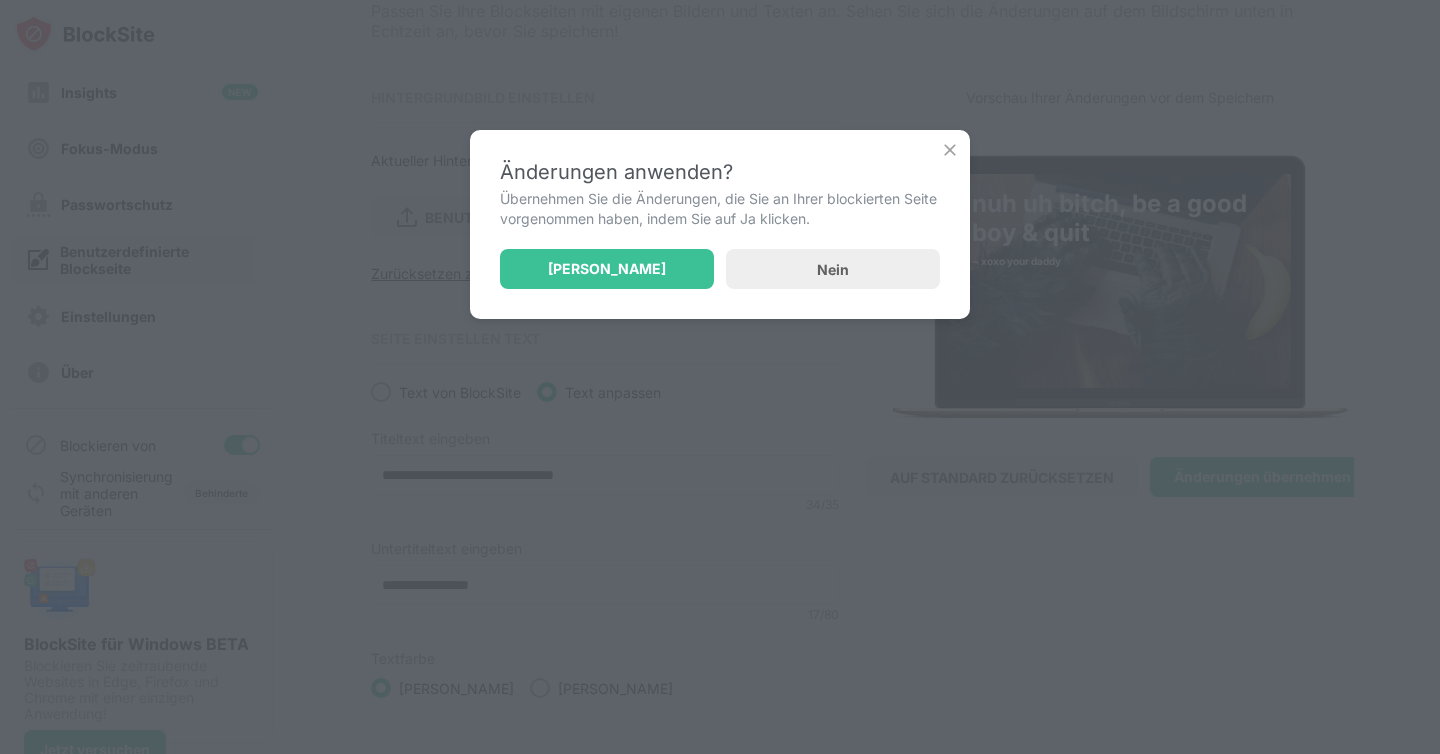 click at bounding box center (950, 150) 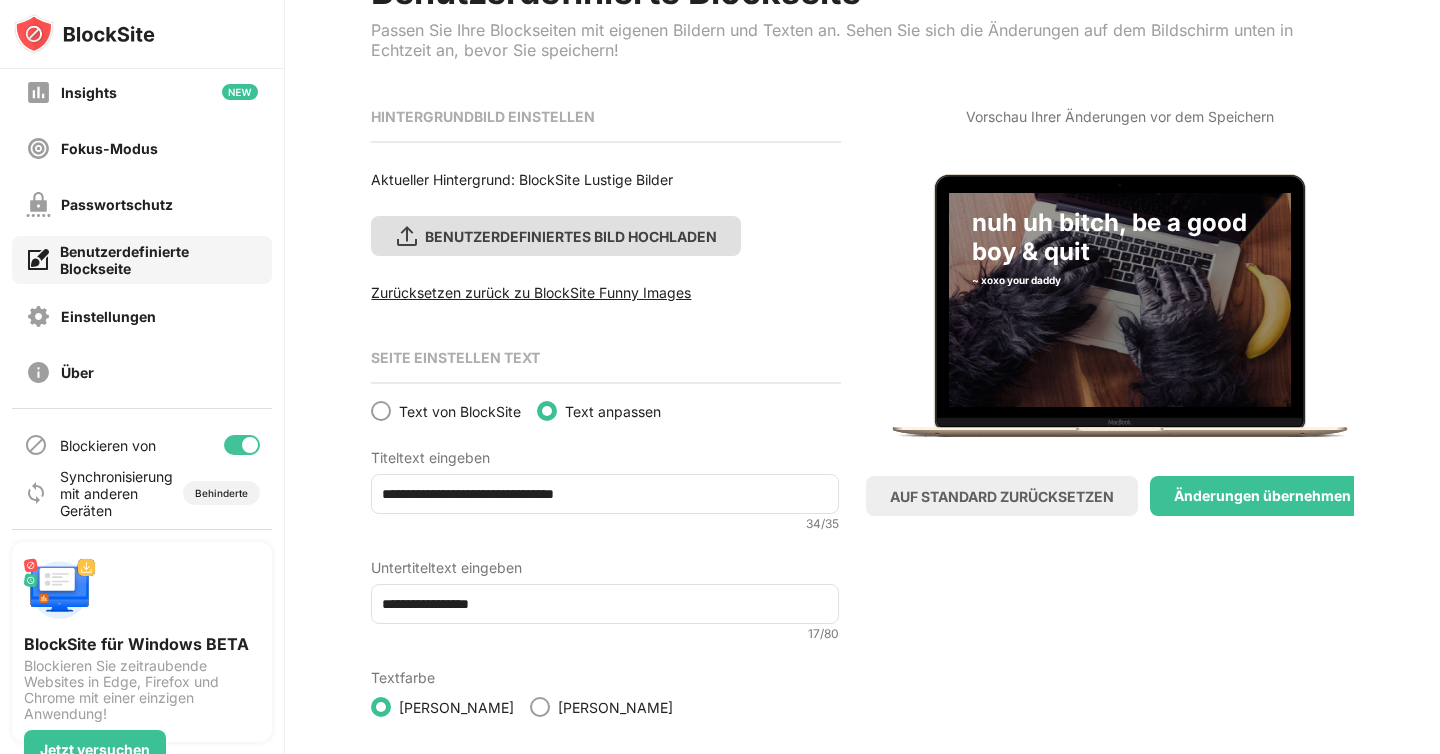 scroll, scrollTop: 77, scrollLeft: 0, axis: vertical 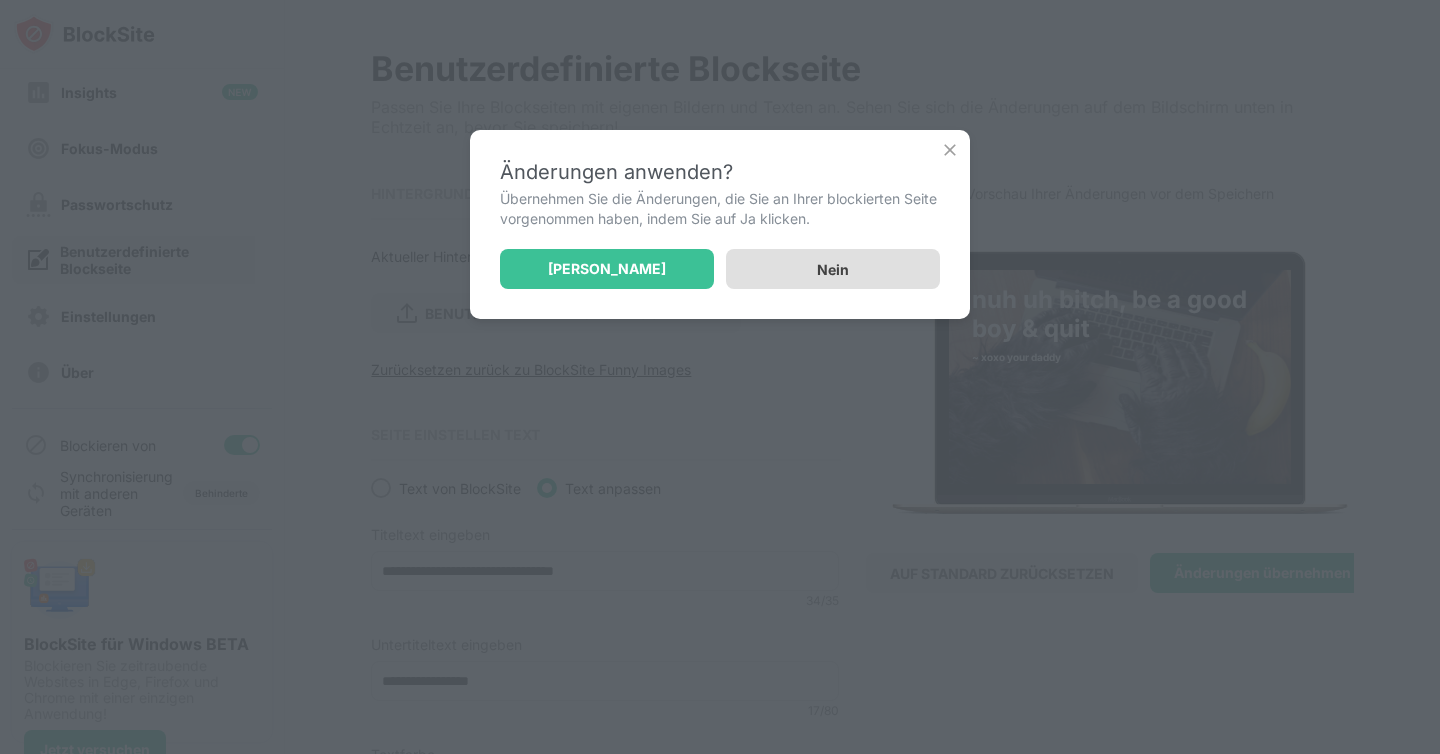 click on "Nein" at bounding box center (833, 269) 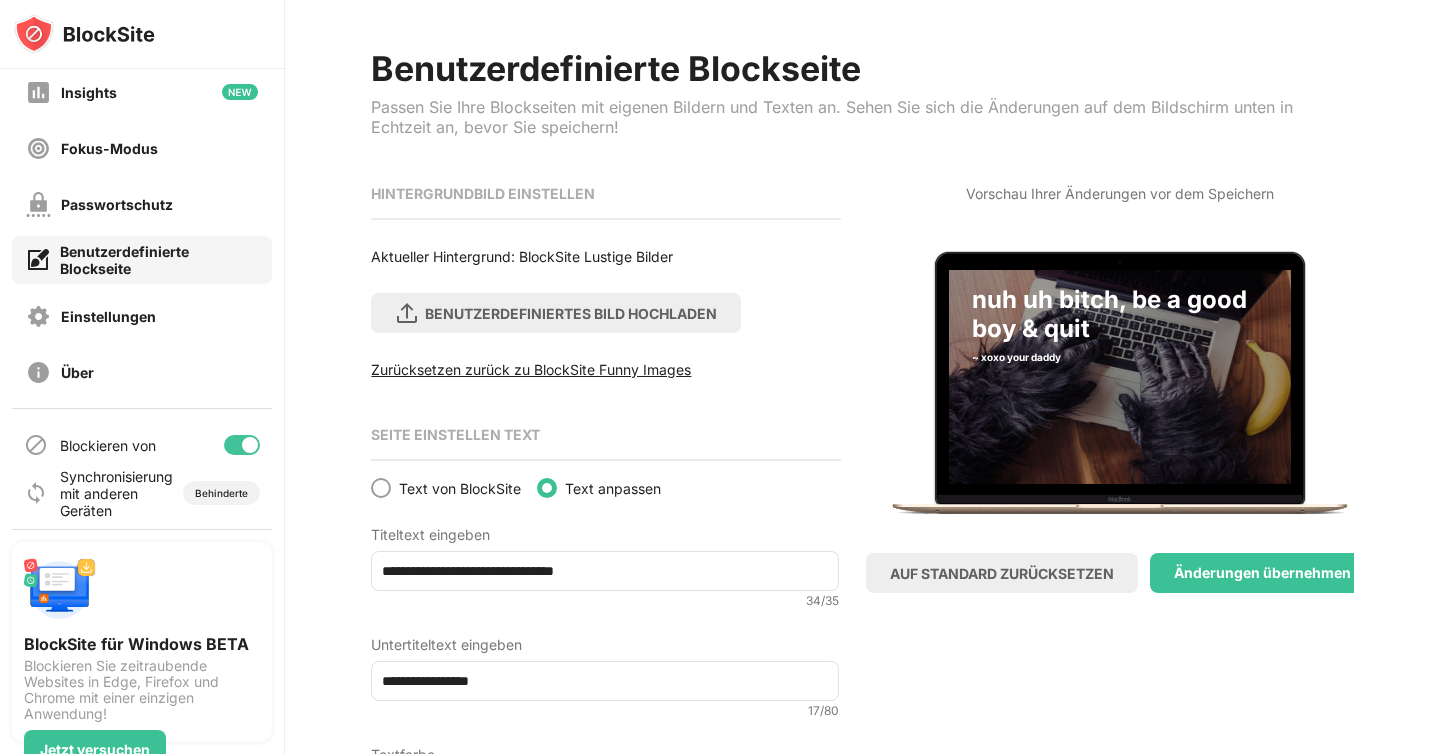 scroll, scrollTop: 201, scrollLeft: 0, axis: vertical 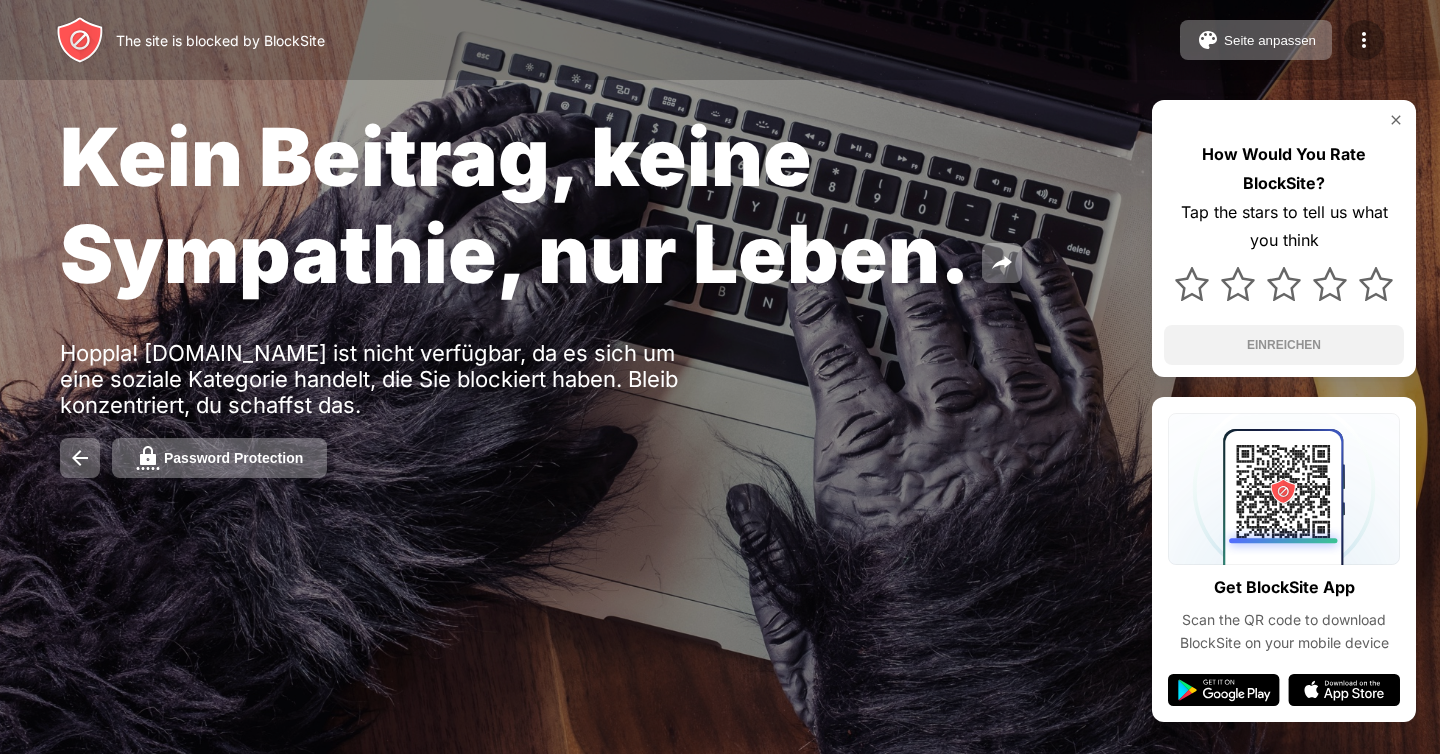 click at bounding box center (1364, 40) 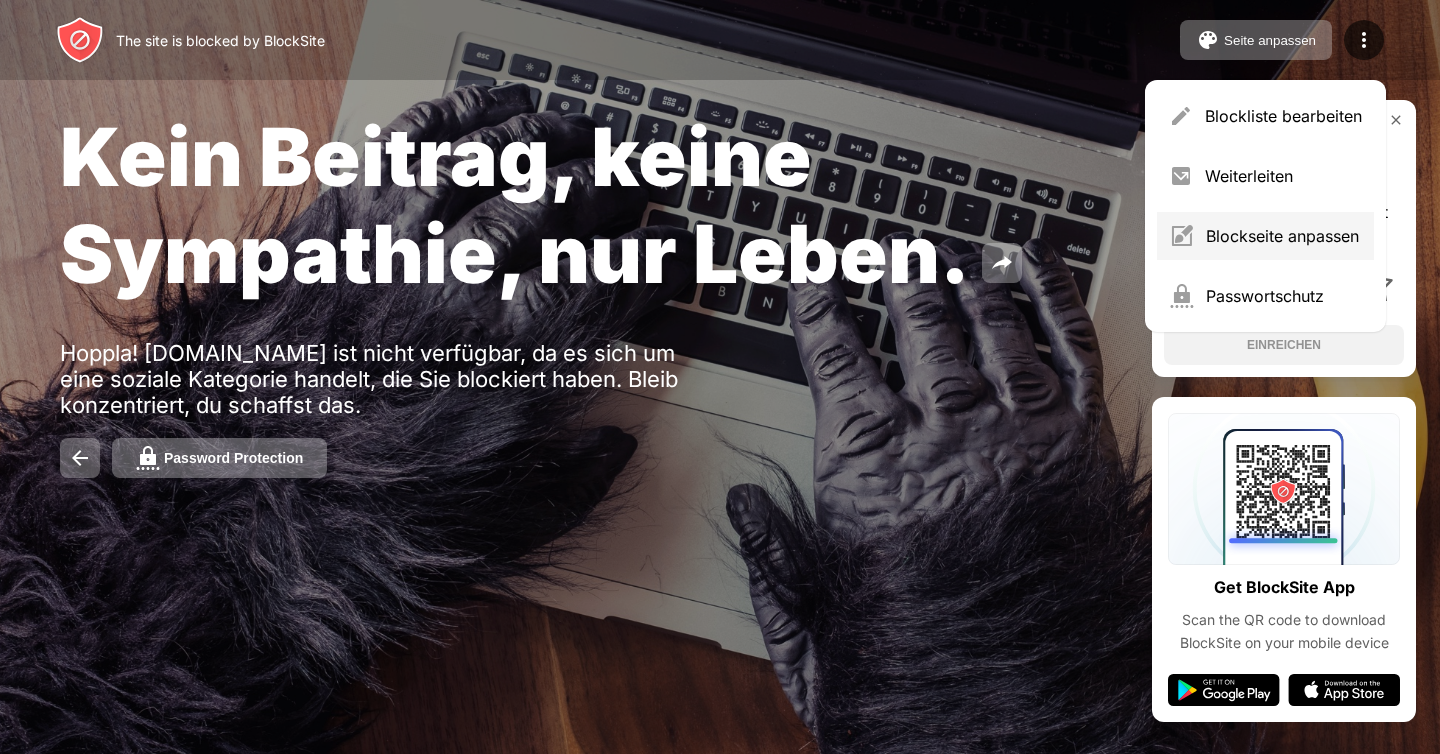 click on "Blockseite anpassen" at bounding box center [1284, 236] 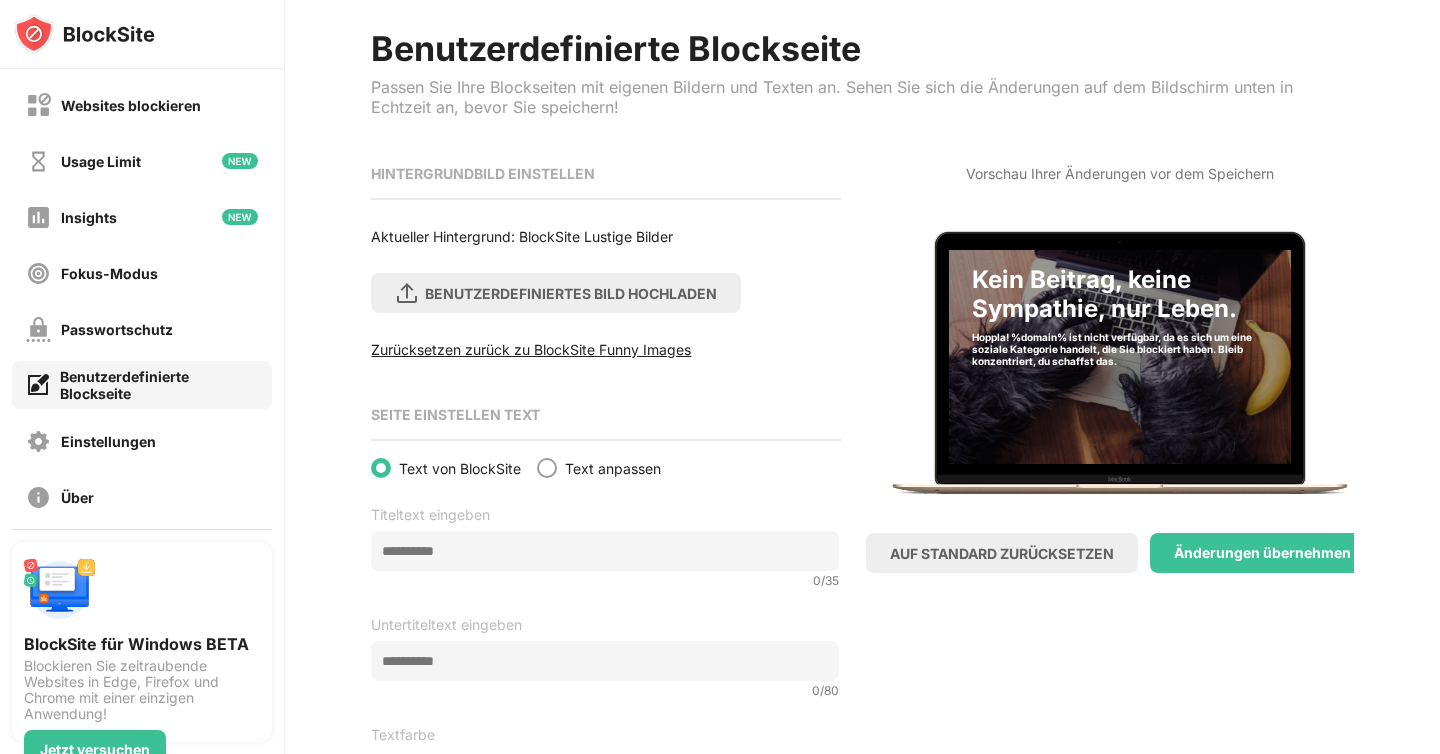 scroll, scrollTop: 201, scrollLeft: 0, axis: vertical 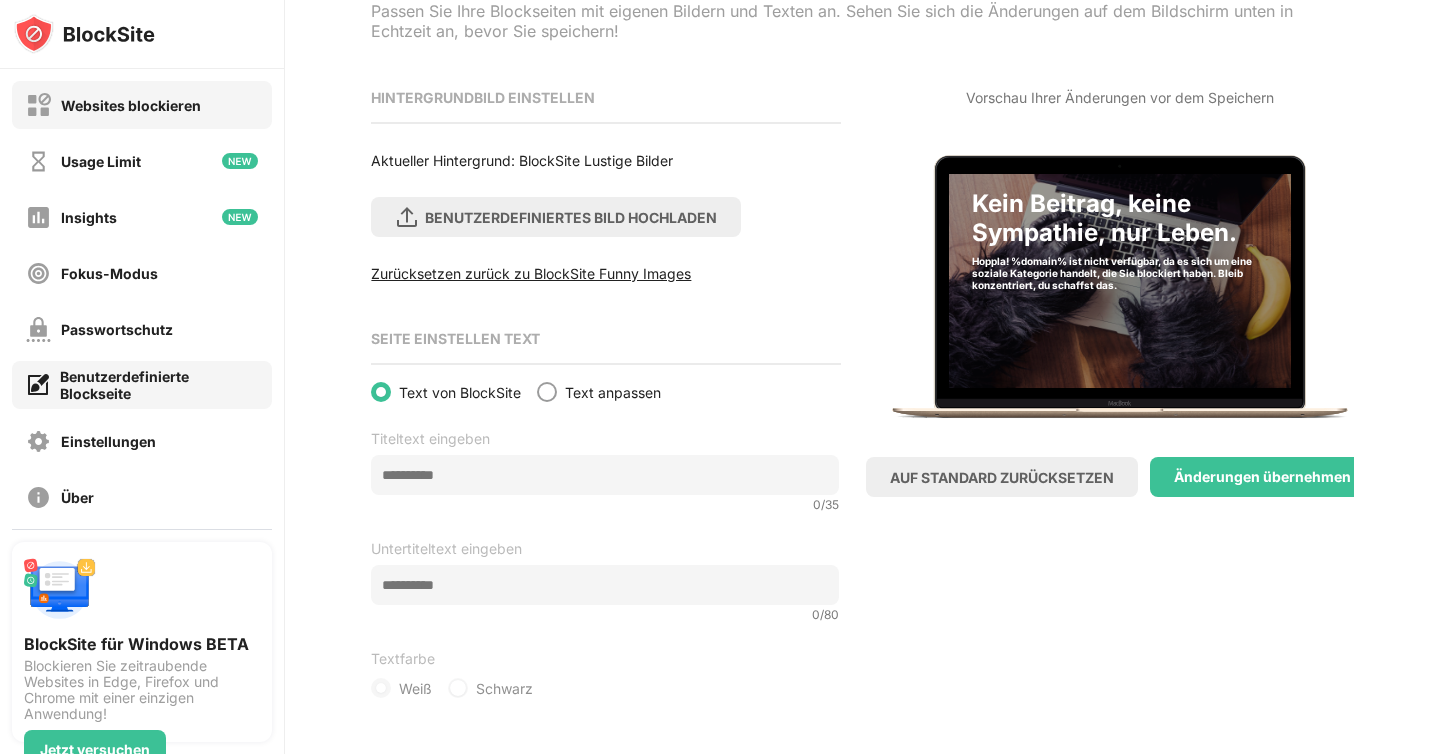 click on "Websites blockieren" at bounding box center [142, 105] 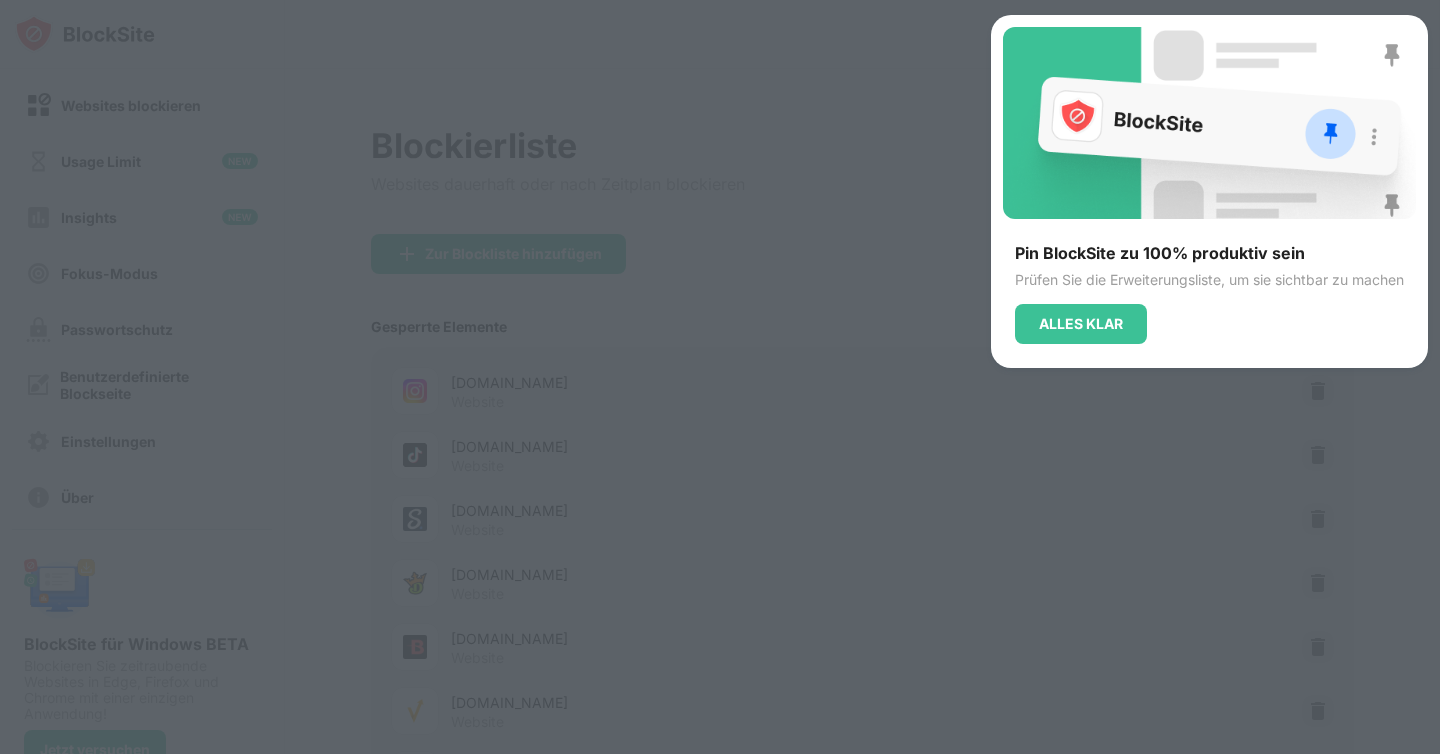 click at bounding box center [720, 377] 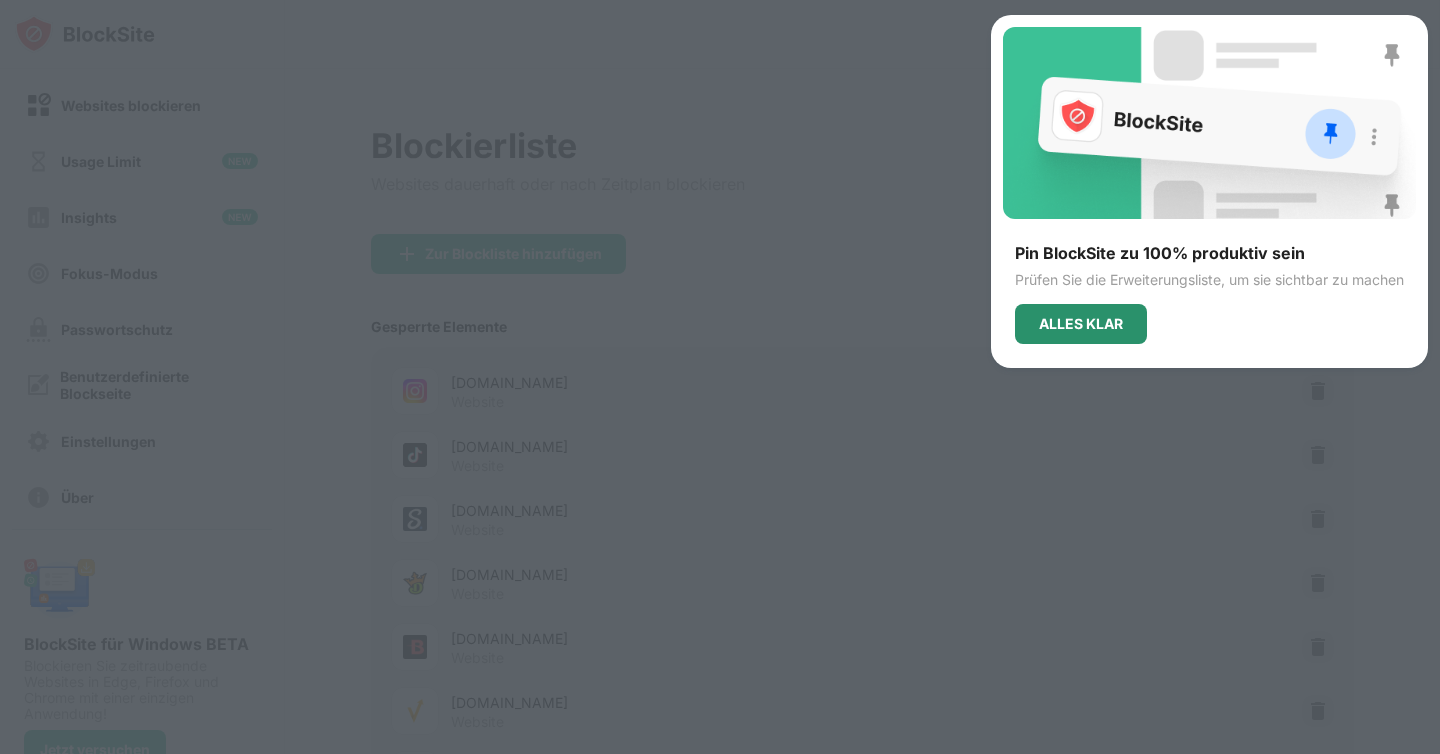 click on "ALLES KLAR" at bounding box center [1081, 324] 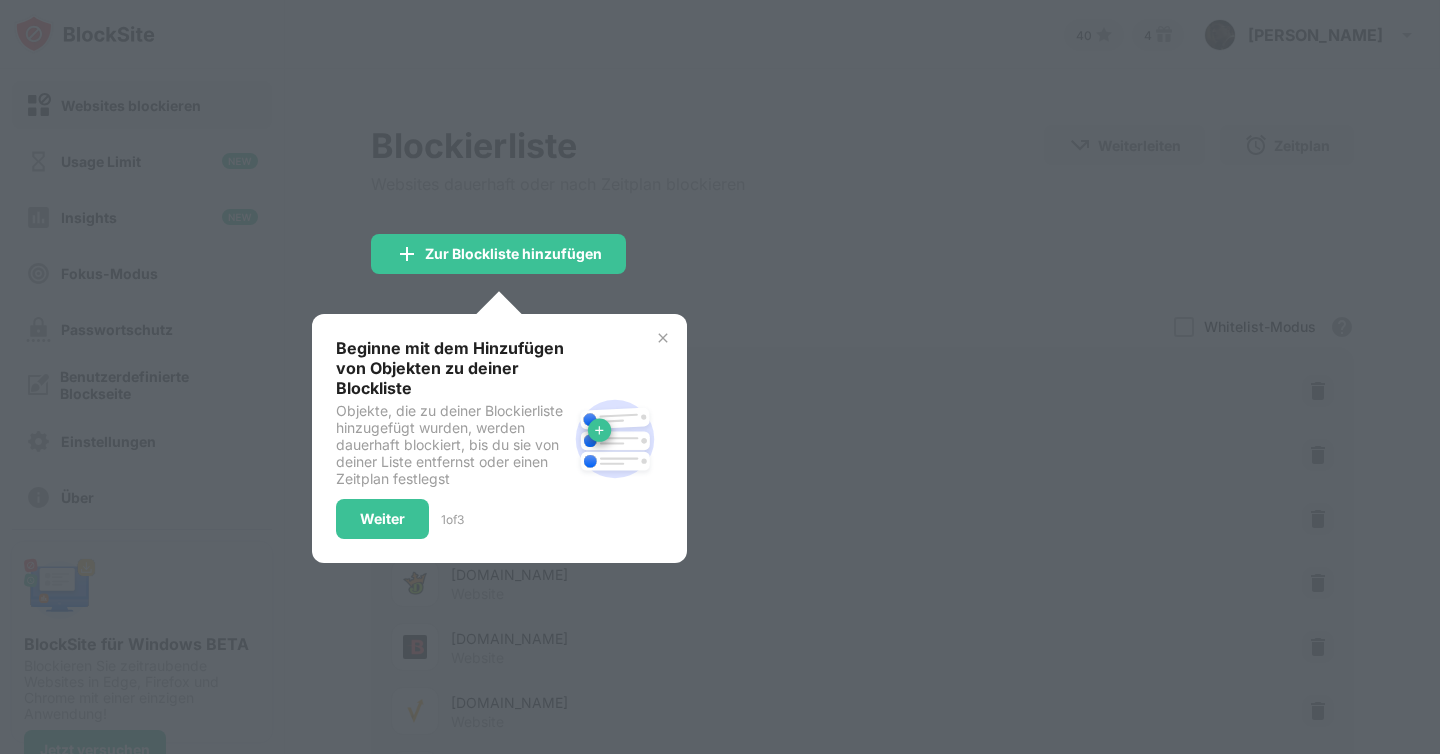 click on "Beginne mit dem Hinzufügen von Objekten zu deiner Blockliste Objekte, die zu deiner Blockierliste hinzugefügt wurden, werden dauerhaft blockiert, bis du sie von deiner Liste entfernst oder einen Zeitplan festlegst Weiter 1  of  3" at bounding box center [499, 438] 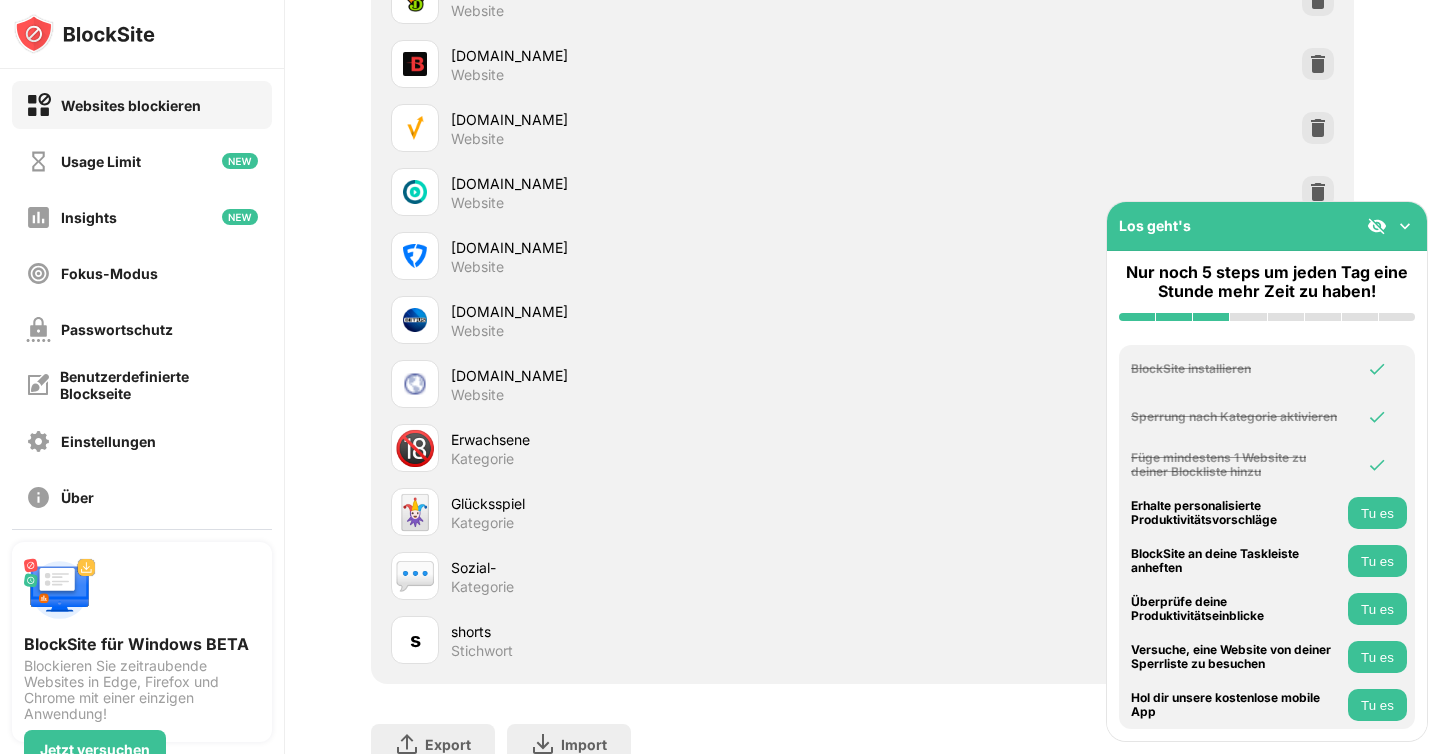 scroll, scrollTop: 683, scrollLeft: 0, axis: vertical 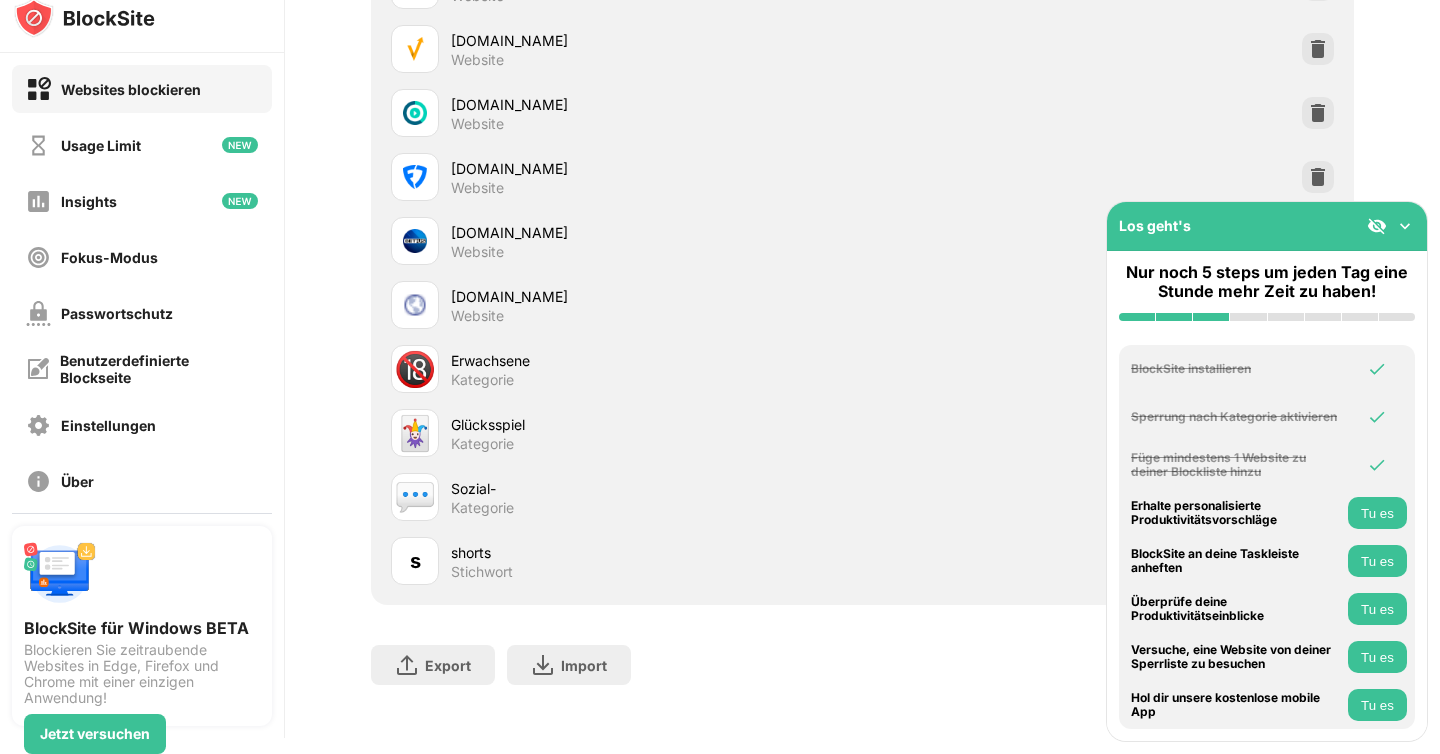 click at bounding box center [1405, 226] 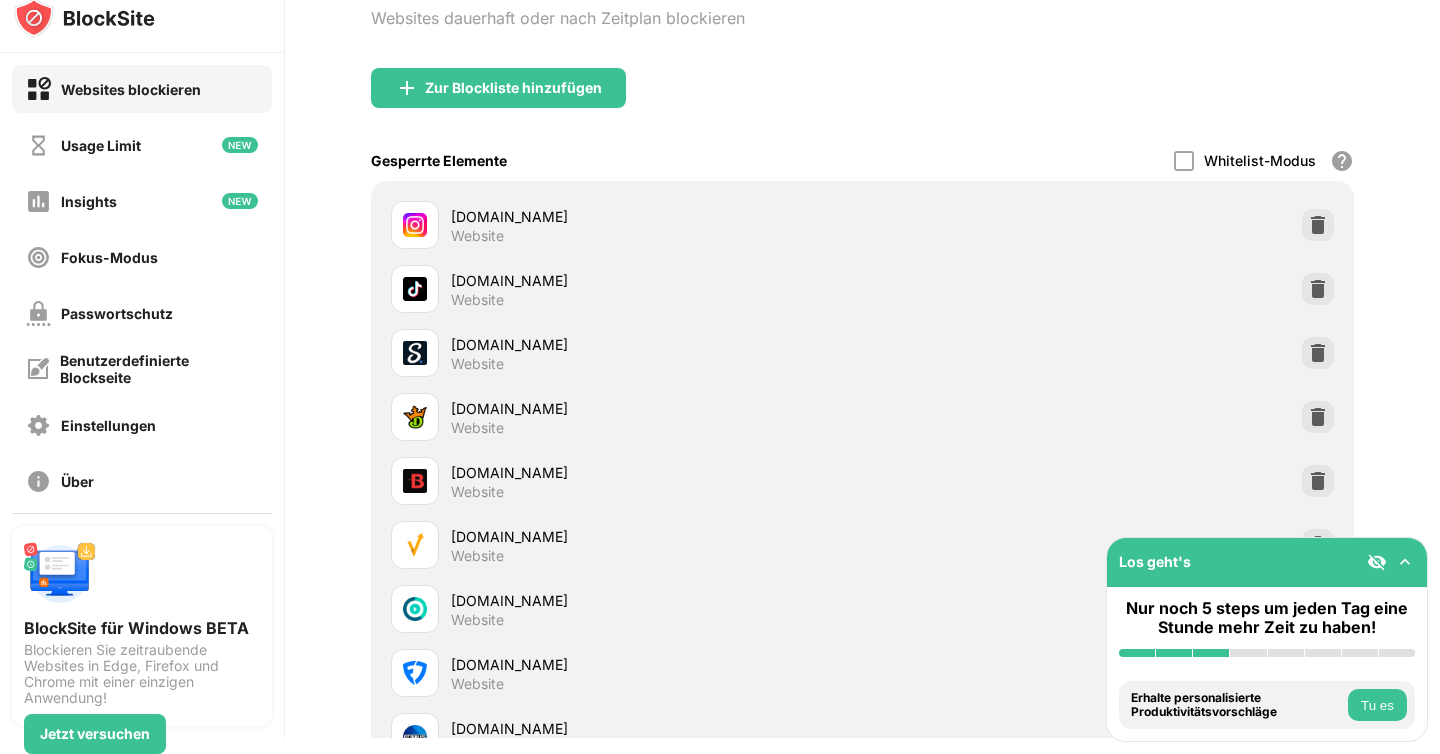 scroll, scrollTop: 24, scrollLeft: 0, axis: vertical 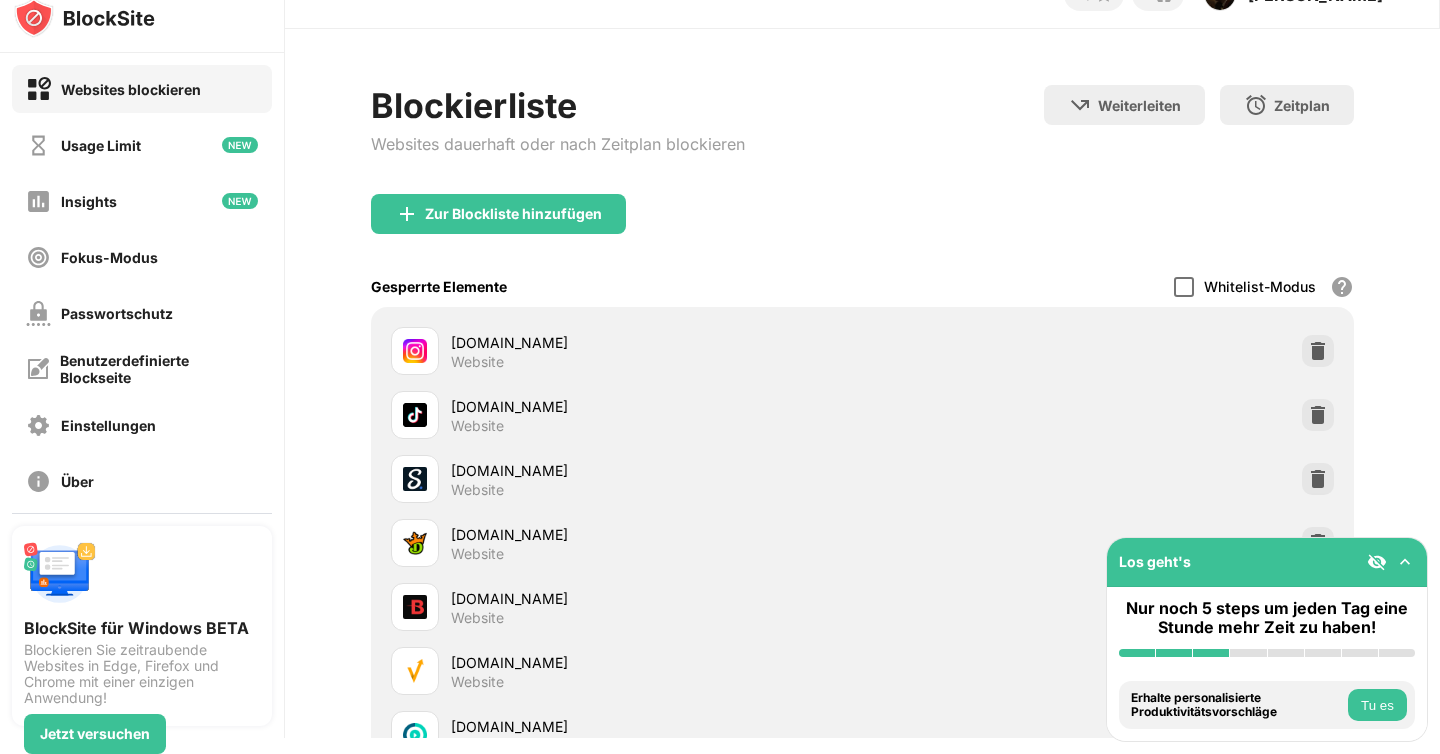 click at bounding box center (1184, 287) 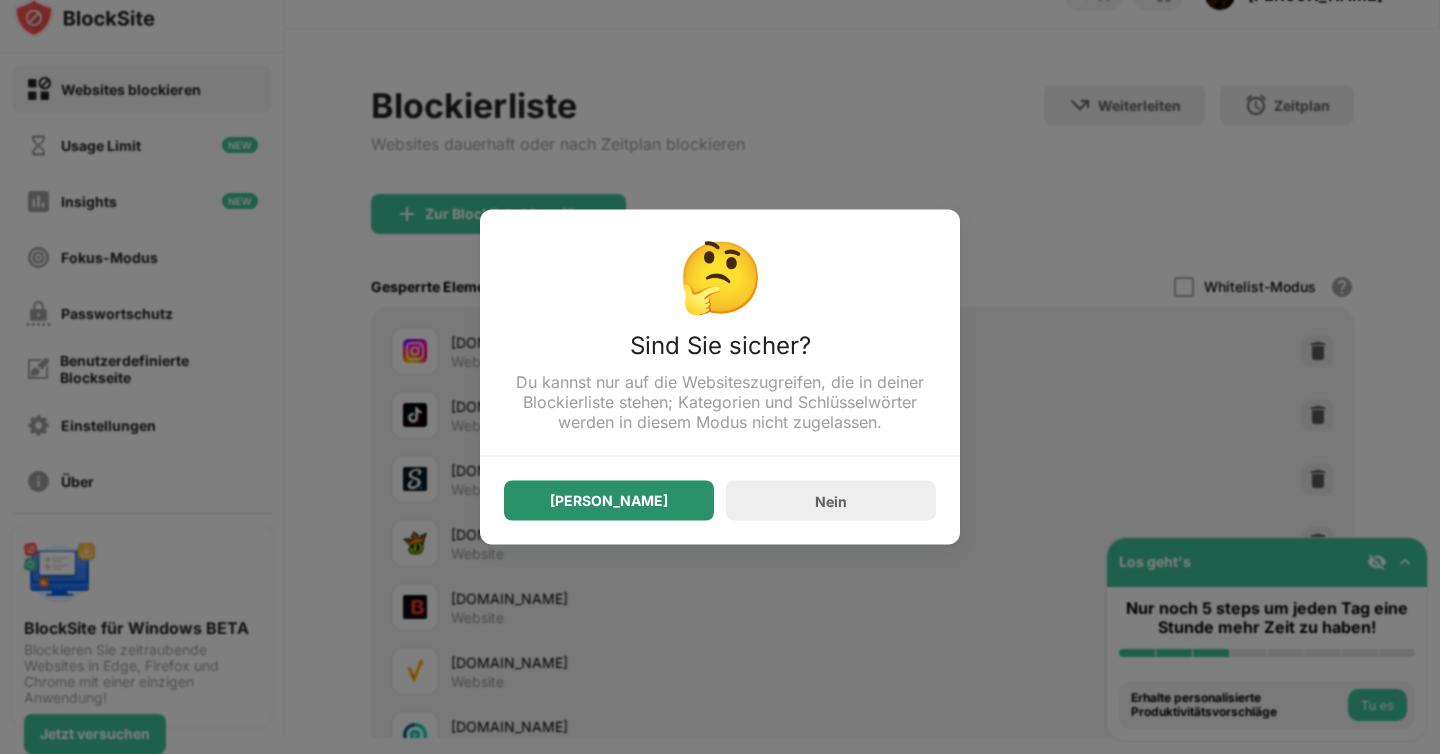 click on "Ja" at bounding box center (609, 501) 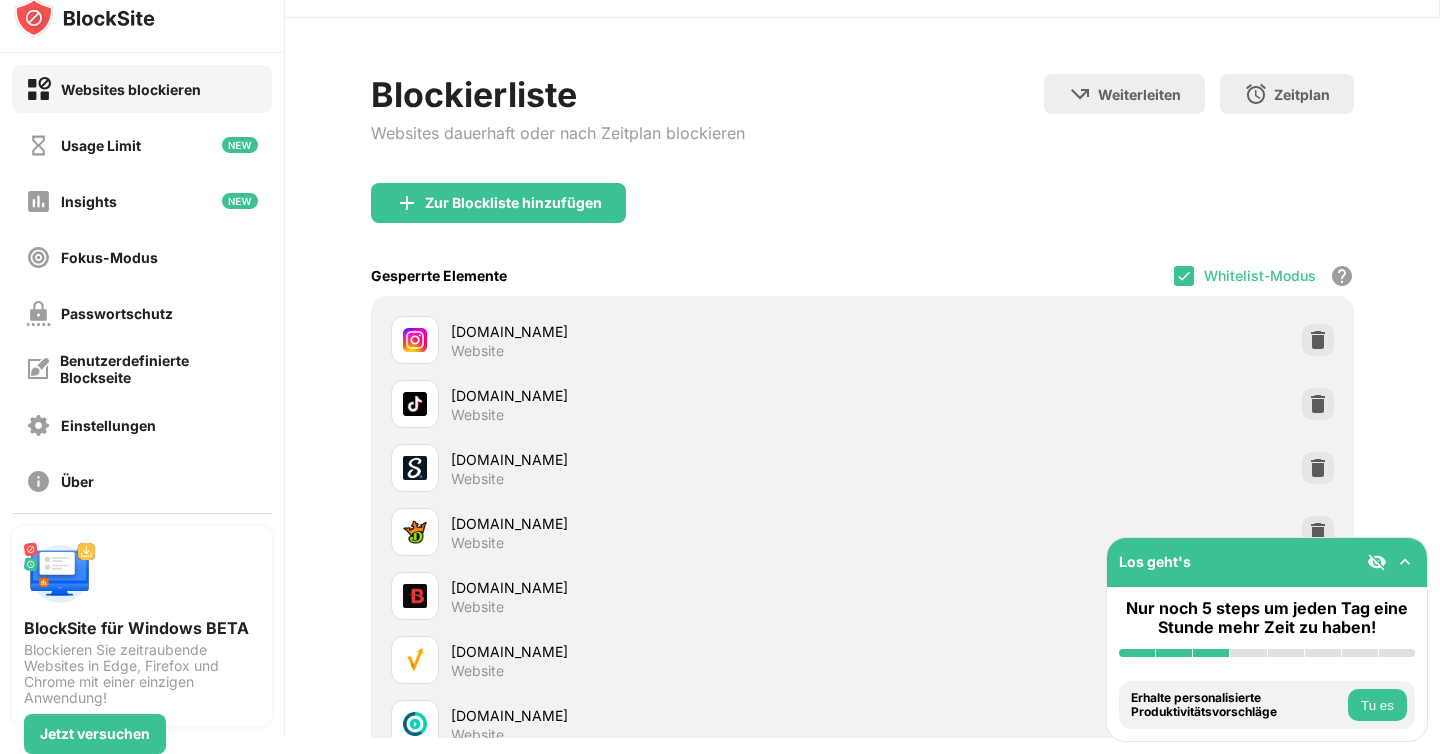 scroll, scrollTop: 0, scrollLeft: 0, axis: both 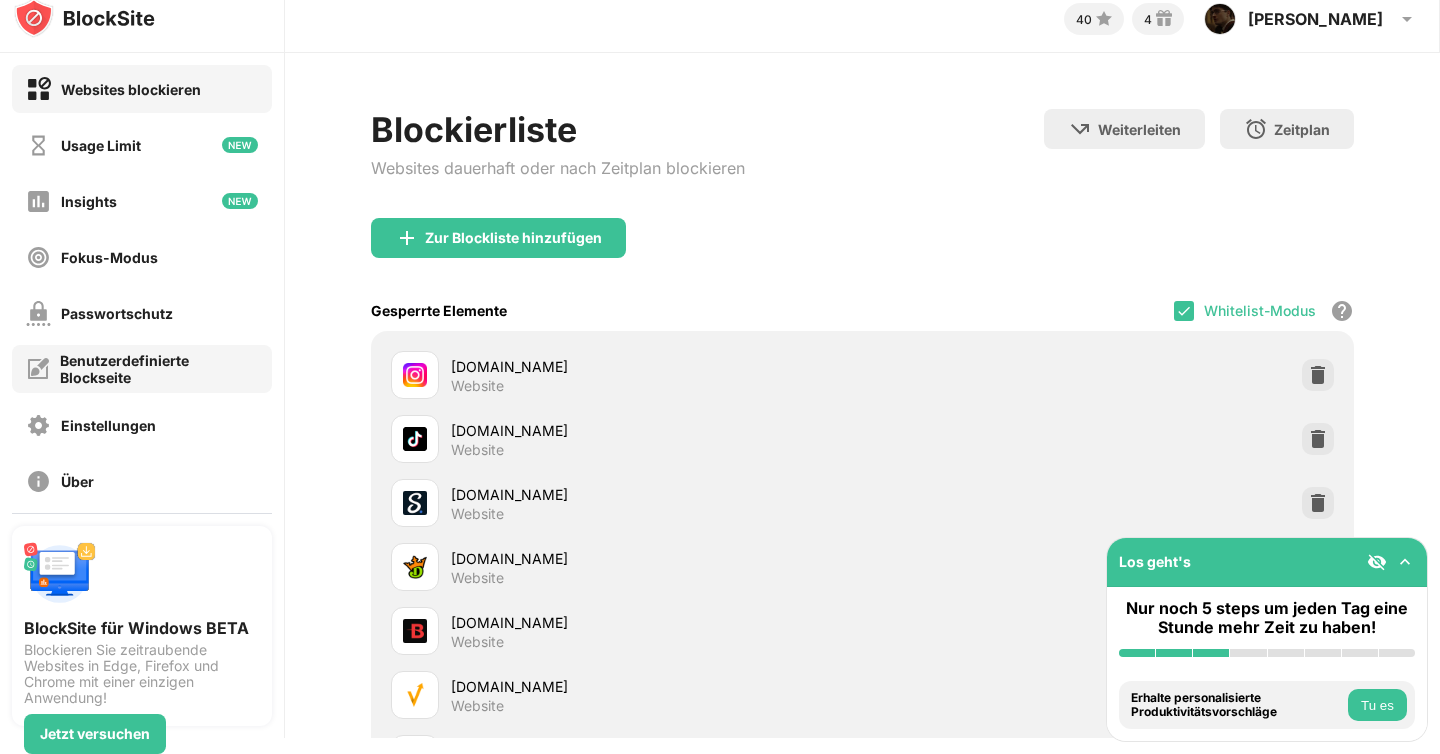 click on "Benutzerdefinierte Blockseite" at bounding box center (142, 369) 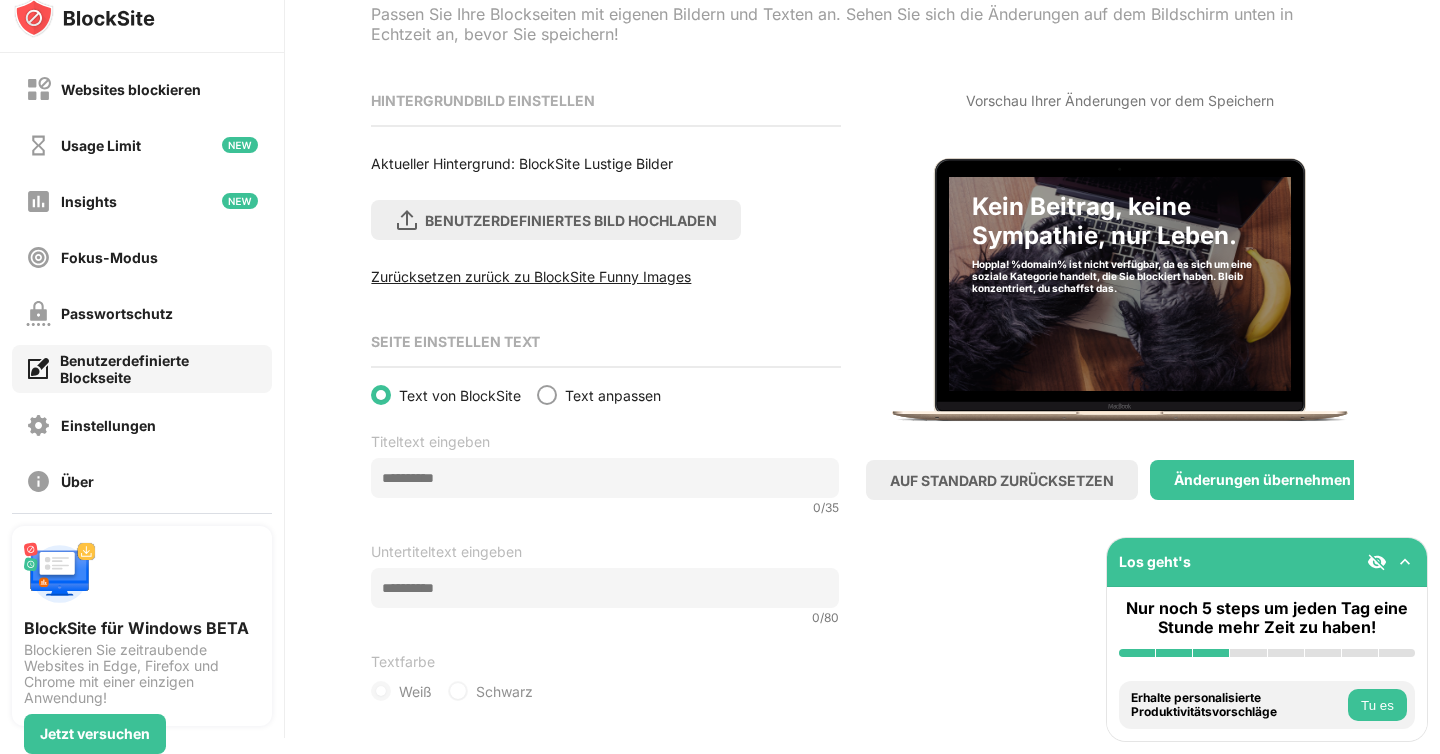 scroll, scrollTop: 152, scrollLeft: 0, axis: vertical 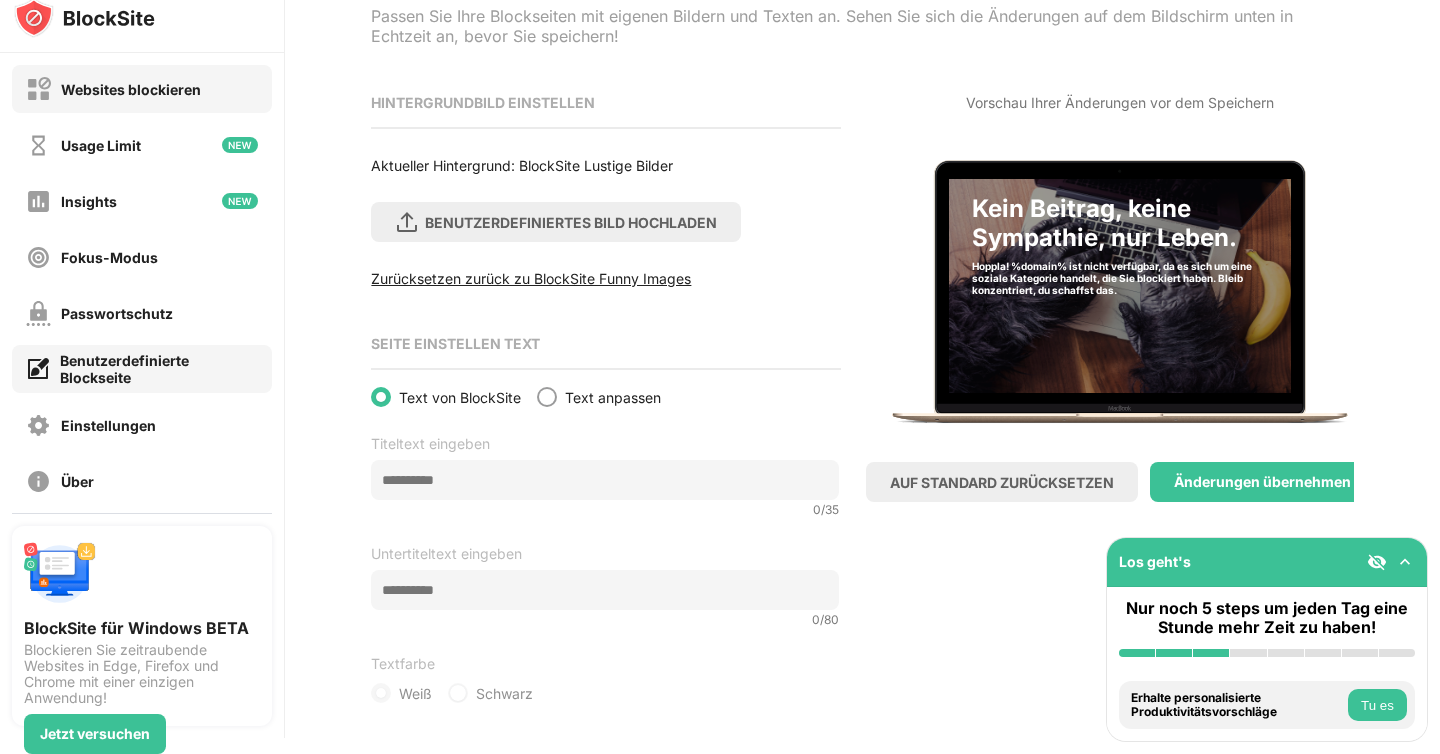 click on "Websites blockieren" at bounding box center [131, 89] 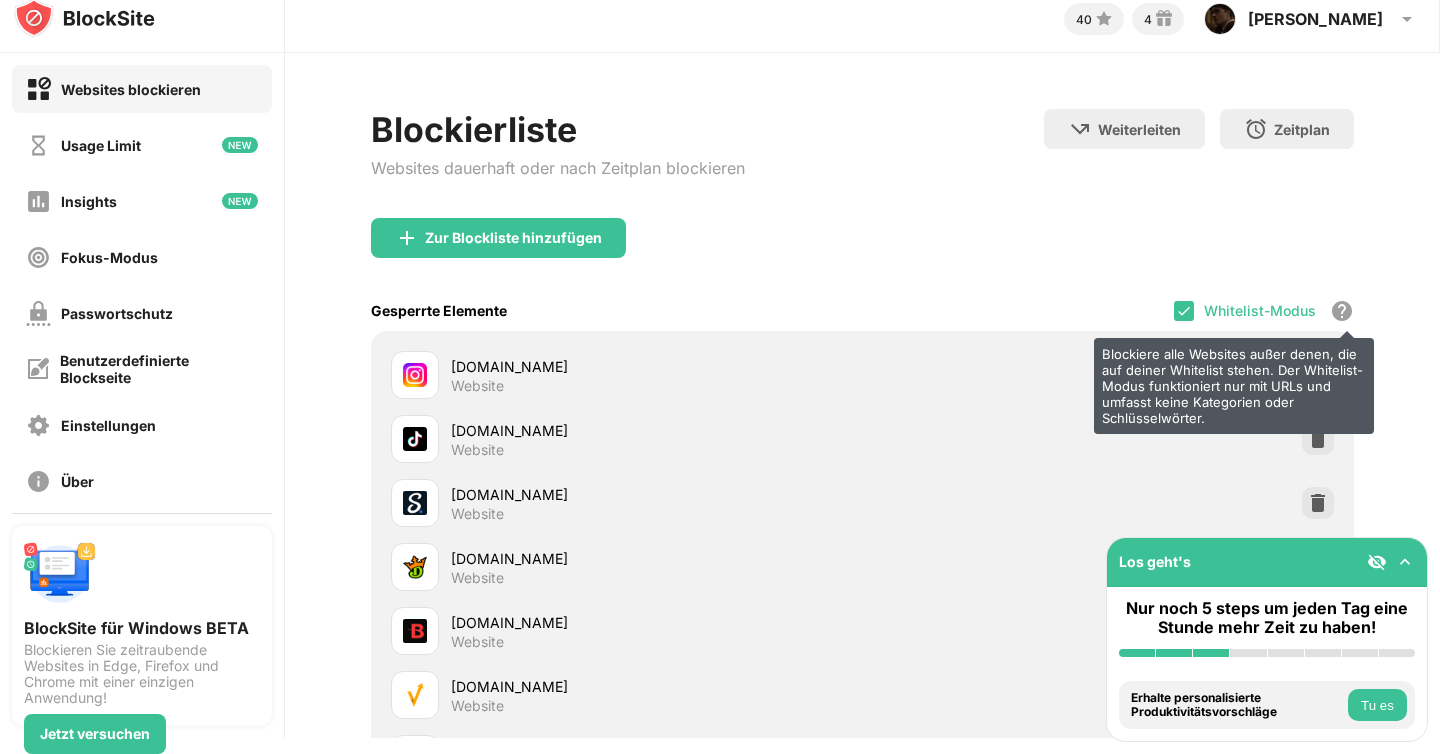 click on "Blockiere alle Websites außer denen, die auf deiner Whitelist stehen. Der Whitelist-Modus funktioniert nur mit URLs und umfasst keine Kategorien oder Schlüsselwörter." at bounding box center [1342, 311] 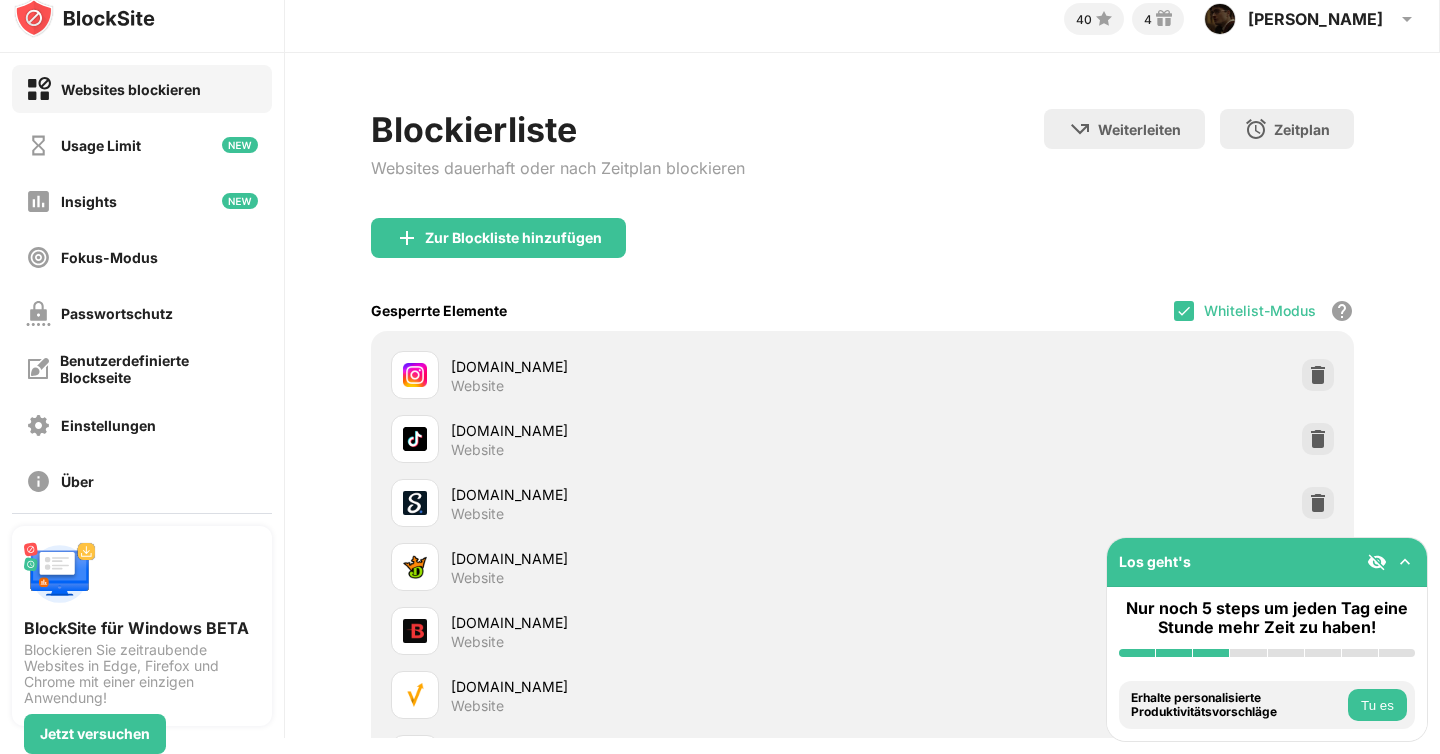 click on "Websites dauerhaft oder nach Zeitplan blockieren" at bounding box center (558, 168) 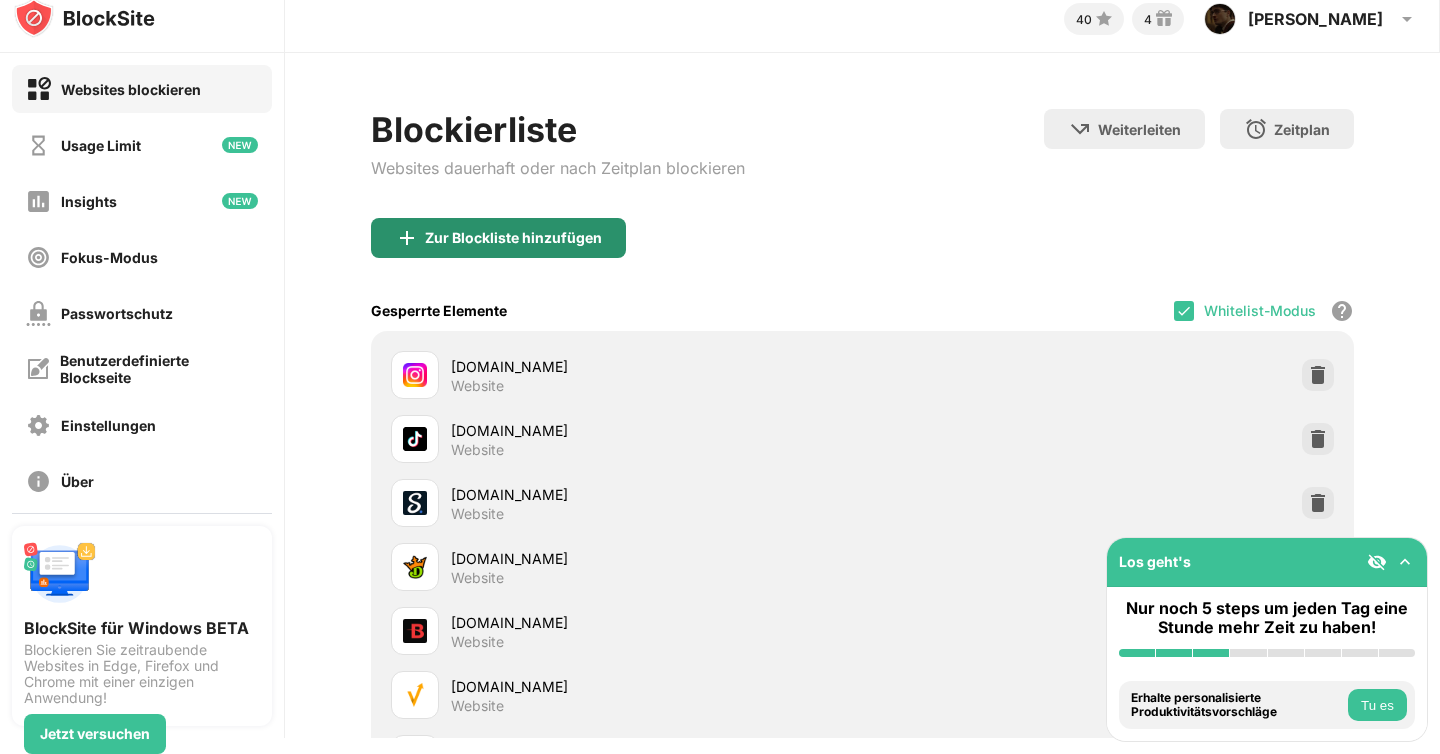 click on "Zur Blockliste hinzufügen" at bounding box center (498, 238) 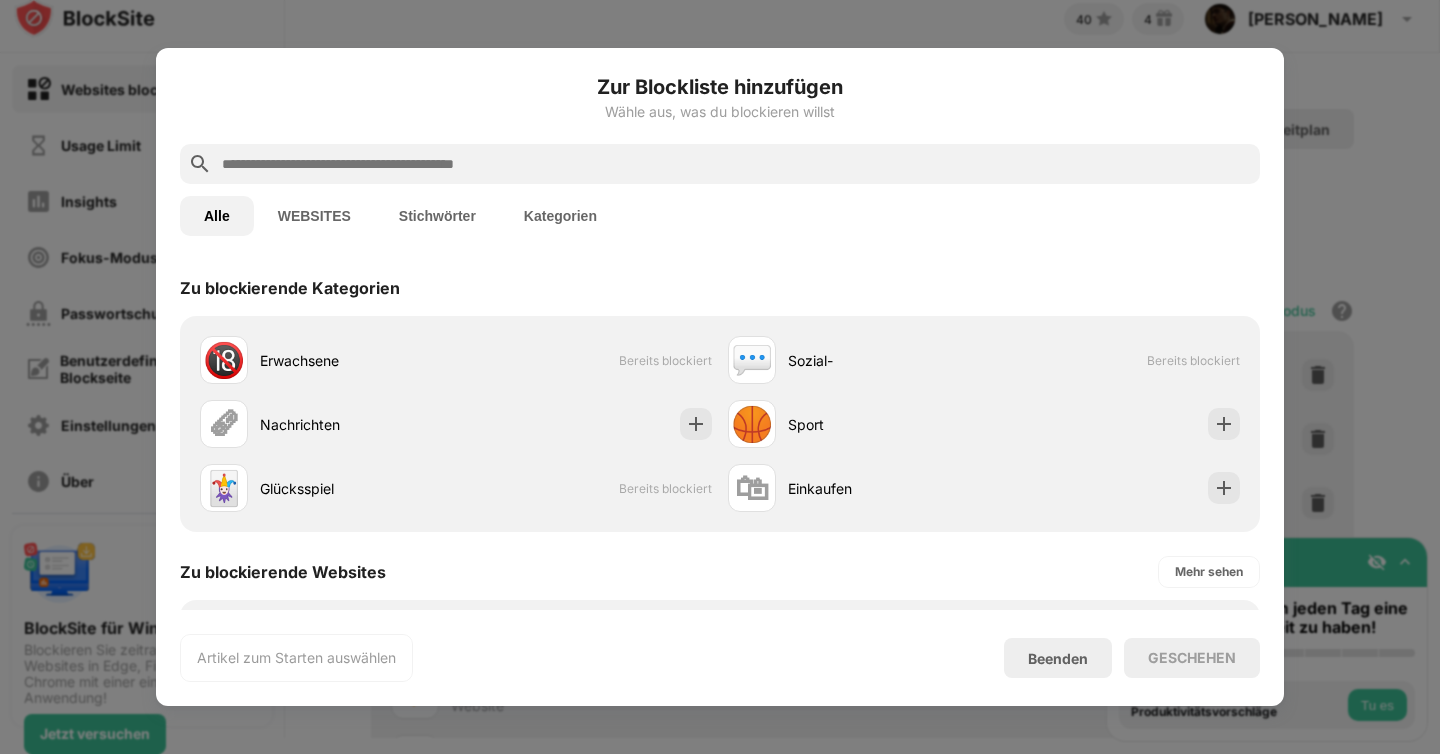 click on "Stichwörter" at bounding box center (437, 216) 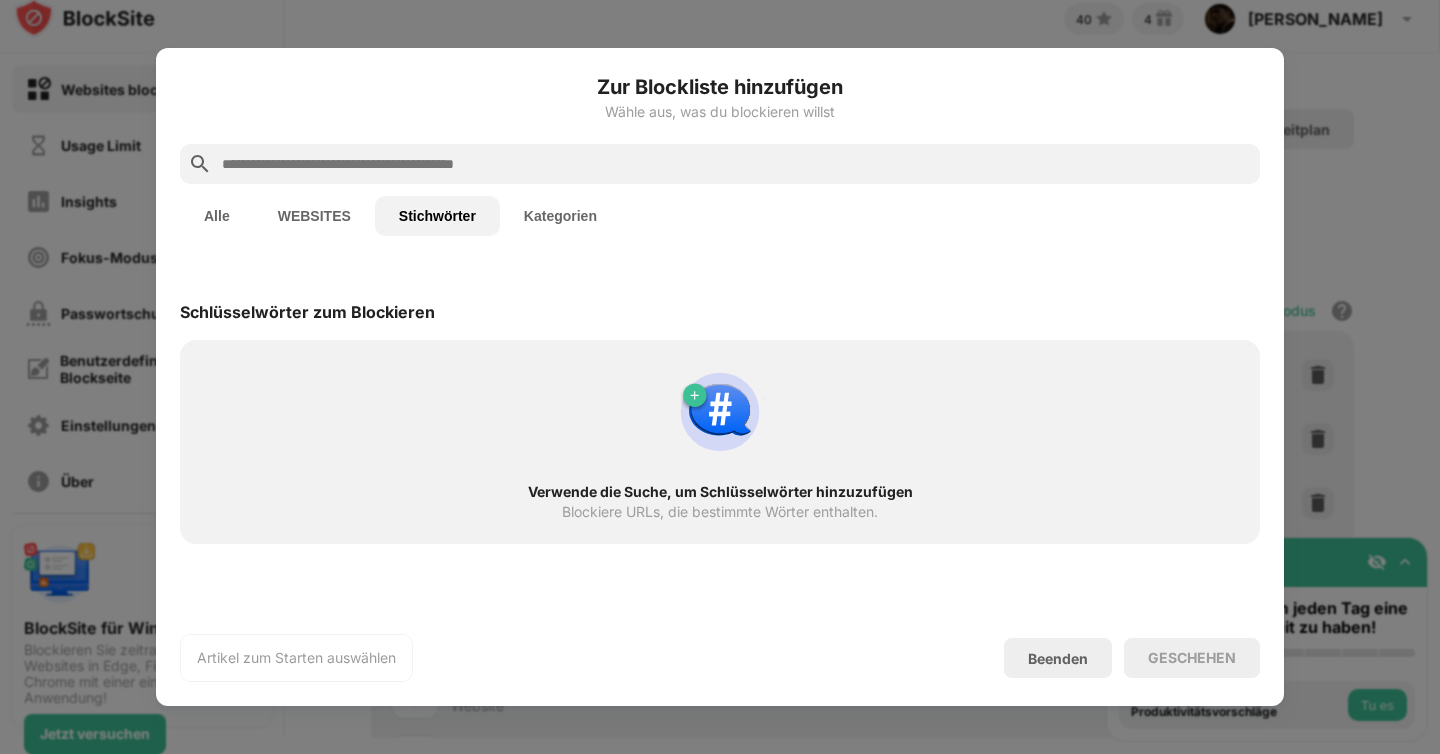 click on "Stichwörter" at bounding box center (437, 216) 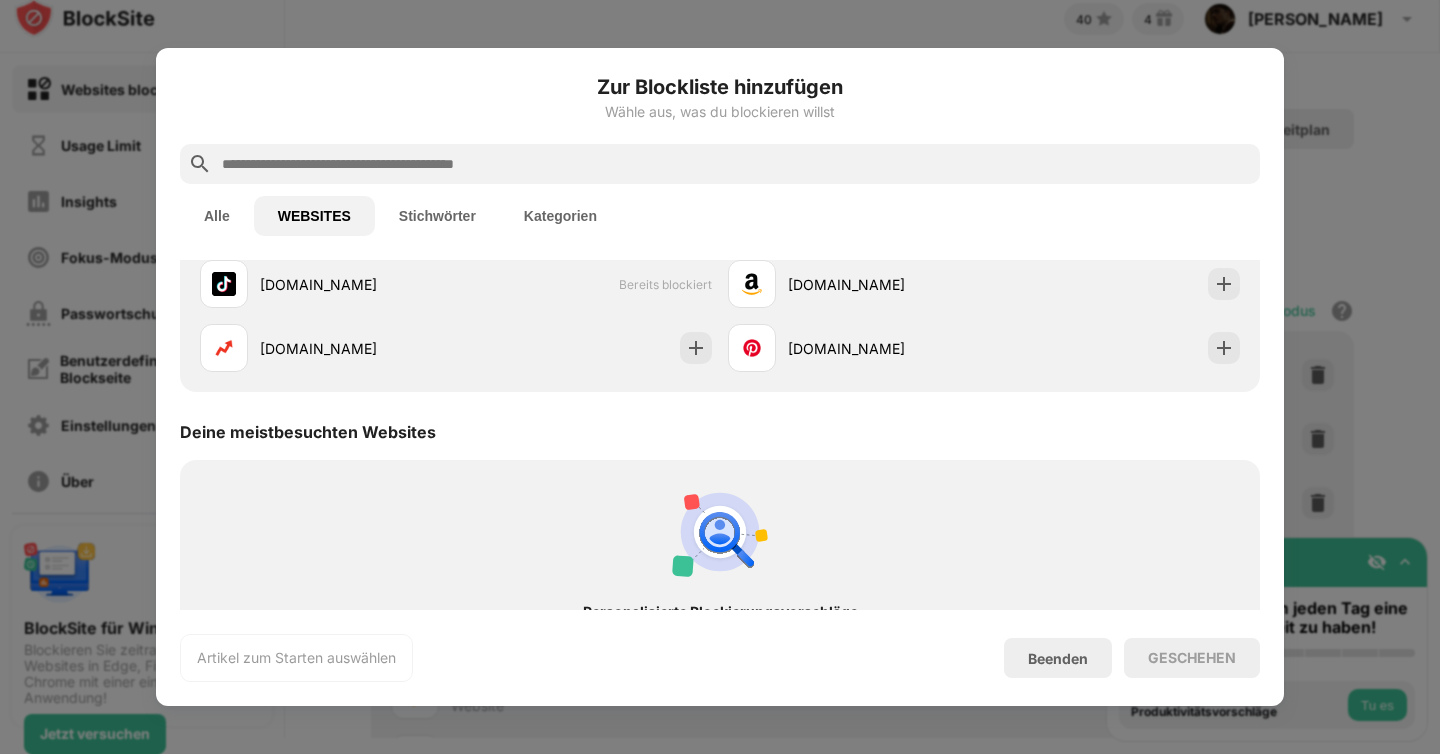 scroll, scrollTop: 378, scrollLeft: 0, axis: vertical 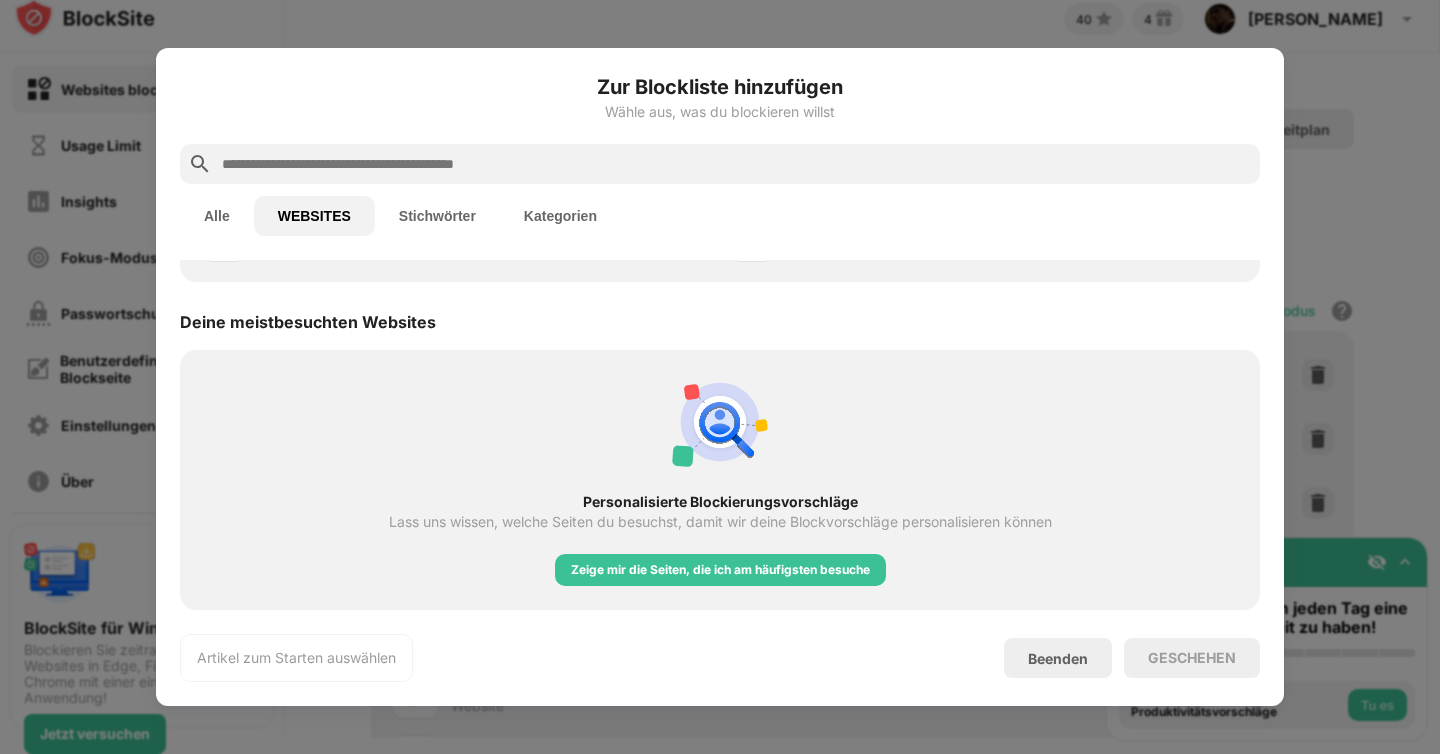 click on "Stichwörter" at bounding box center (437, 216) 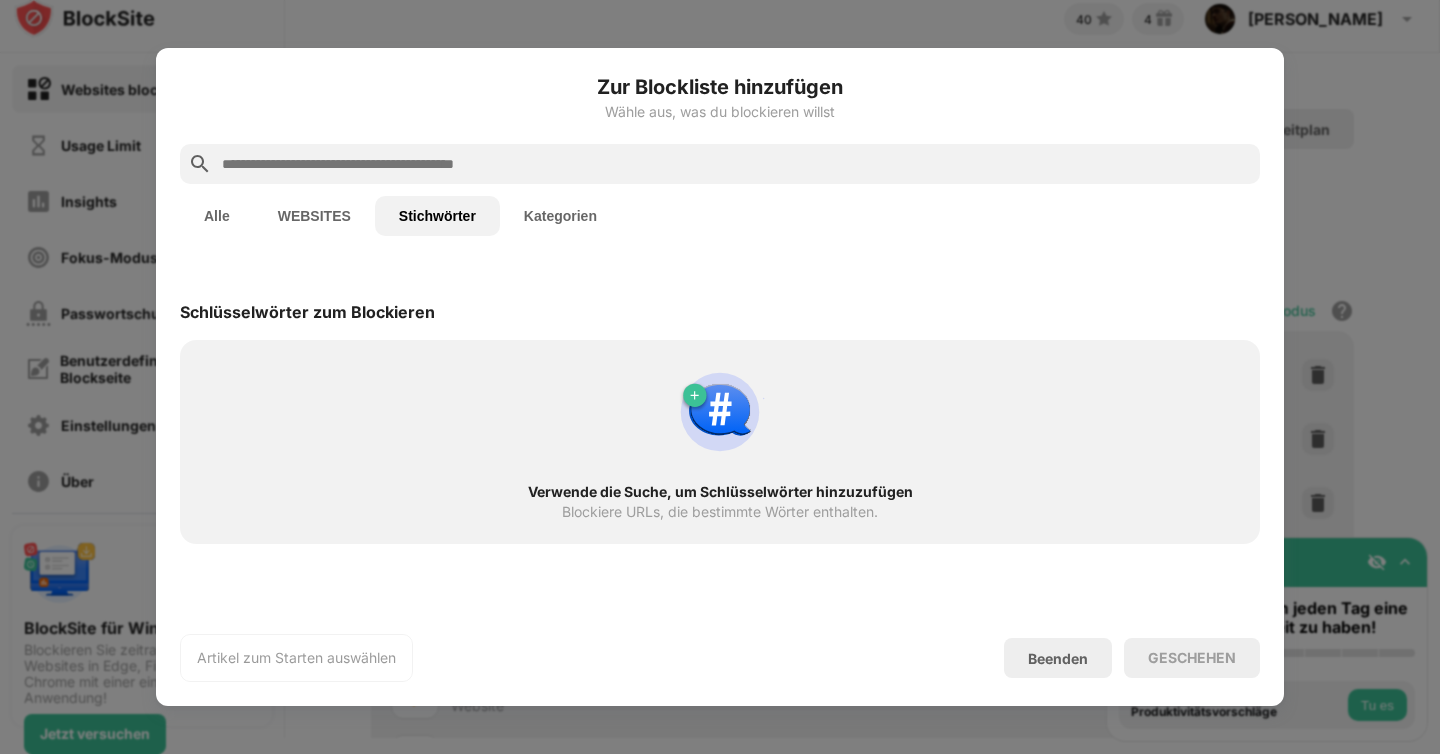 click on "Kategorien" at bounding box center [560, 216] 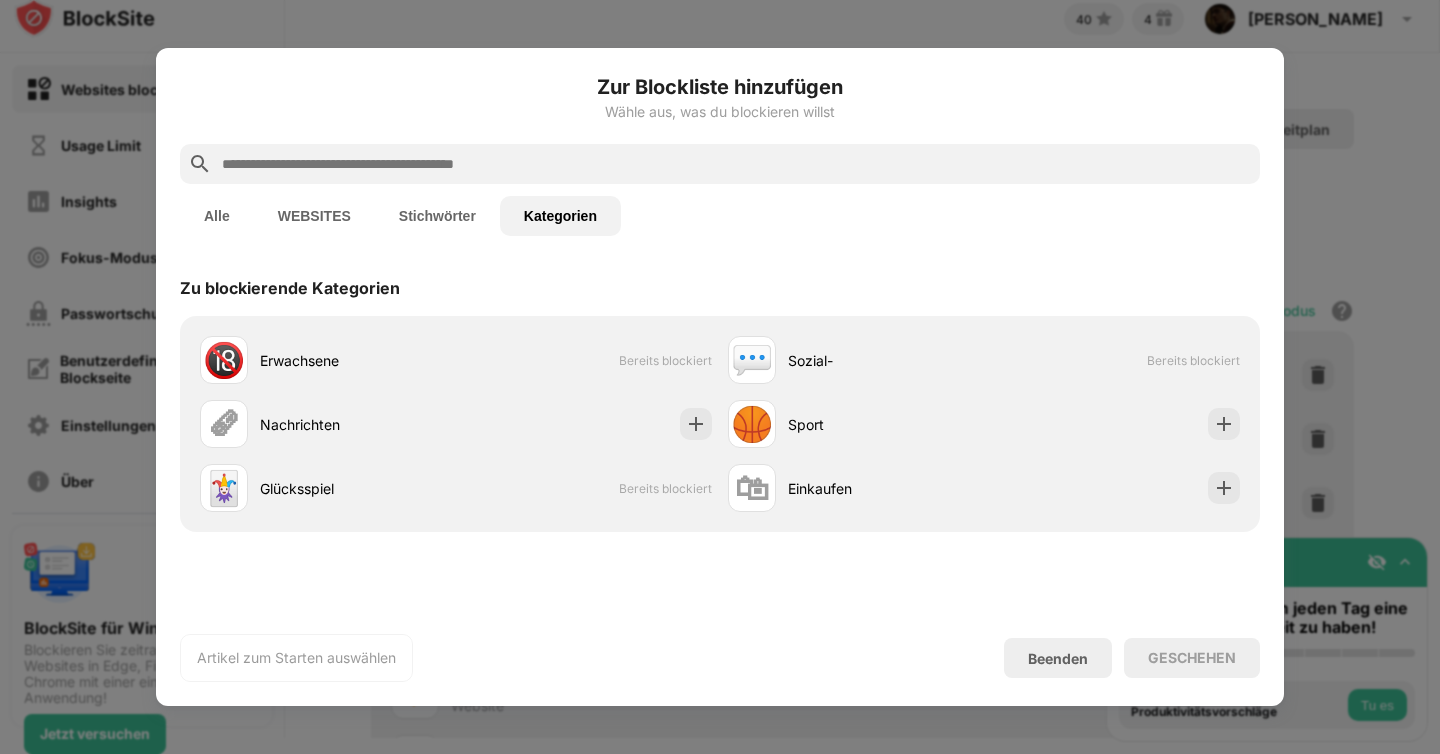 click on "WEBSITES" at bounding box center (314, 216) 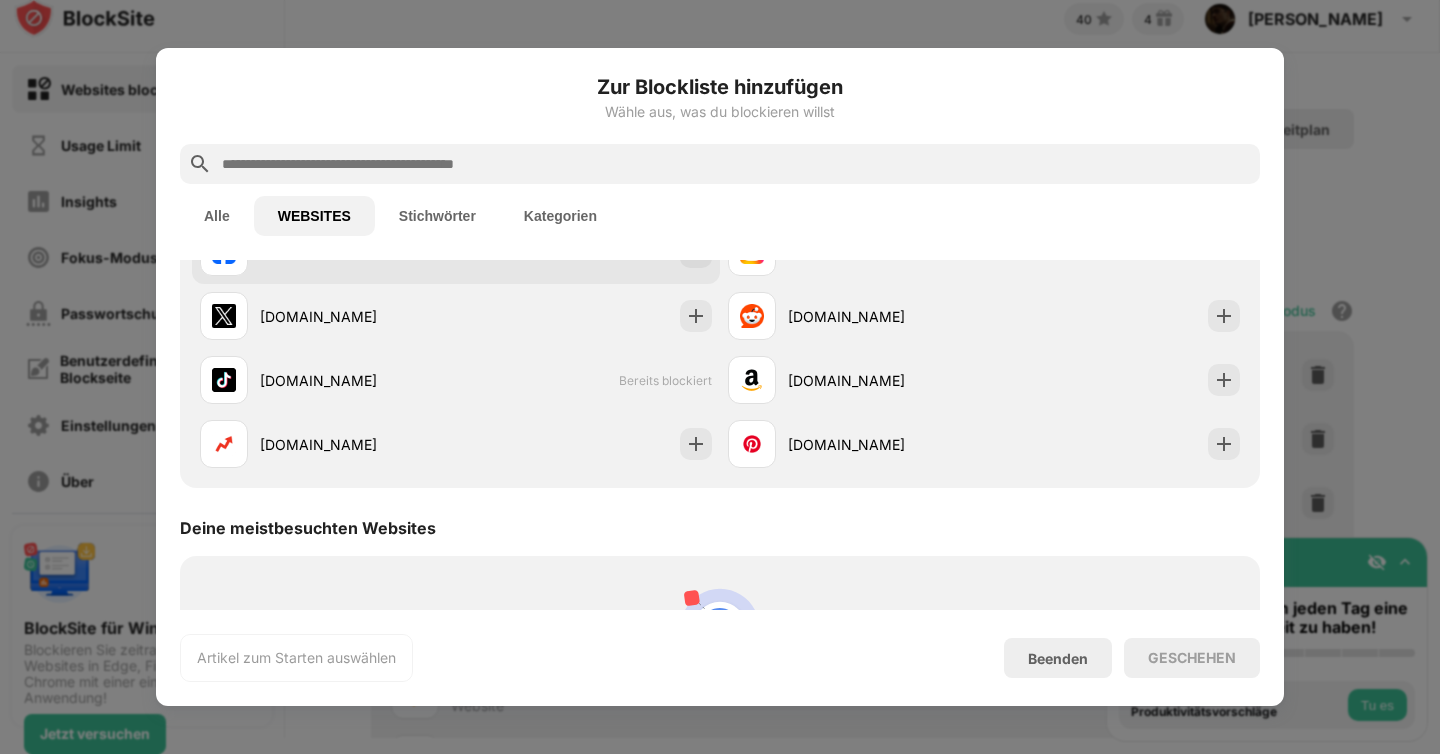 scroll, scrollTop: 263, scrollLeft: 0, axis: vertical 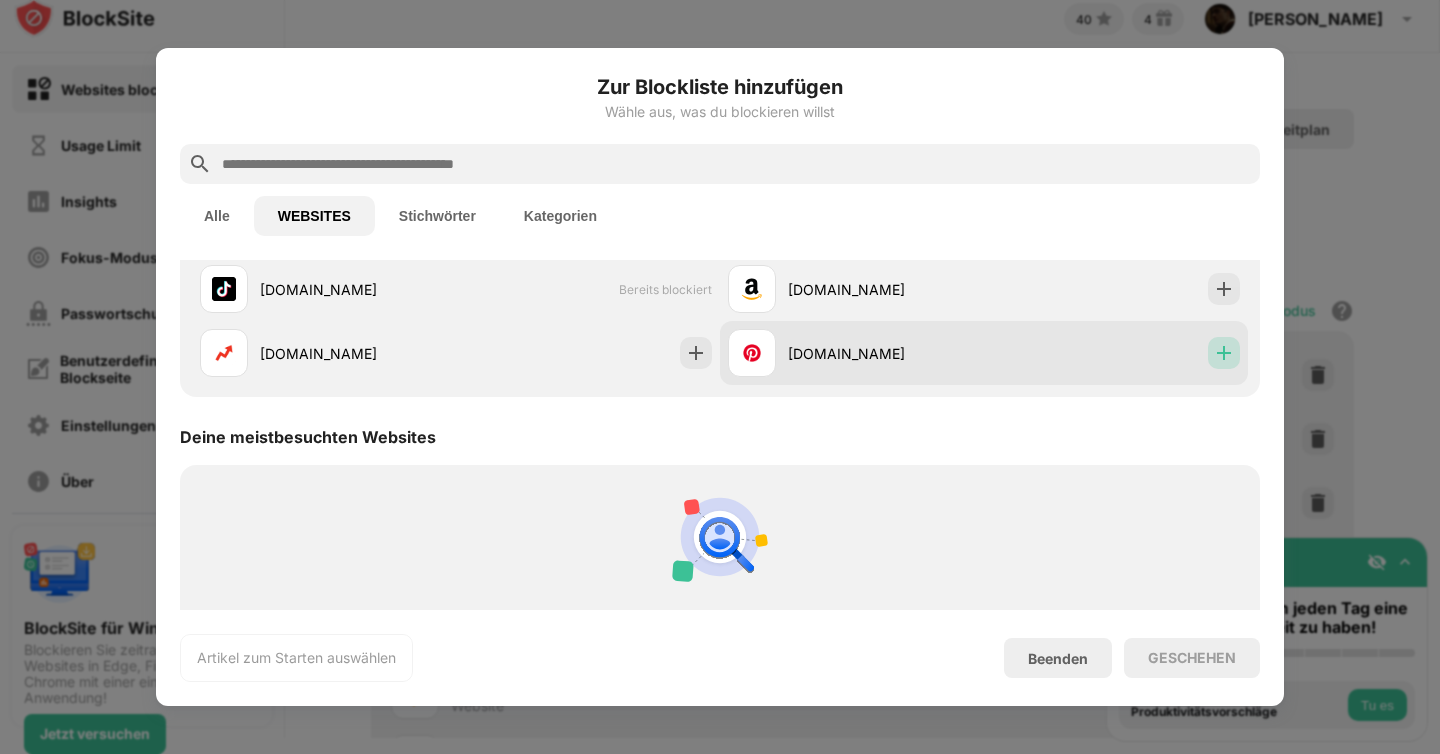 click at bounding box center [1224, 353] 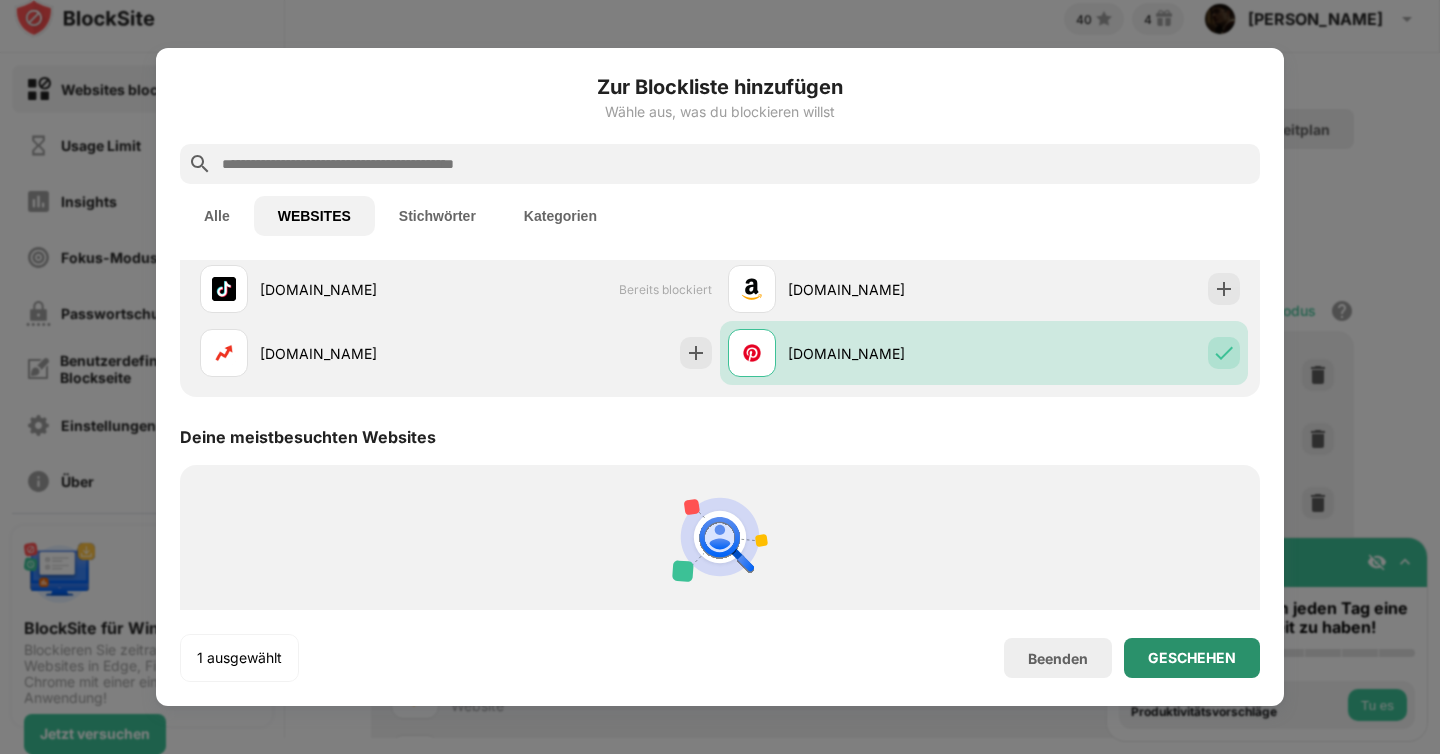 click on "GESCHEHEN" at bounding box center [1192, 658] 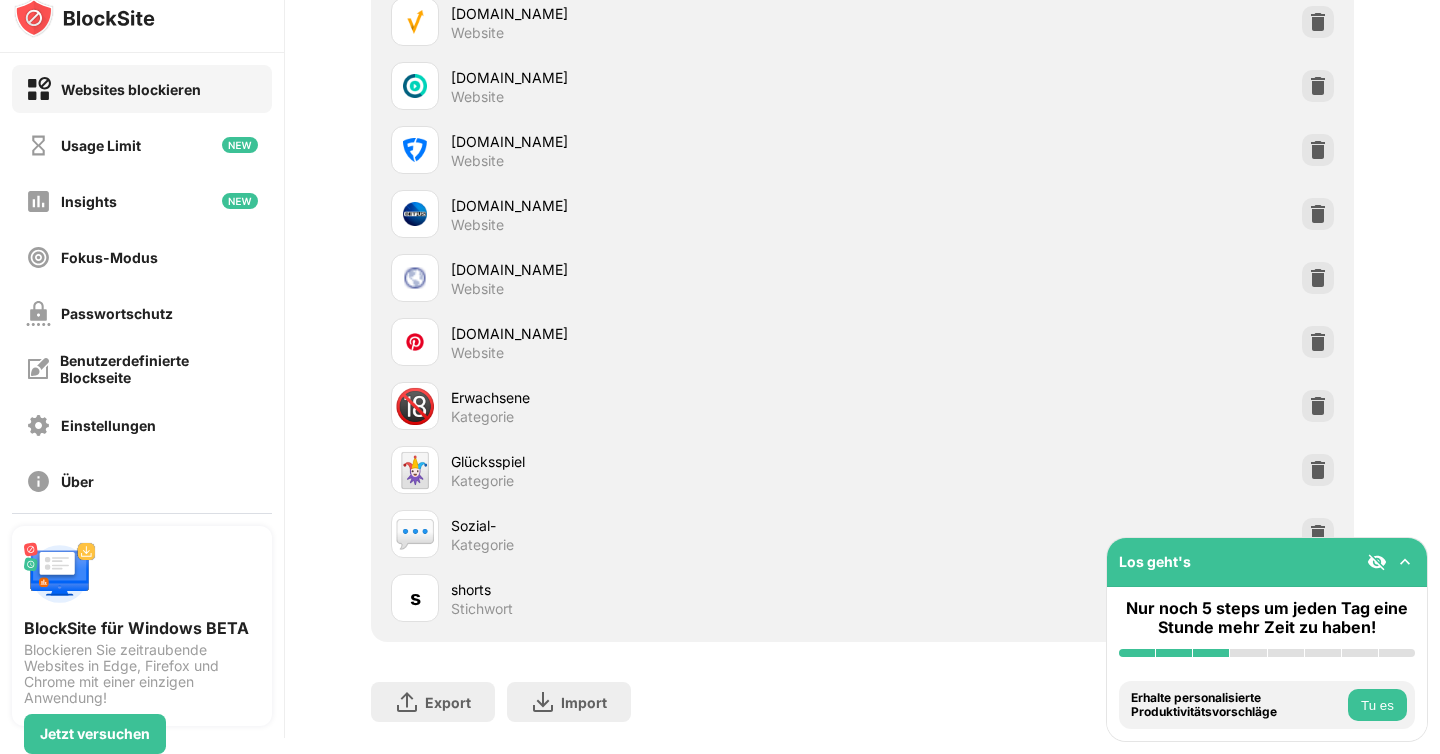 scroll, scrollTop: 637, scrollLeft: 0, axis: vertical 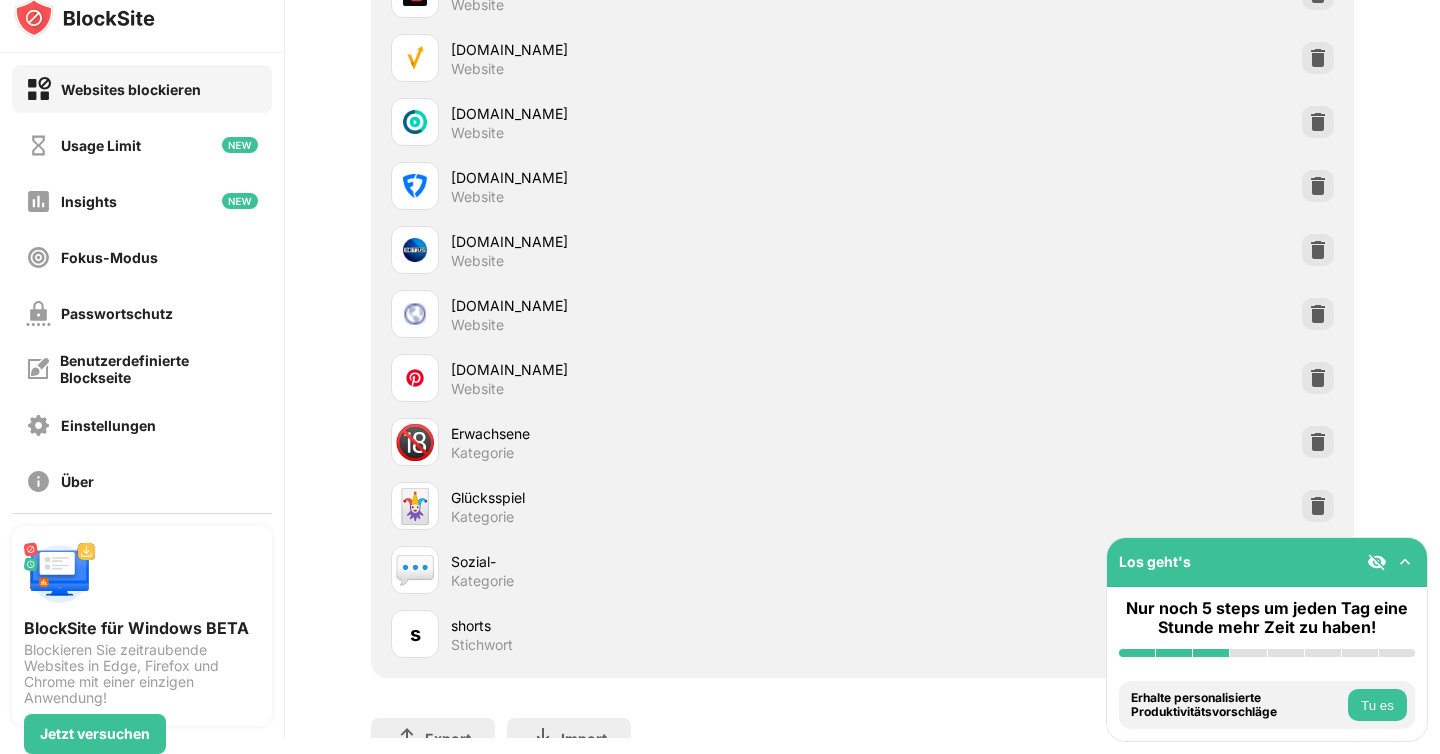 click on "pinterest.com Website" at bounding box center [656, 378] 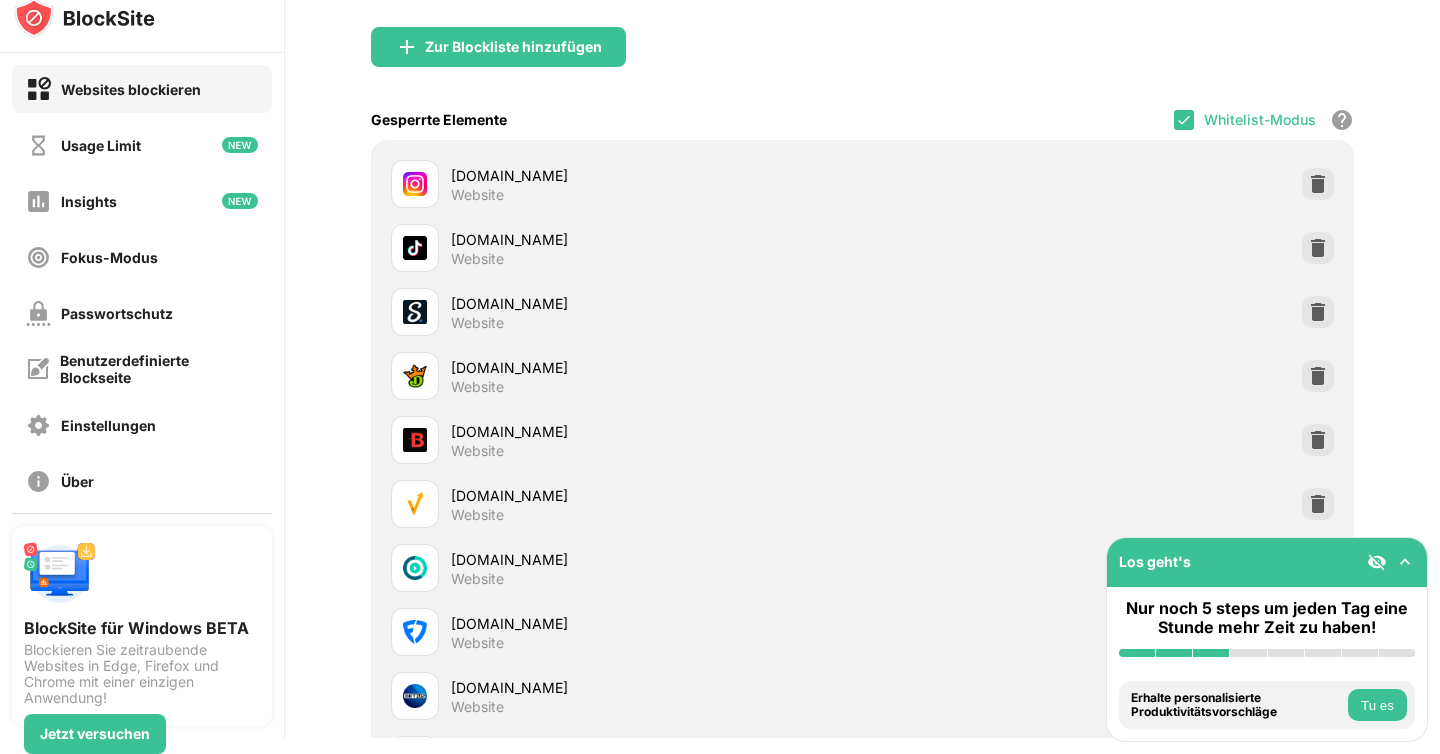 scroll, scrollTop: 90, scrollLeft: 0, axis: vertical 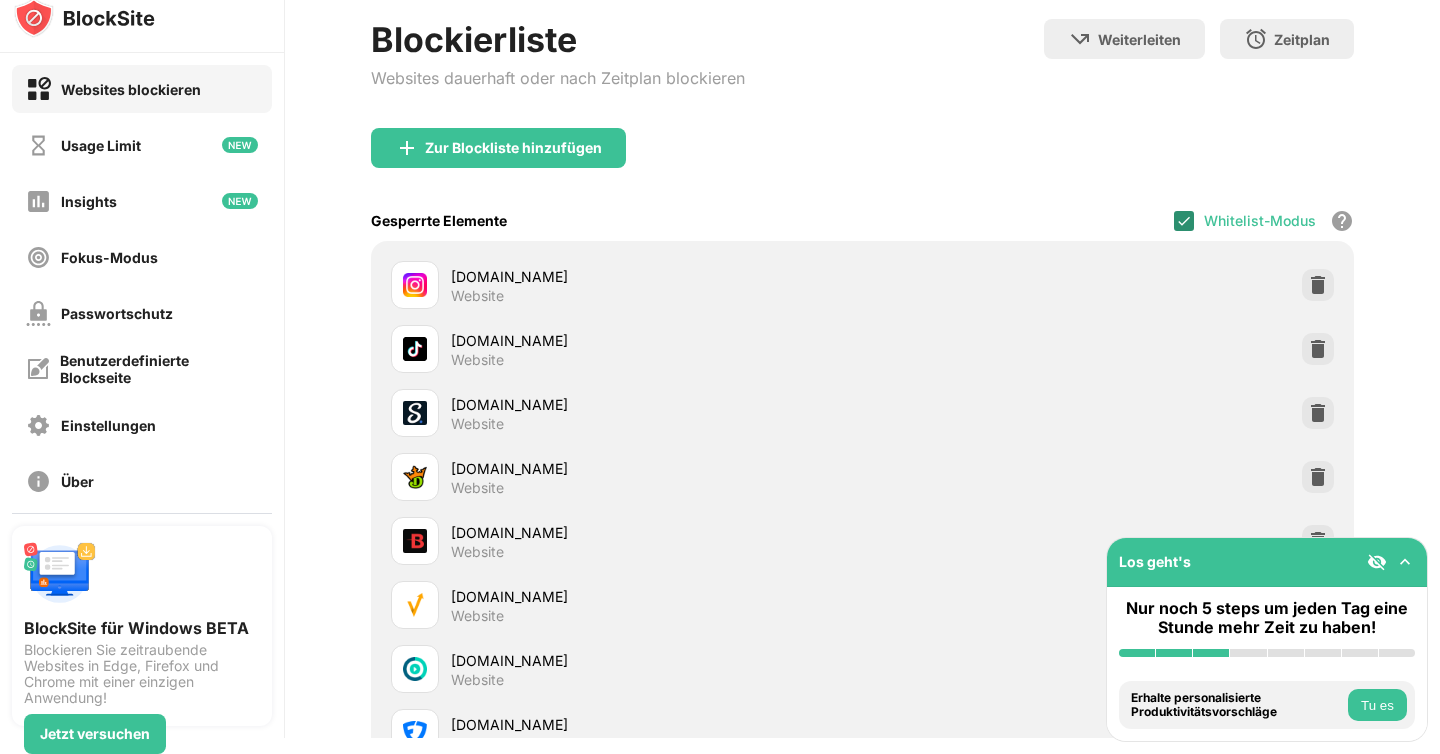 click at bounding box center (1184, 221) 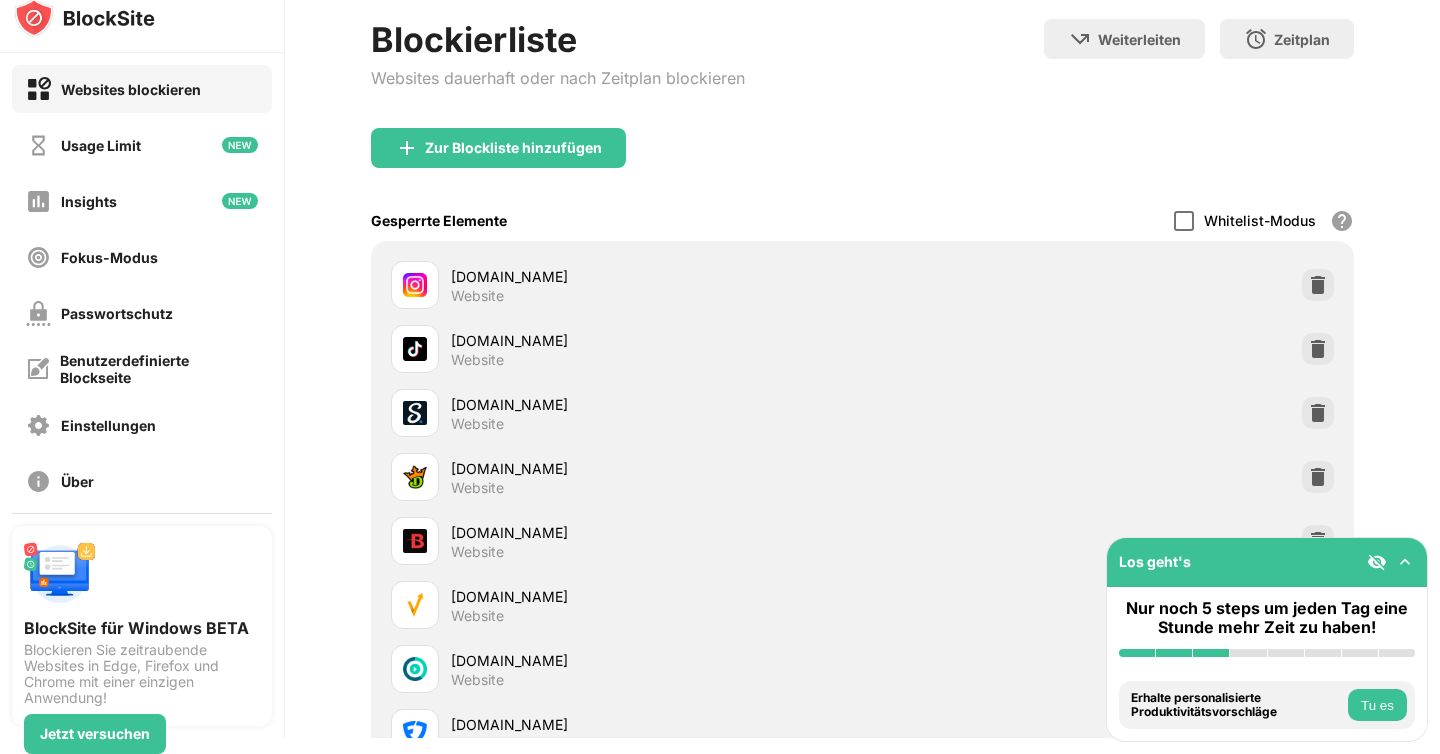 click at bounding box center [1184, 221] 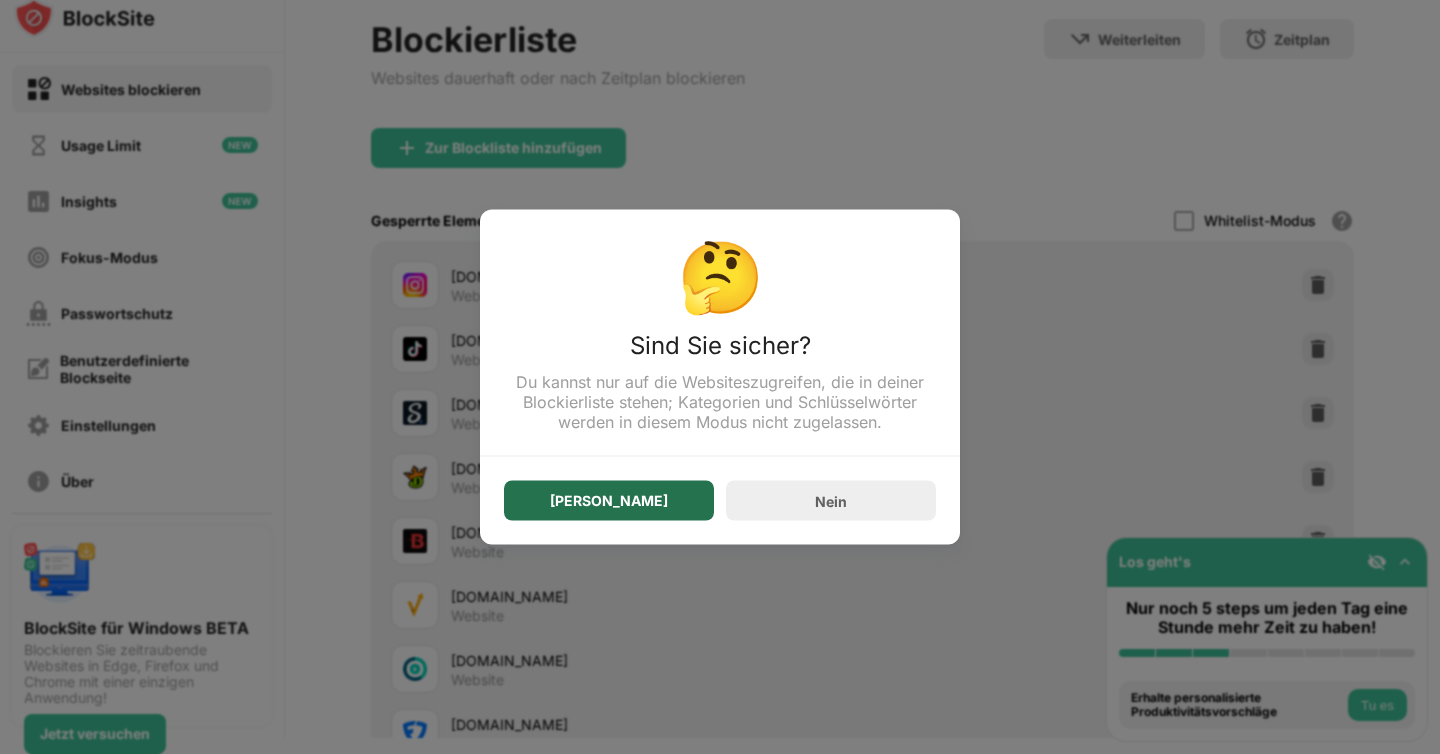 click on "Ja" at bounding box center (609, 501) 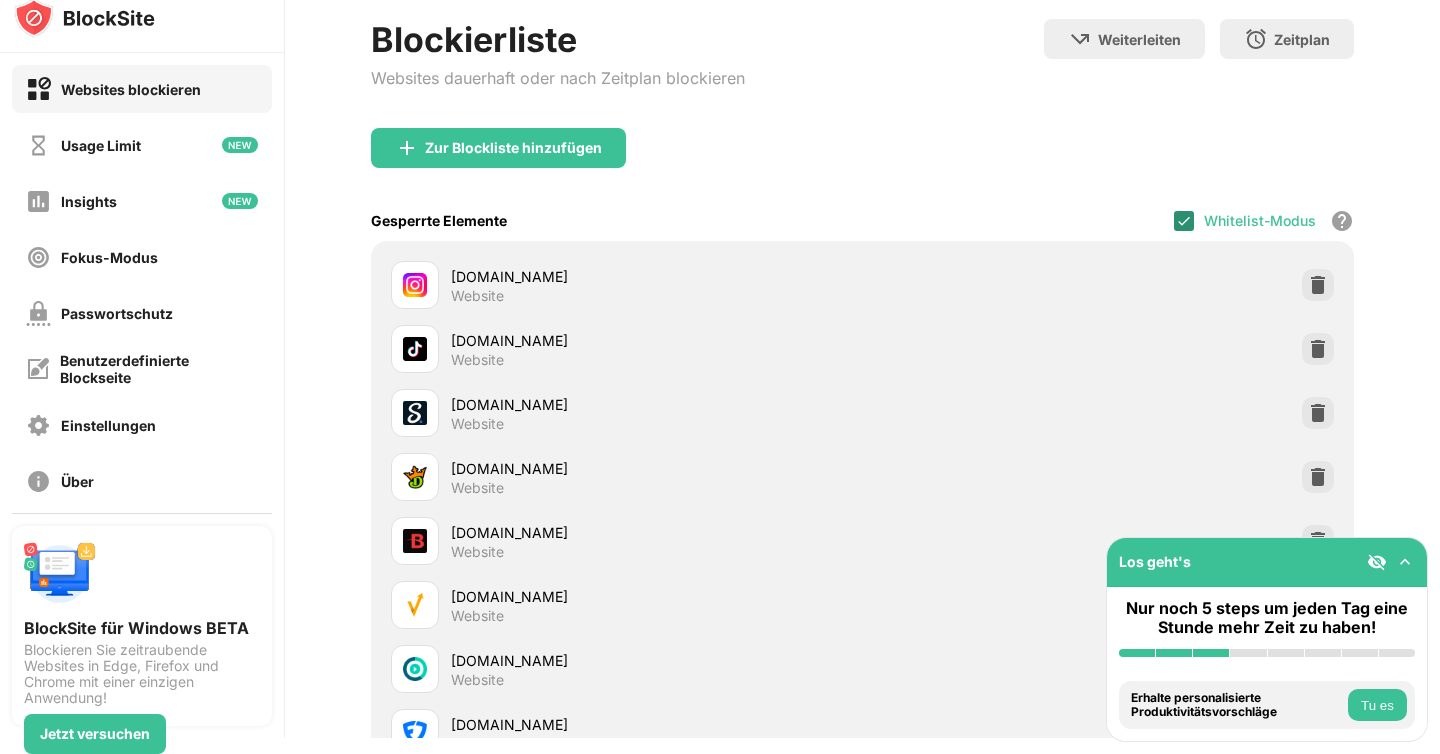 click at bounding box center [1184, 221] 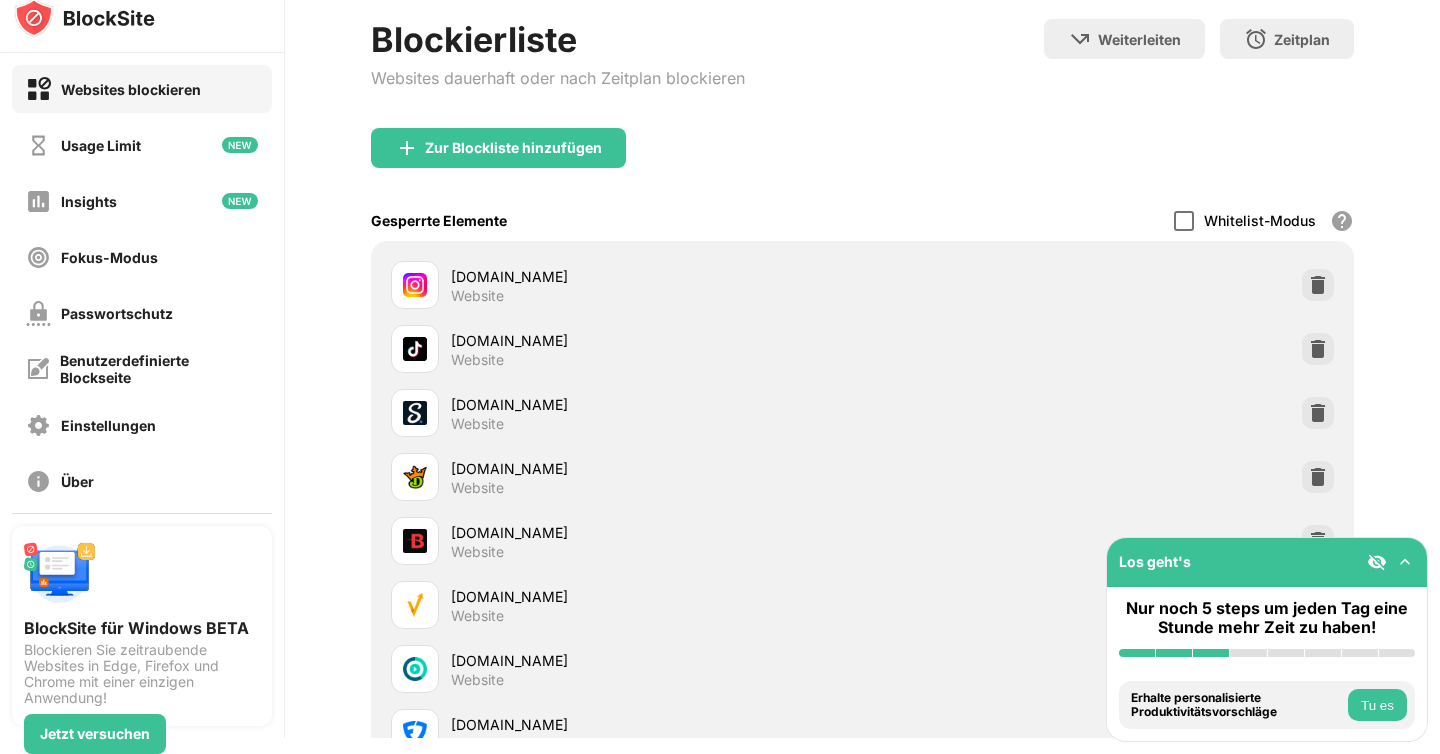 click on "Tu es" at bounding box center (1377, 705) 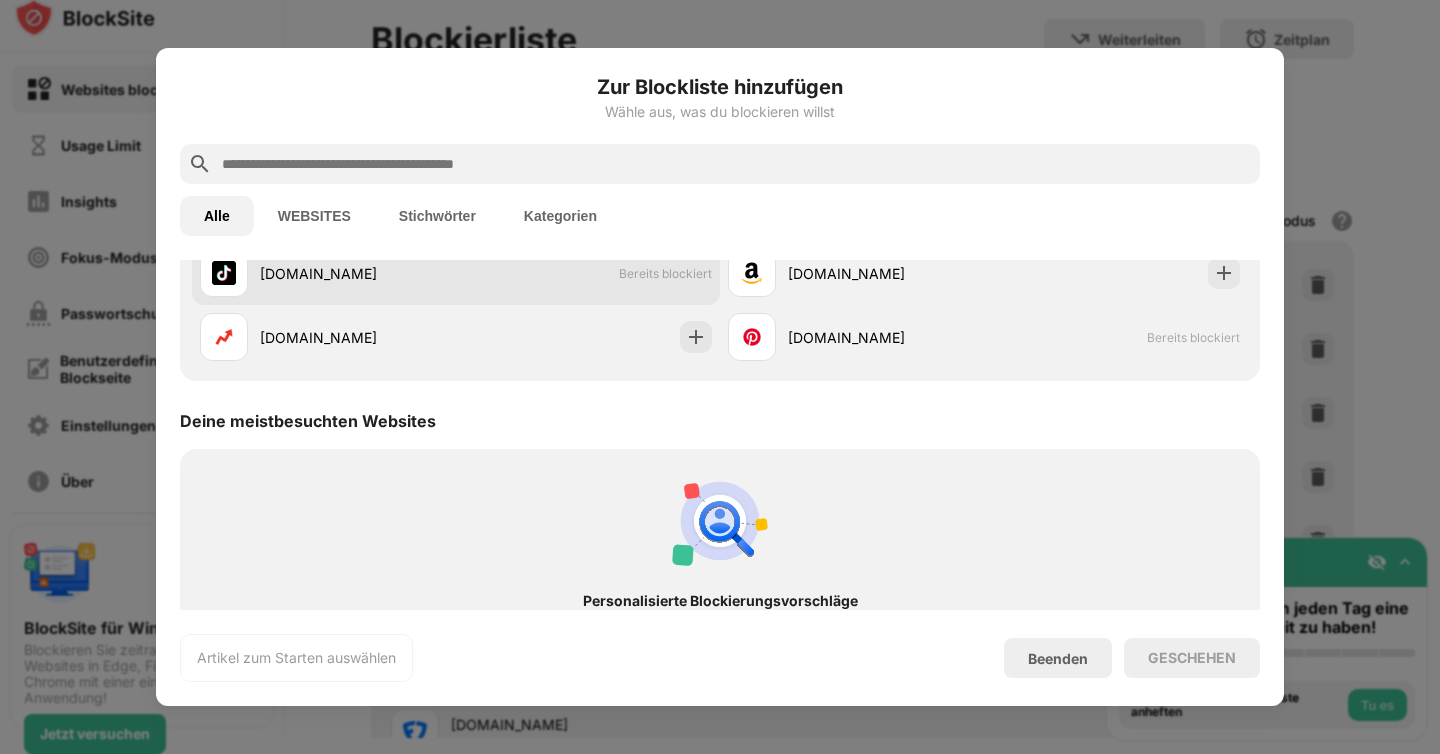 scroll, scrollTop: 696, scrollLeft: 0, axis: vertical 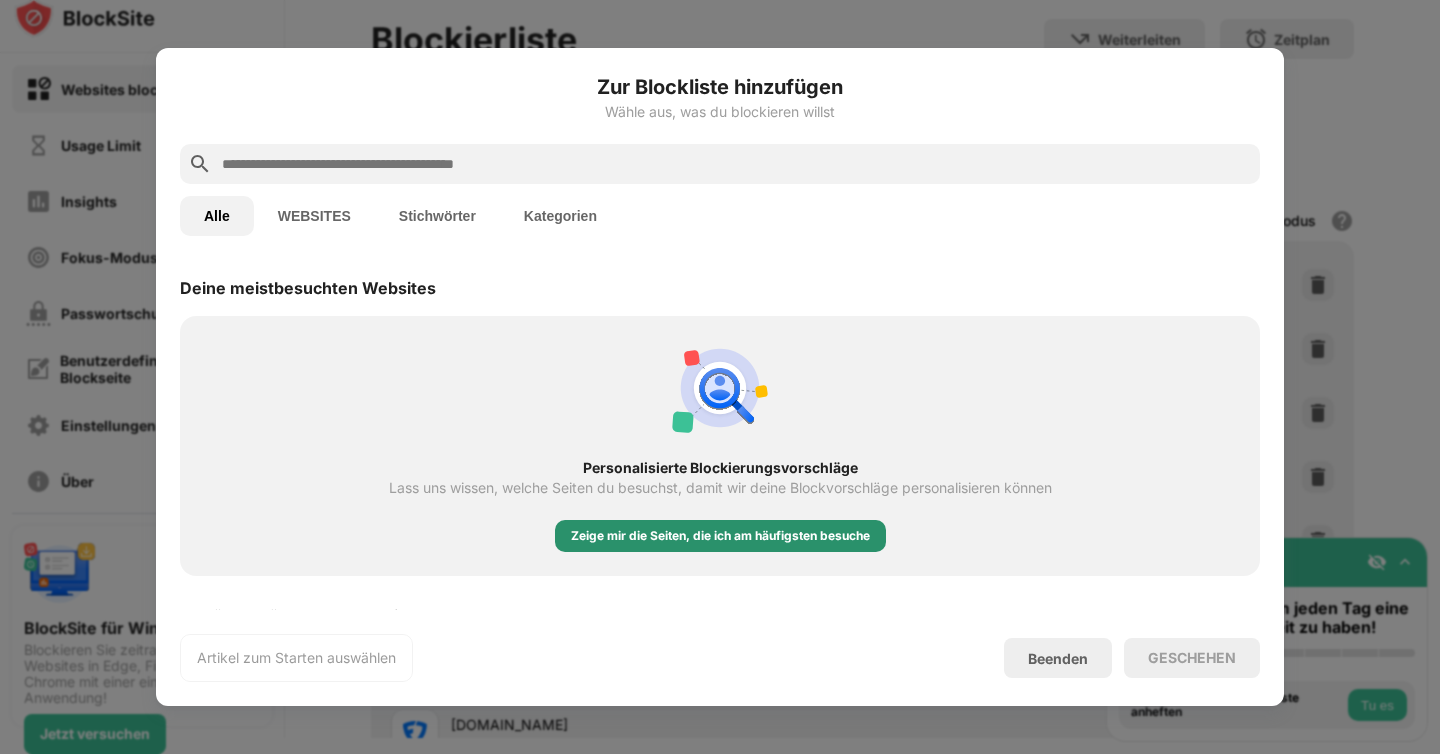 click on "Zeige mir die Seiten, die ich am häufigsten besuche" at bounding box center (720, 536) 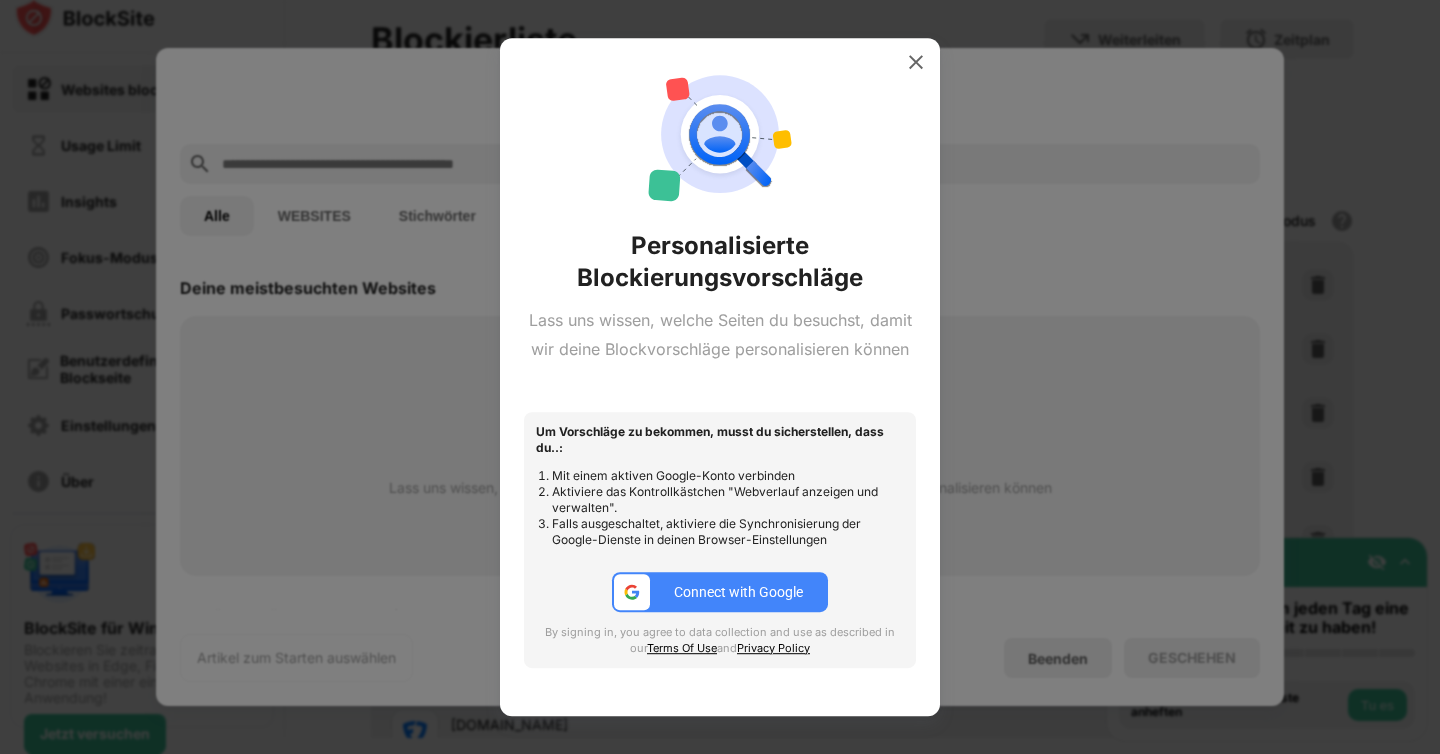 click on "Connect with Google" at bounding box center (720, 592) 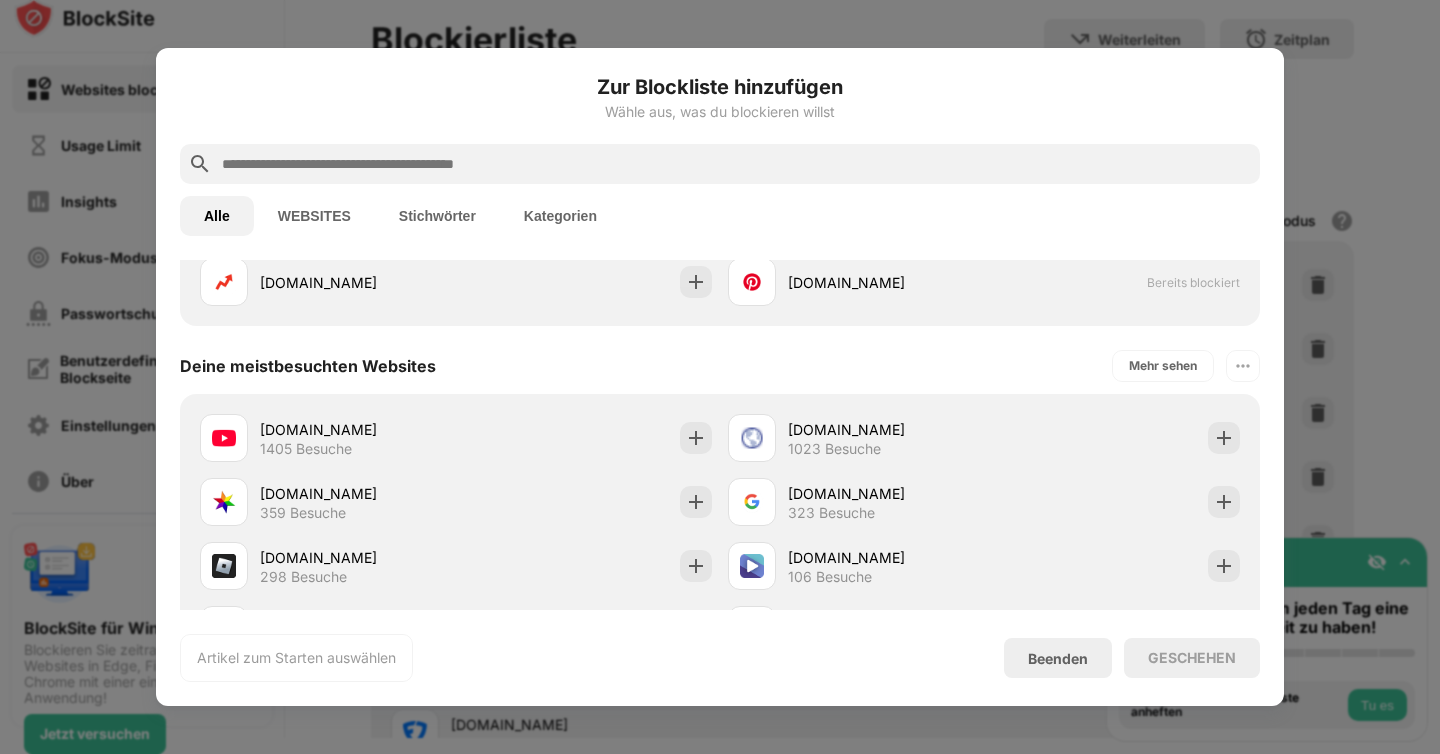 scroll, scrollTop: 610, scrollLeft: 0, axis: vertical 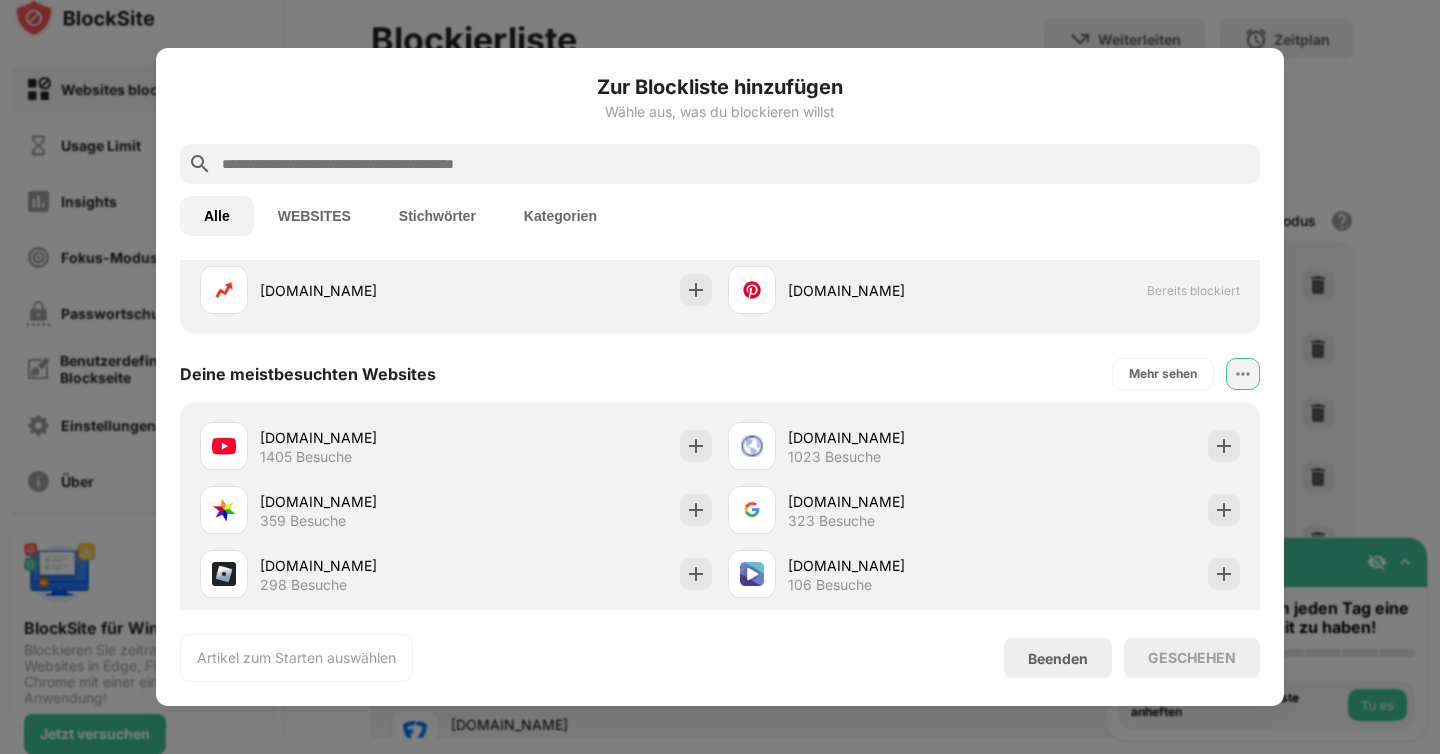 click at bounding box center [1243, 374] 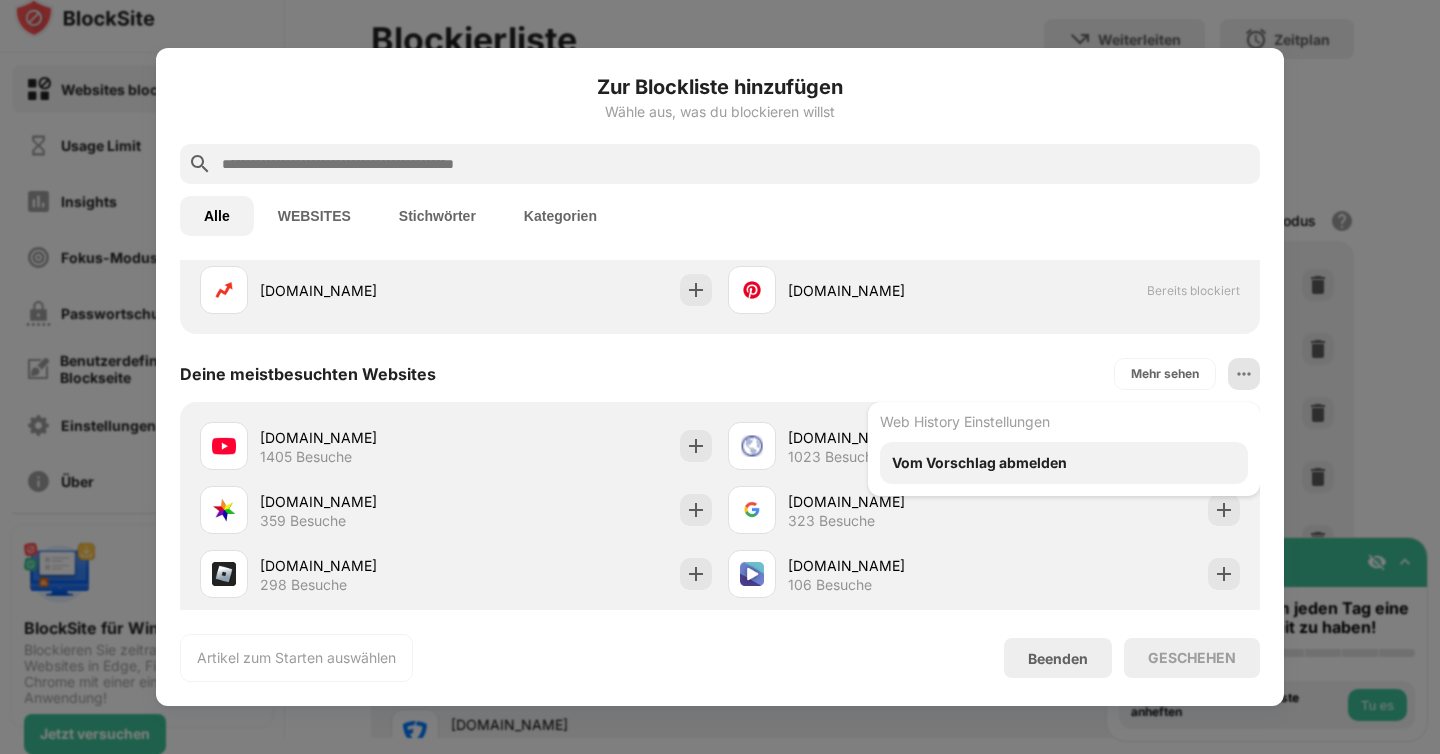 click on "Vom Vorschlag abmelden" at bounding box center (1064, 463) 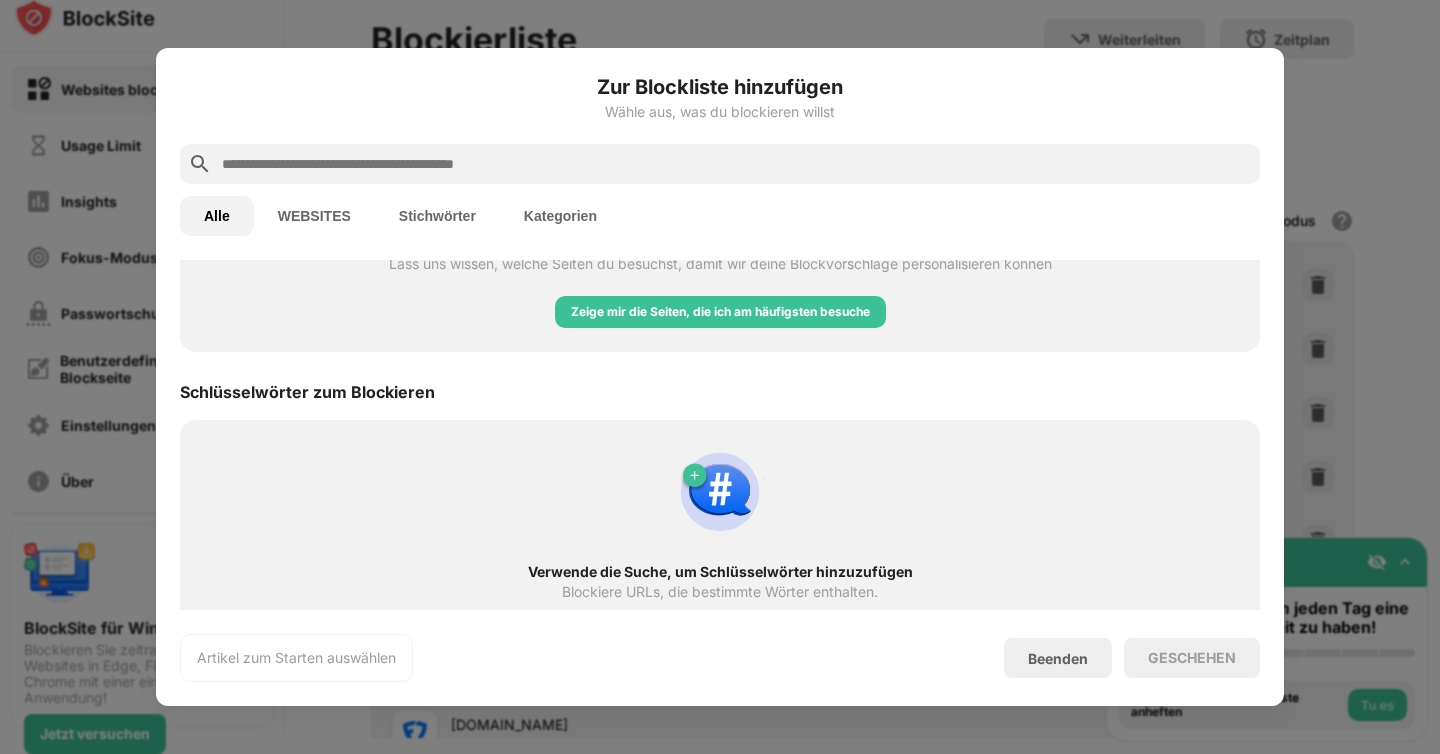 scroll, scrollTop: 934, scrollLeft: 0, axis: vertical 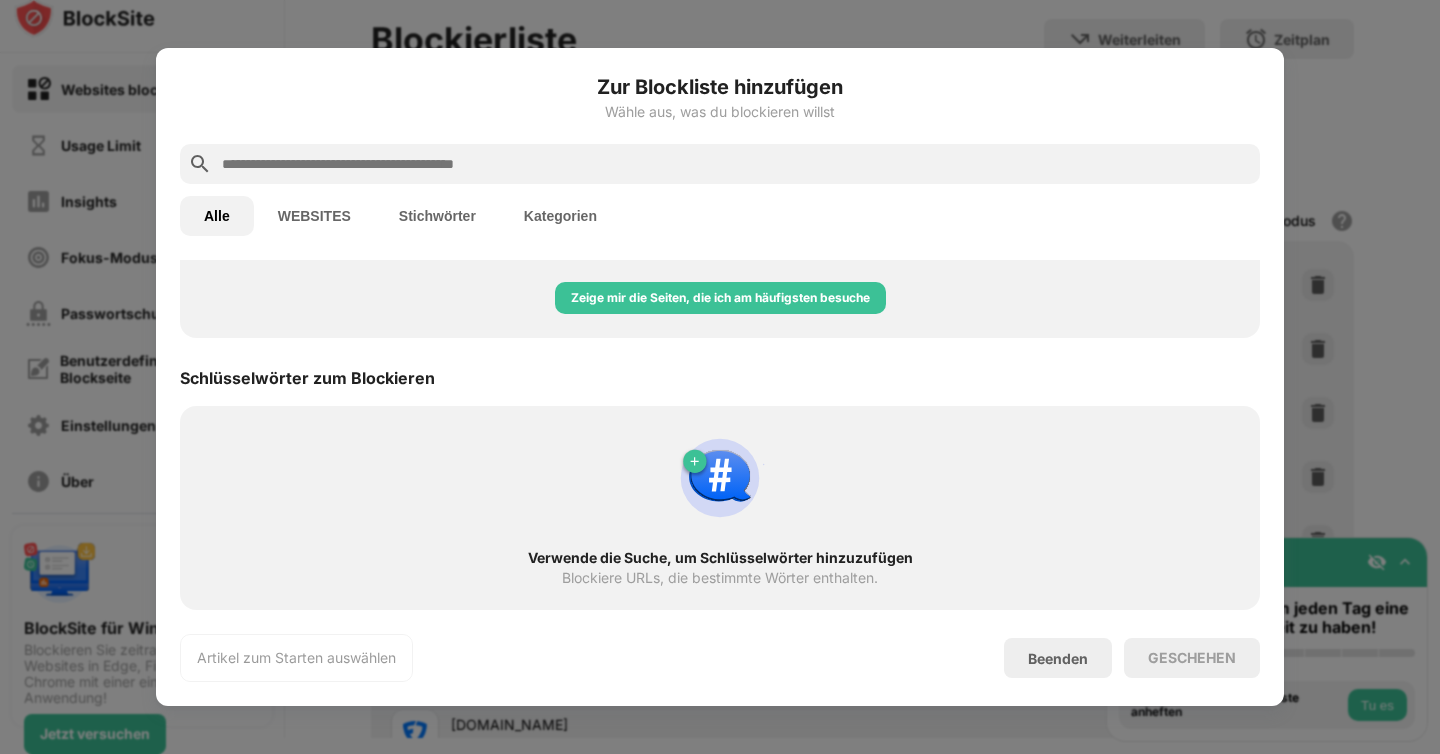 click at bounding box center [720, 478] 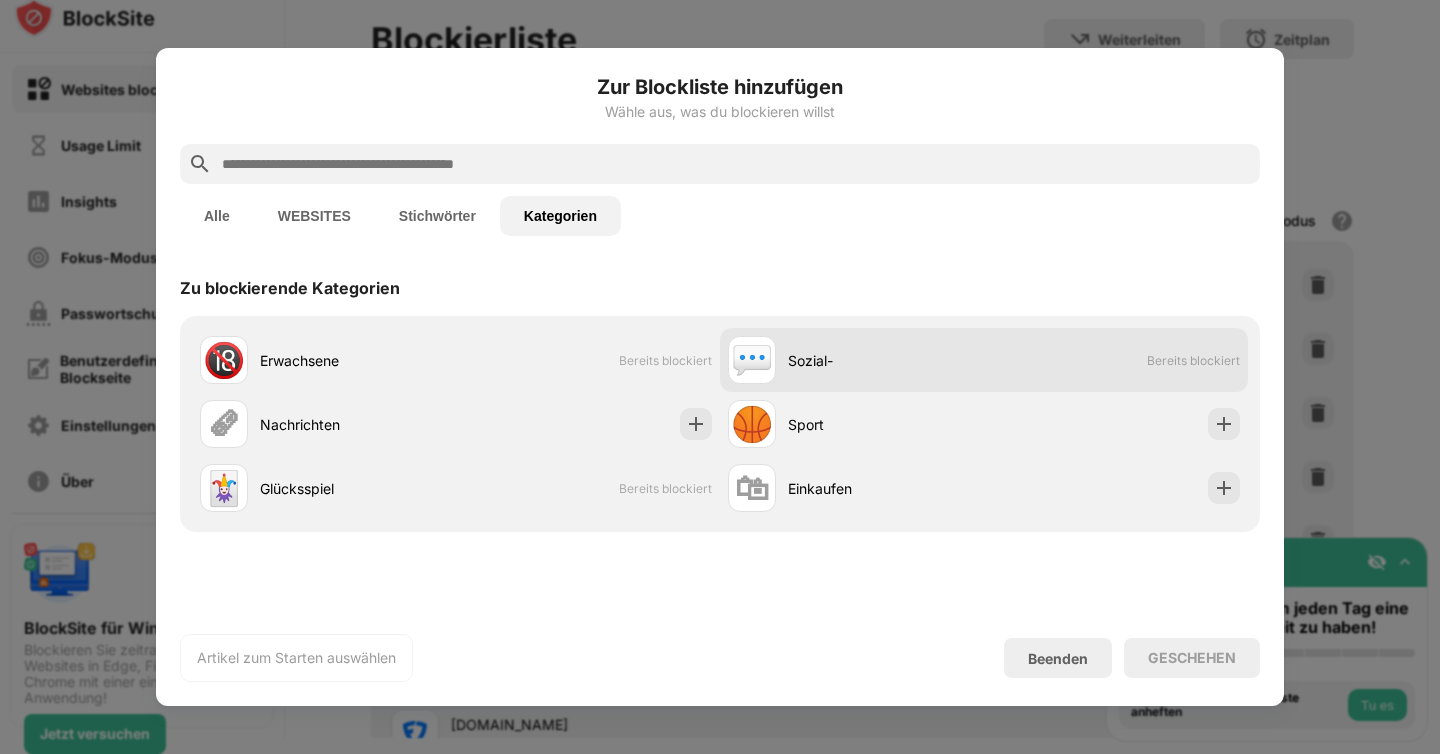 click on "💬 Sozial- Bereits blockiert" at bounding box center (984, 360) 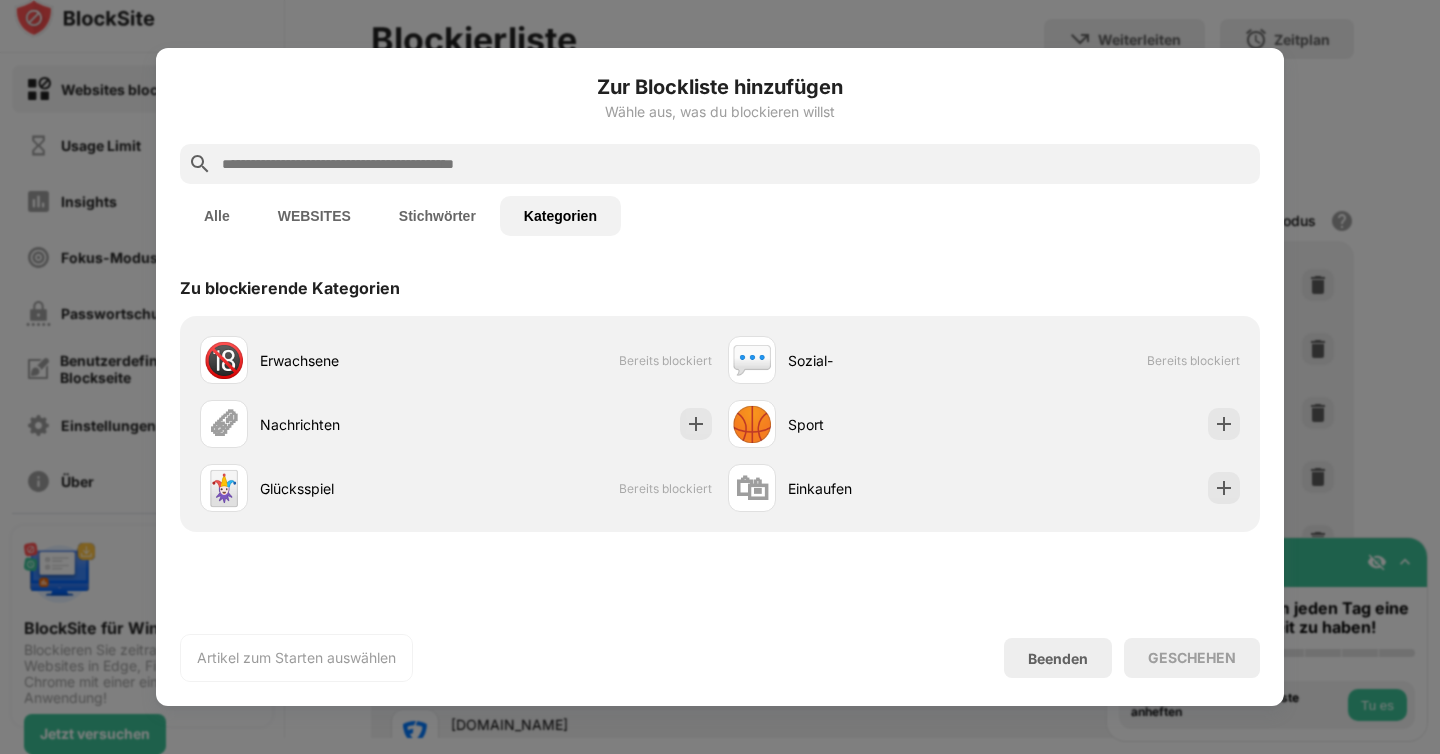 click on "Beenden" at bounding box center (1058, 658) 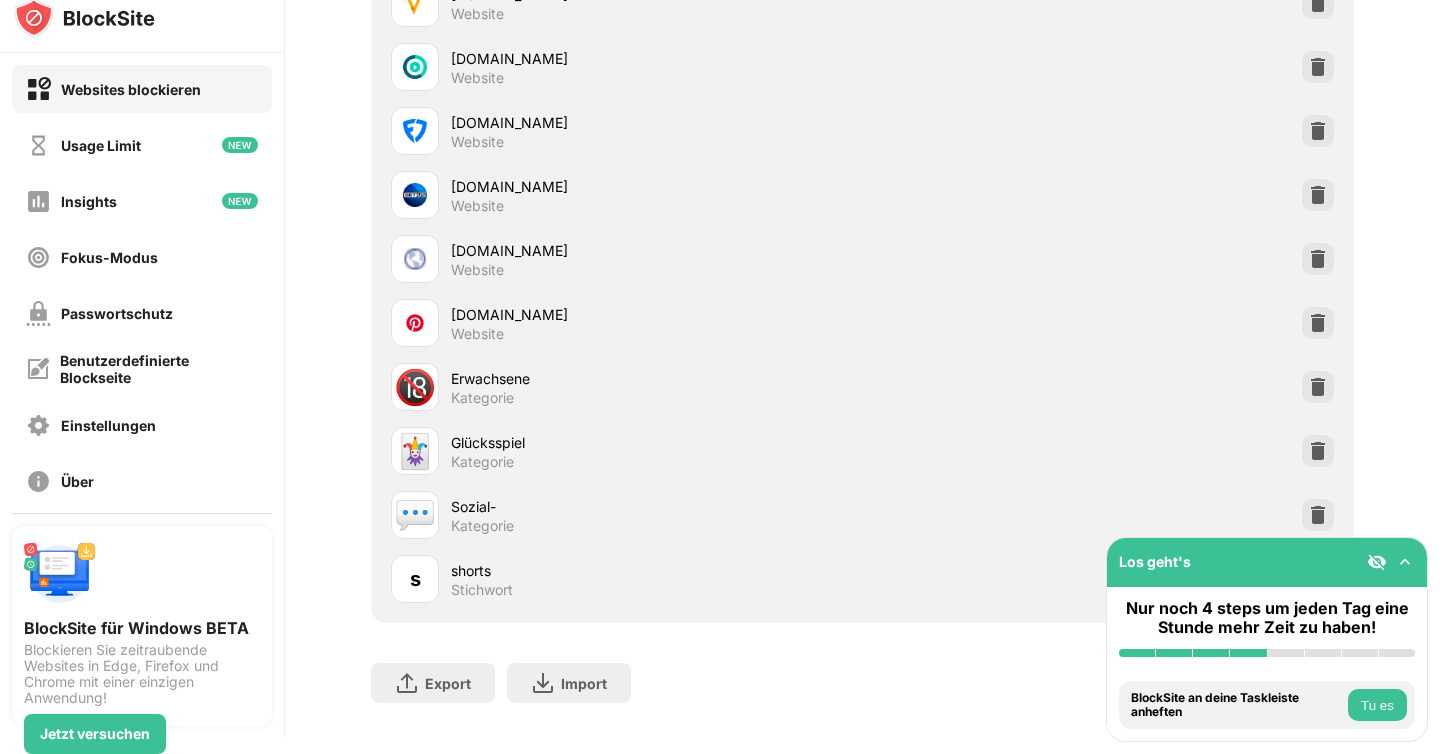 scroll, scrollTop: 747, scrollLeft: 0, axis: vertical 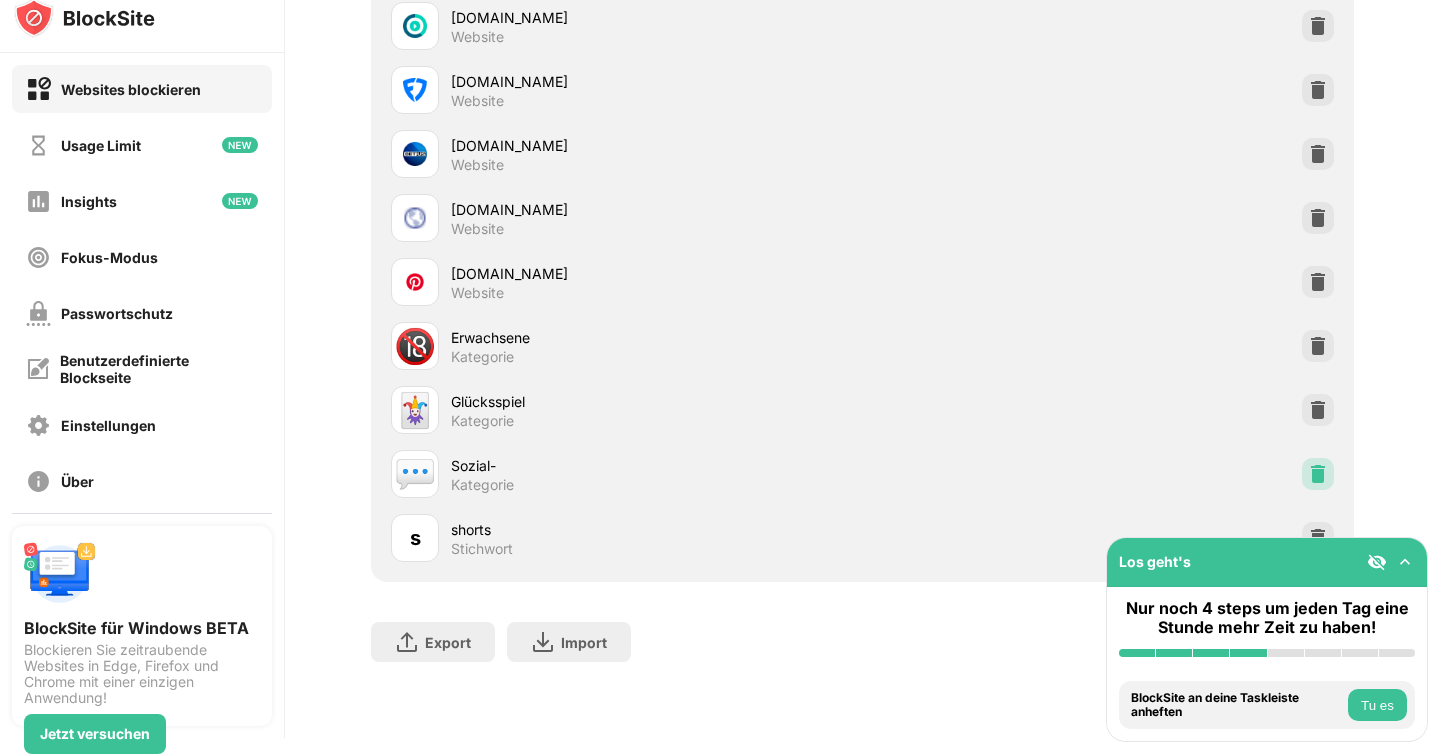click at bounding box center [1318, 474] 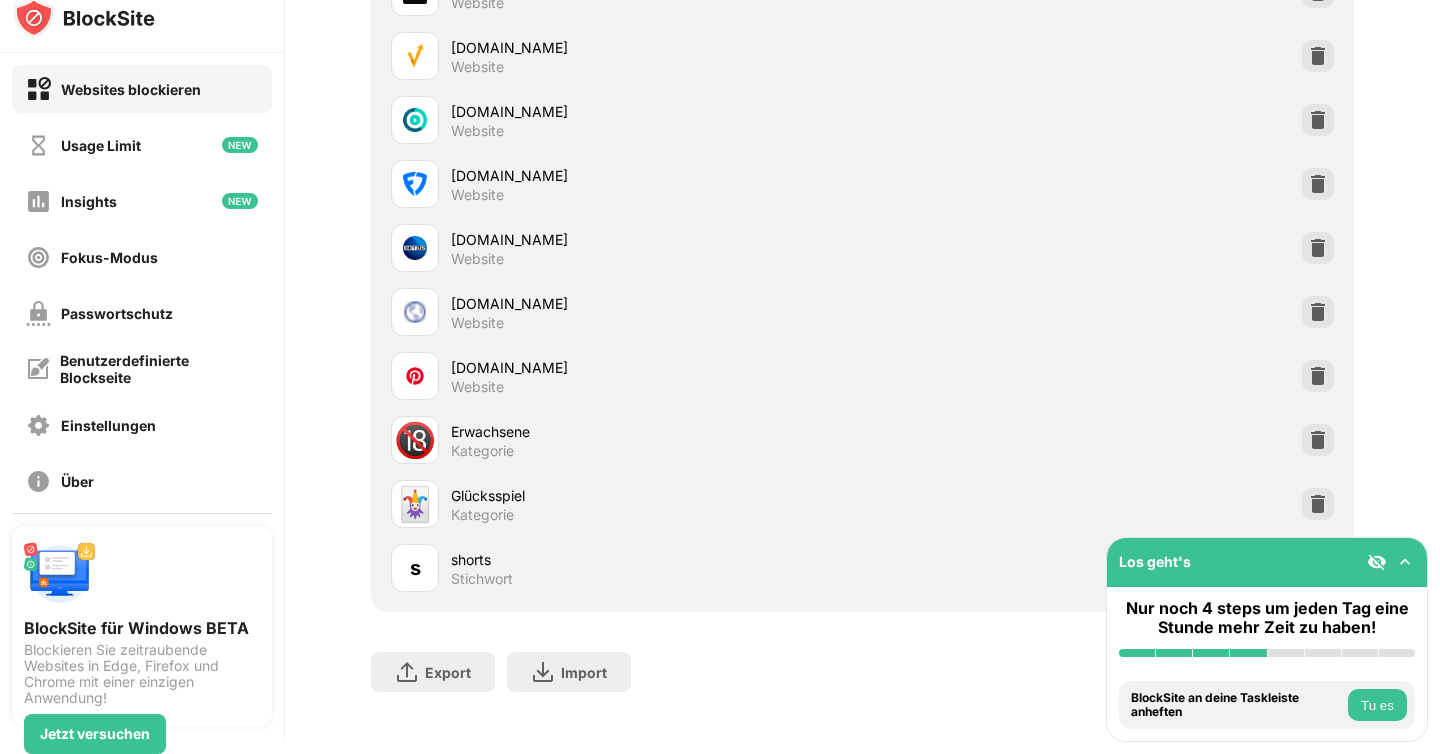 scroll, scrollTop: 626, scrollLeft: 0, axis: vertical 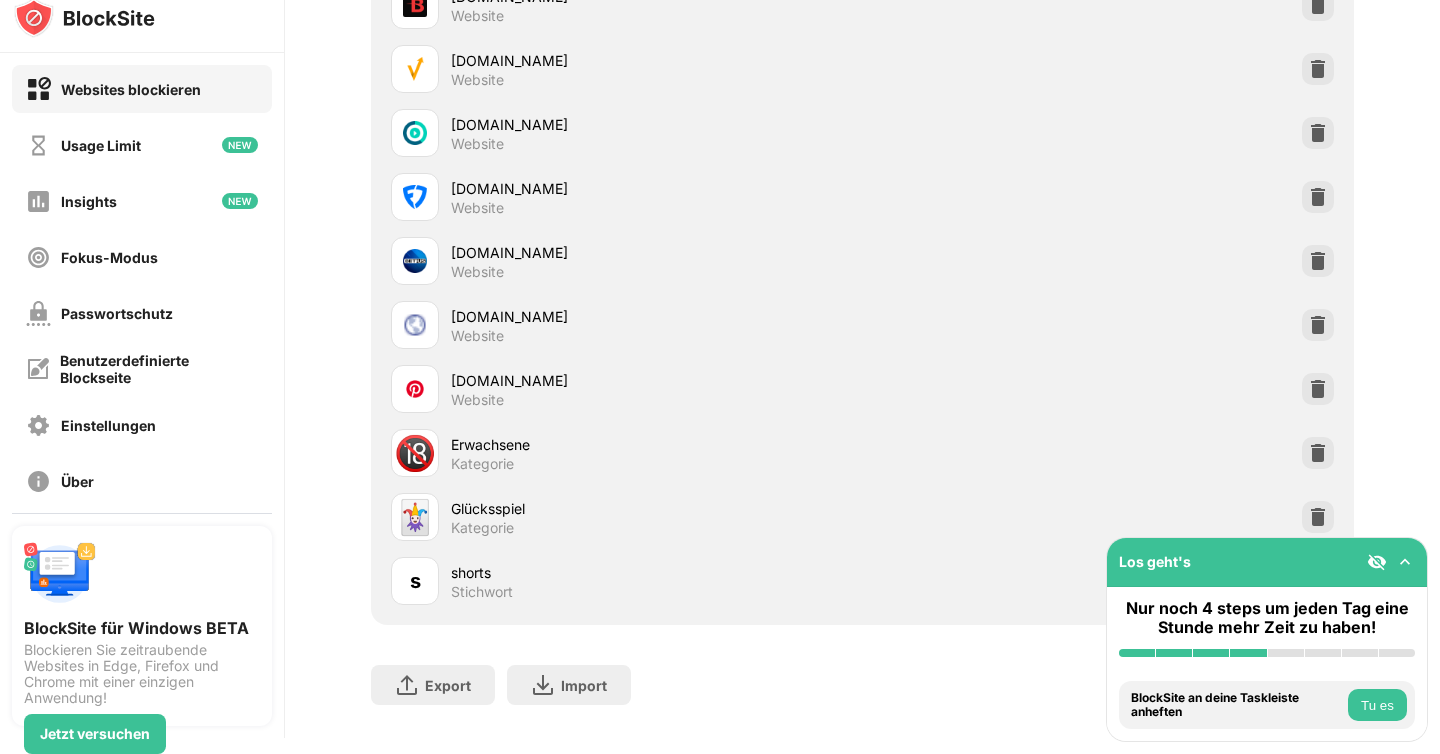 click at bounding box center (1318, 389) 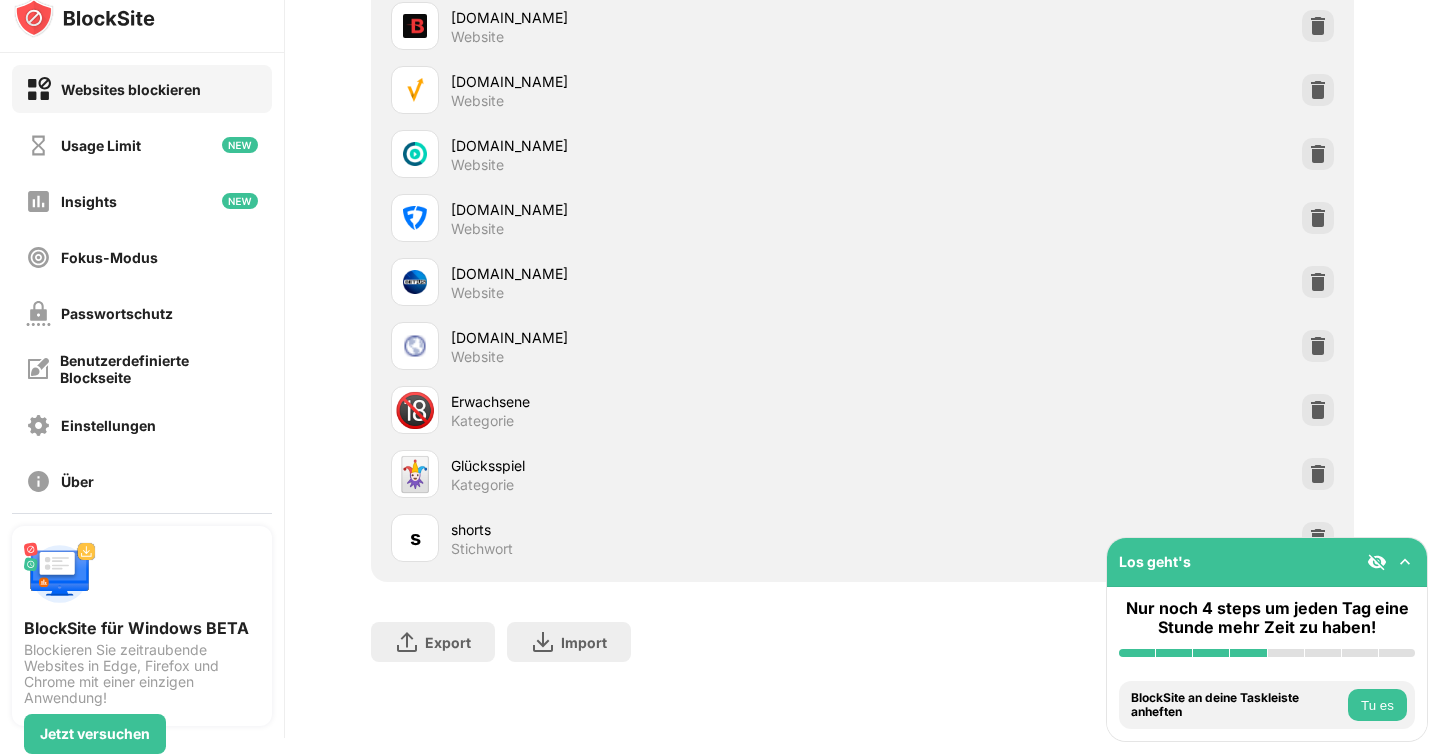 scroll, scrollTop: 0, scrollLeft: 0, axis: both 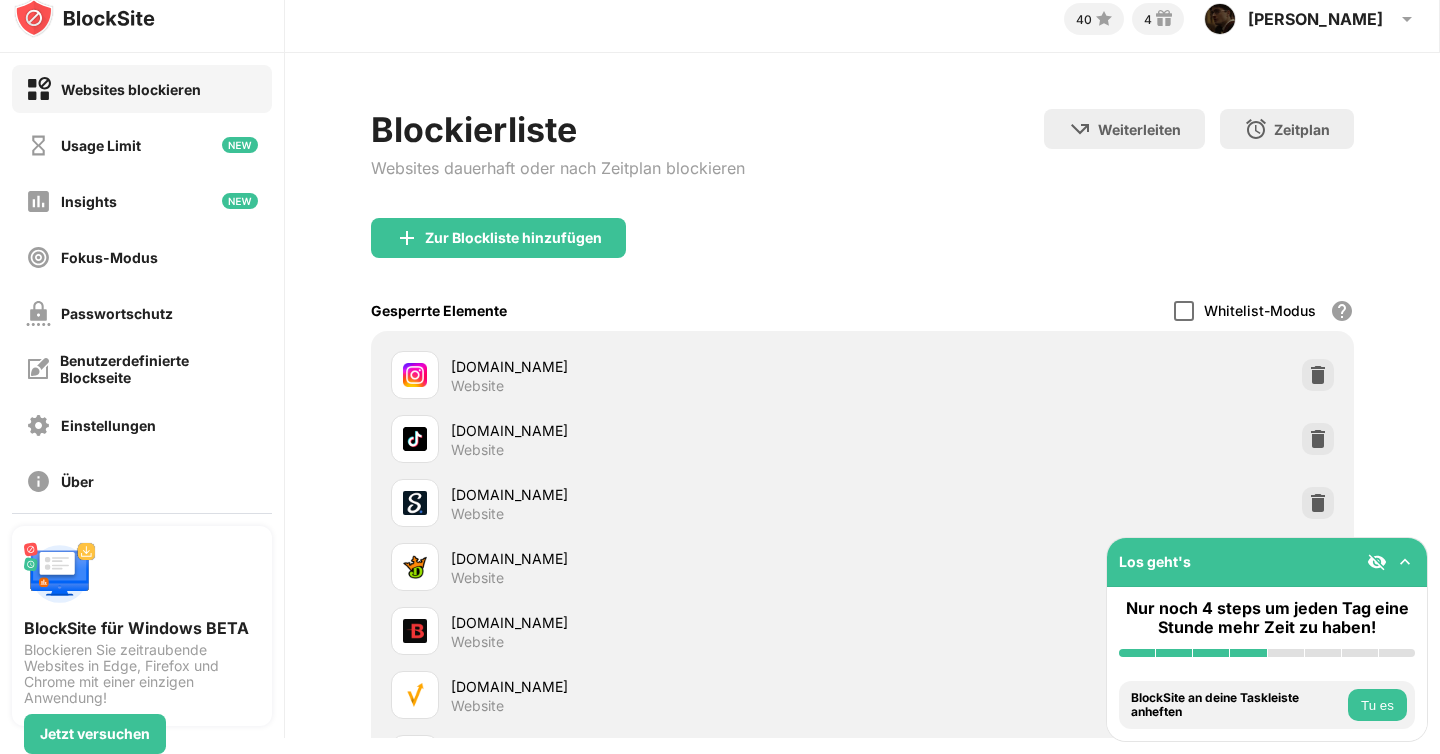 click on "draftkings.com" at bounding box center [656, 558] 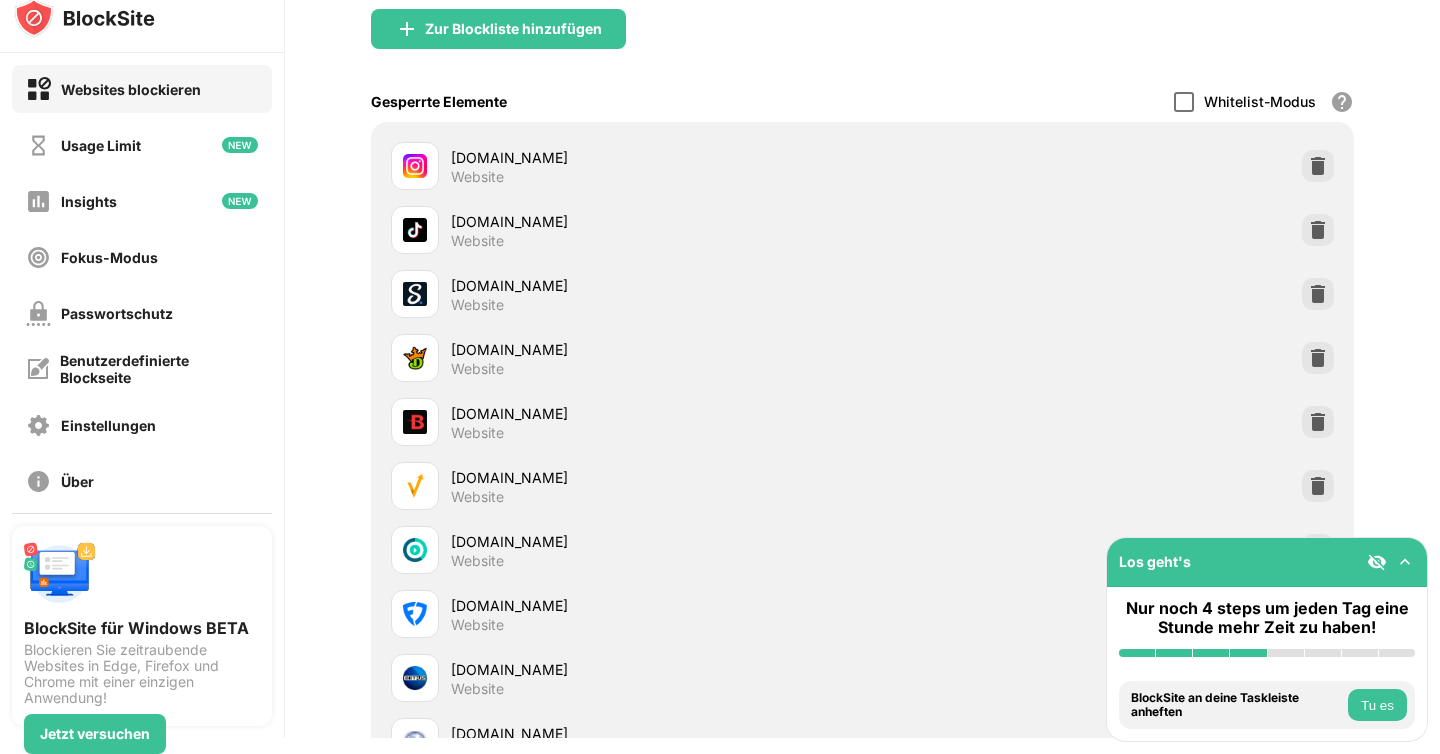 click at bounding box center (415, 422) 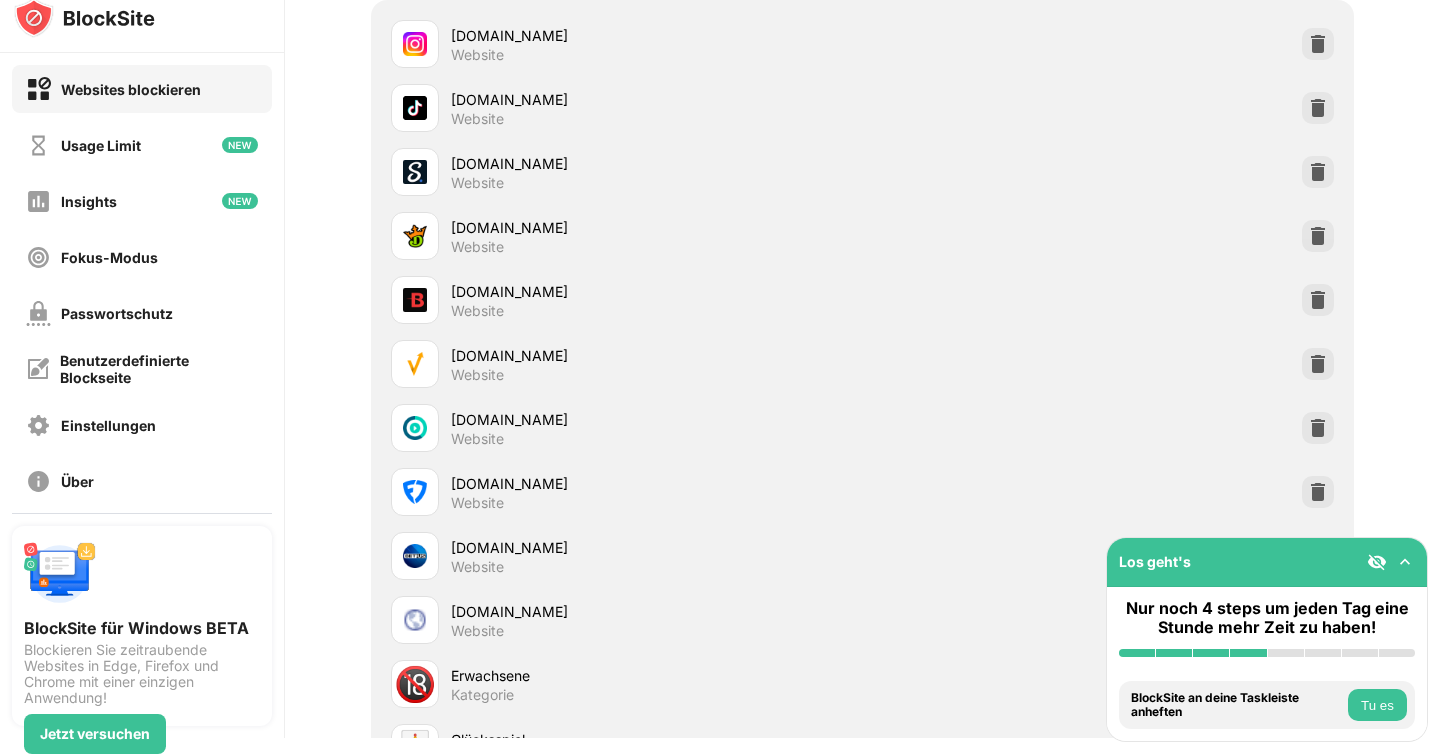 scroll, scrollTop: 366, scrollLeft: 0, axis: vertical 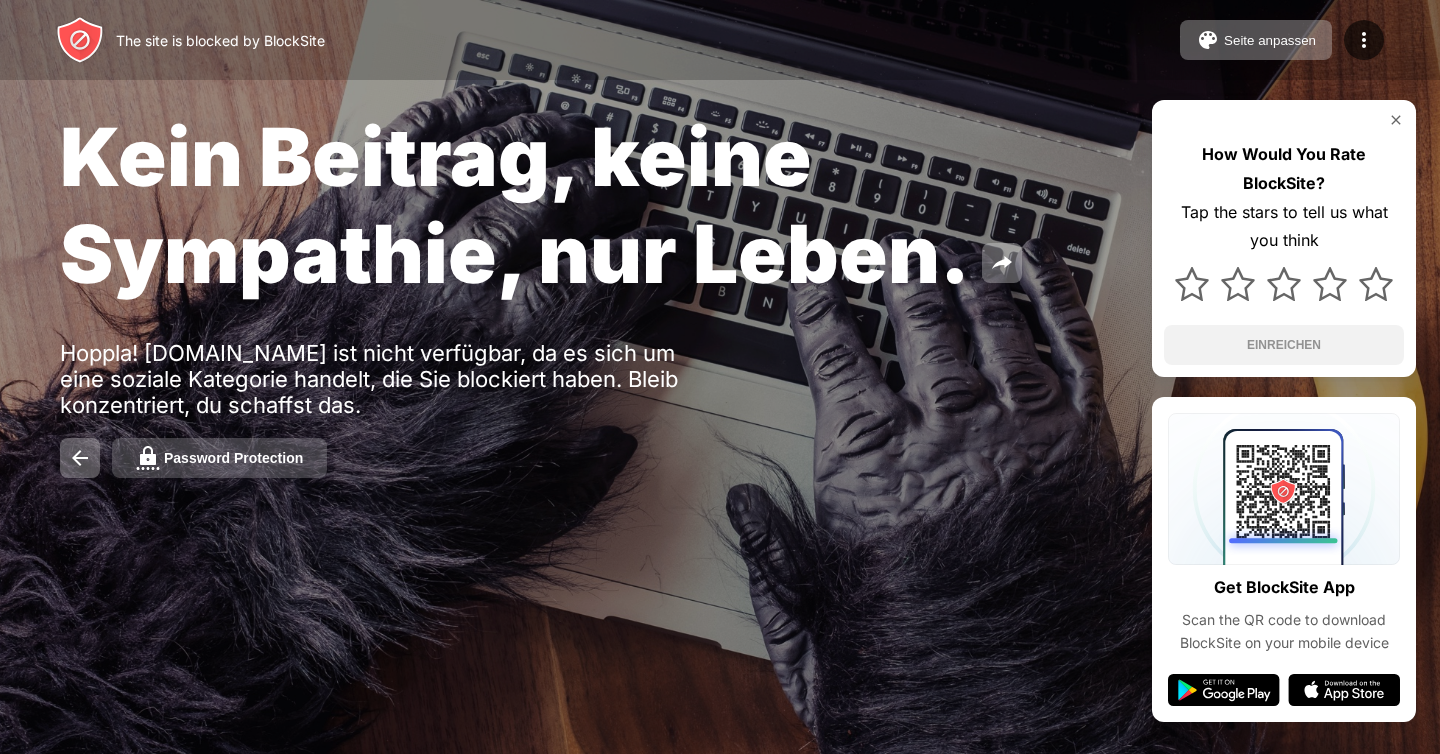 click on "Password Protection" at bounding box center (219, 458) 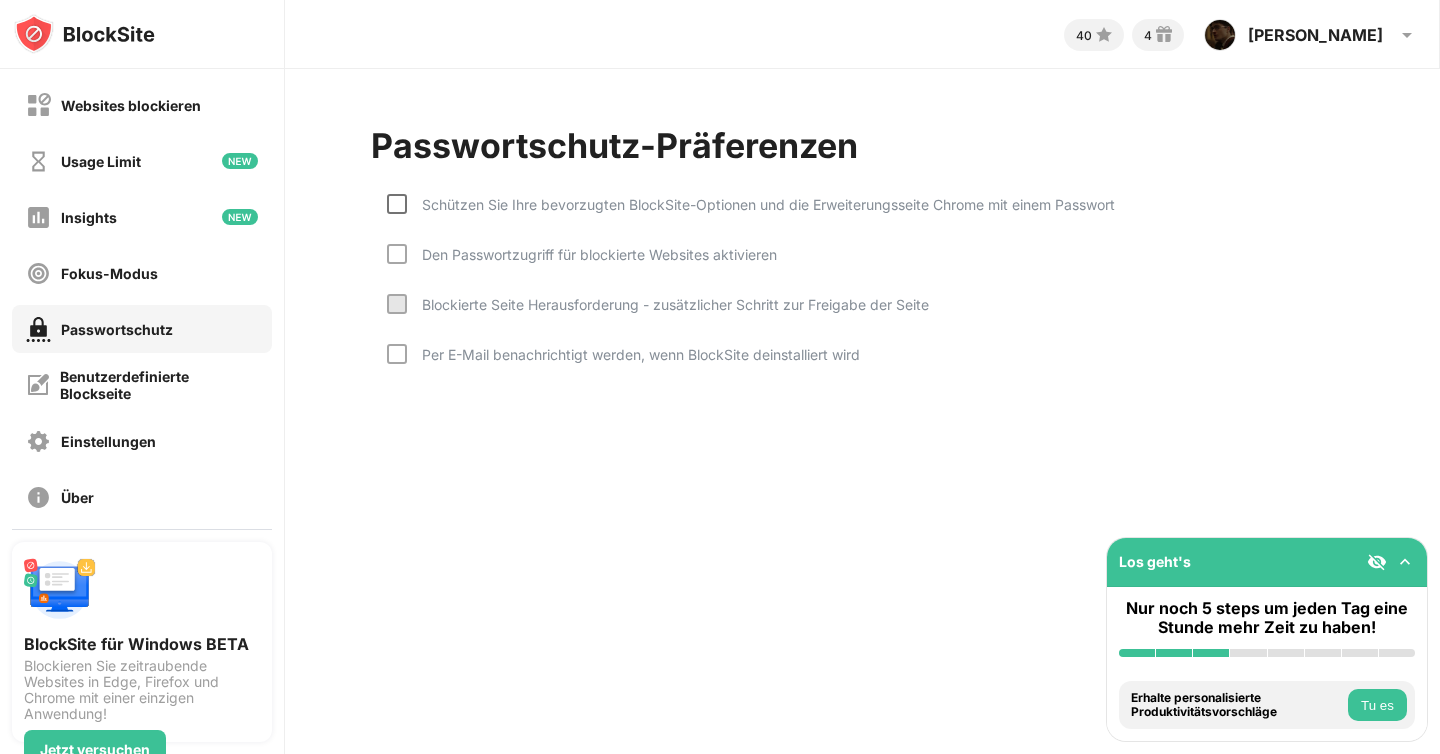 click at bounding box center (397, 204) 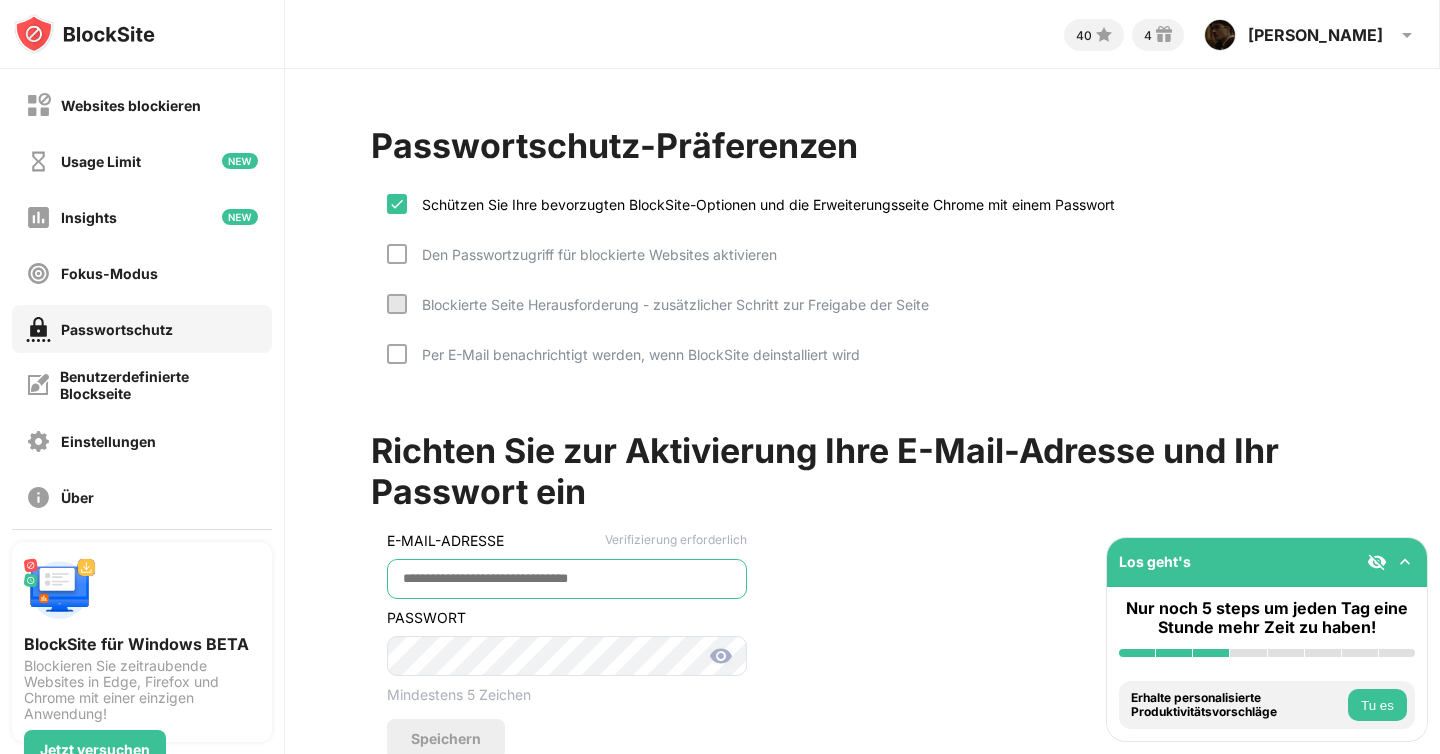click at bounding box center [567, 579] 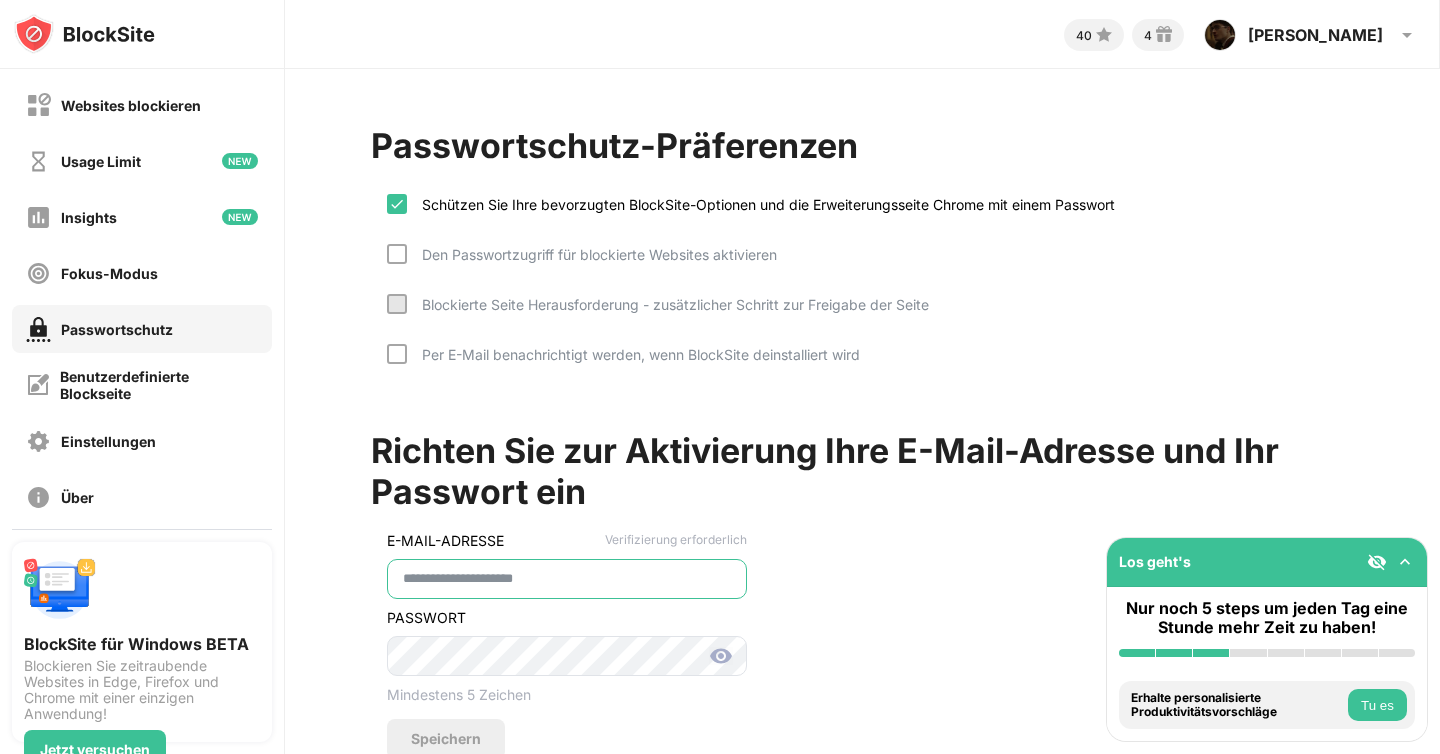 type on "**********" 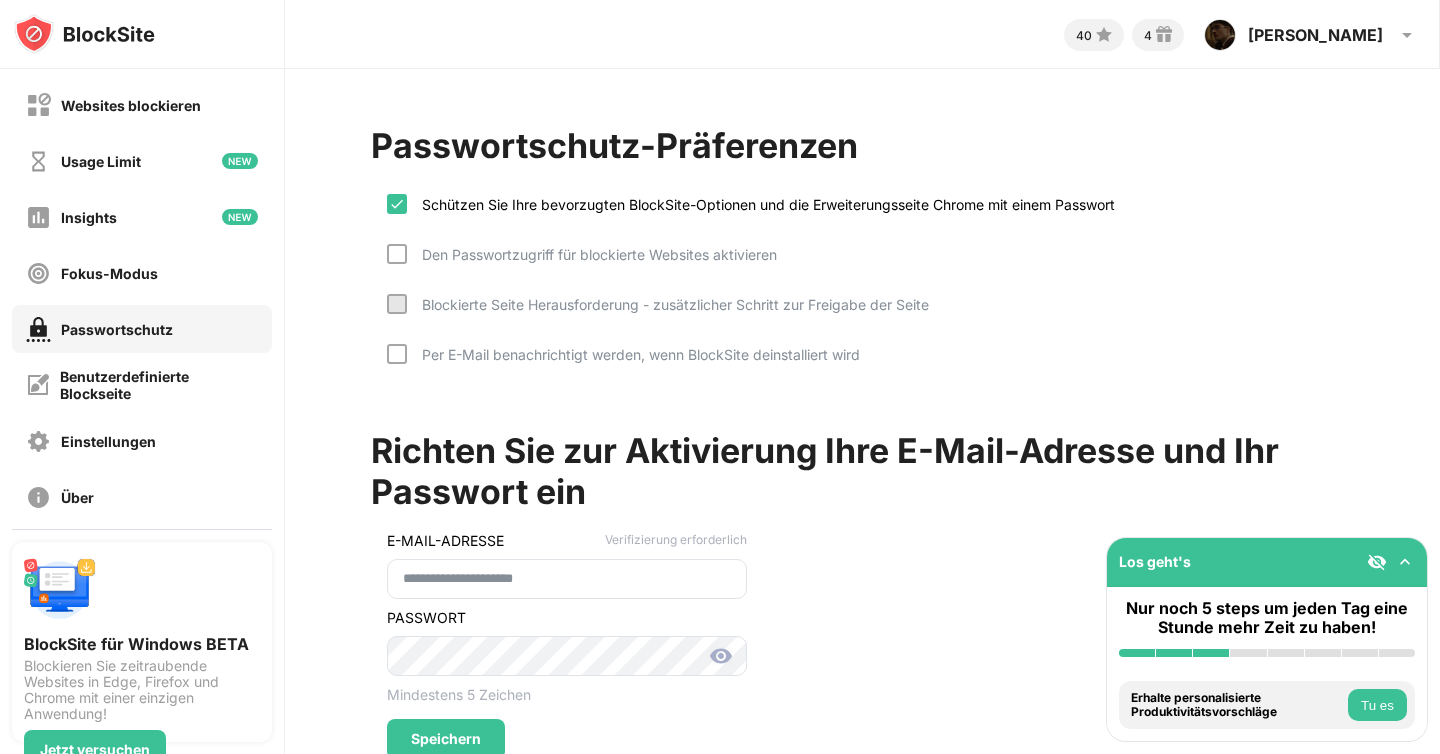 click at bounding box center (721, 656) 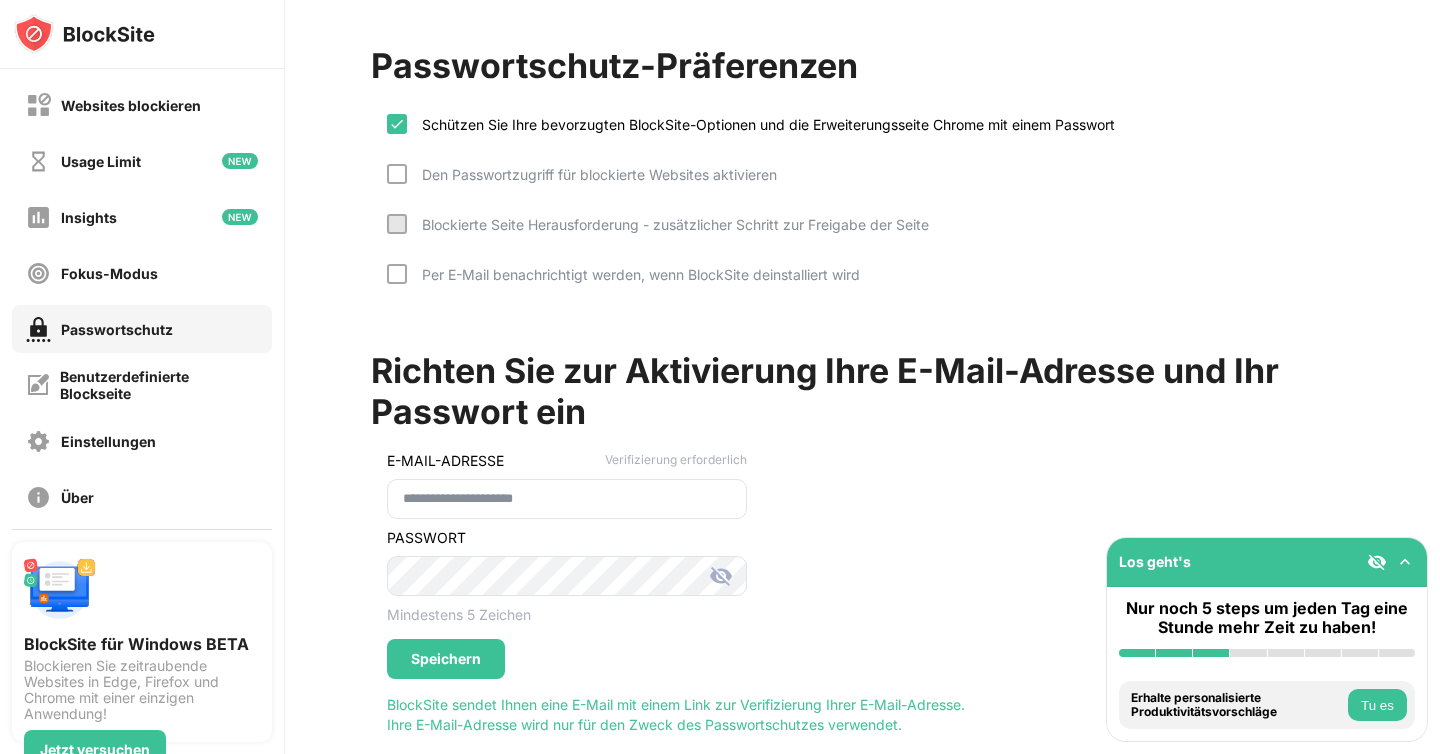 scroll, scrollTop: 131, scrollLeft: 0, axis: vertical 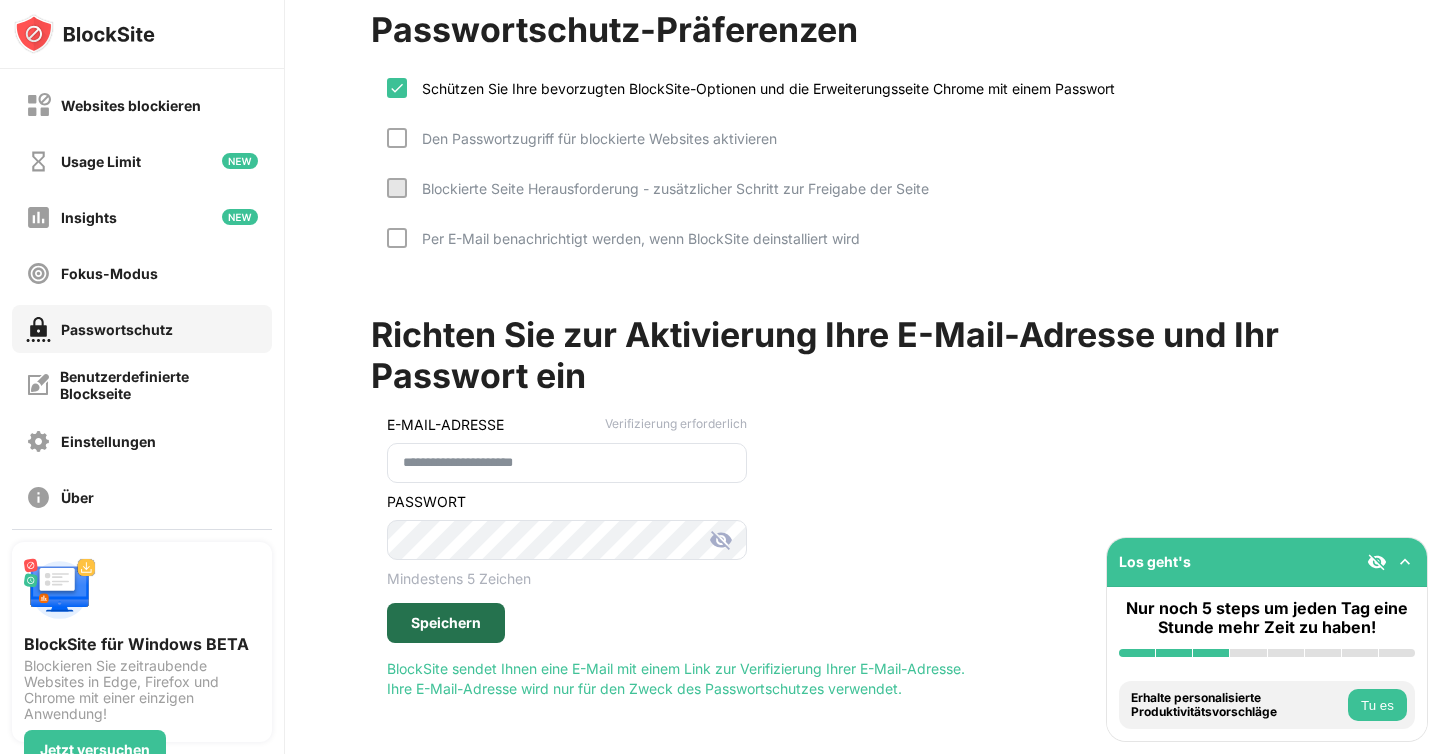 click on "Speichern" at bounding box center (446, 623) 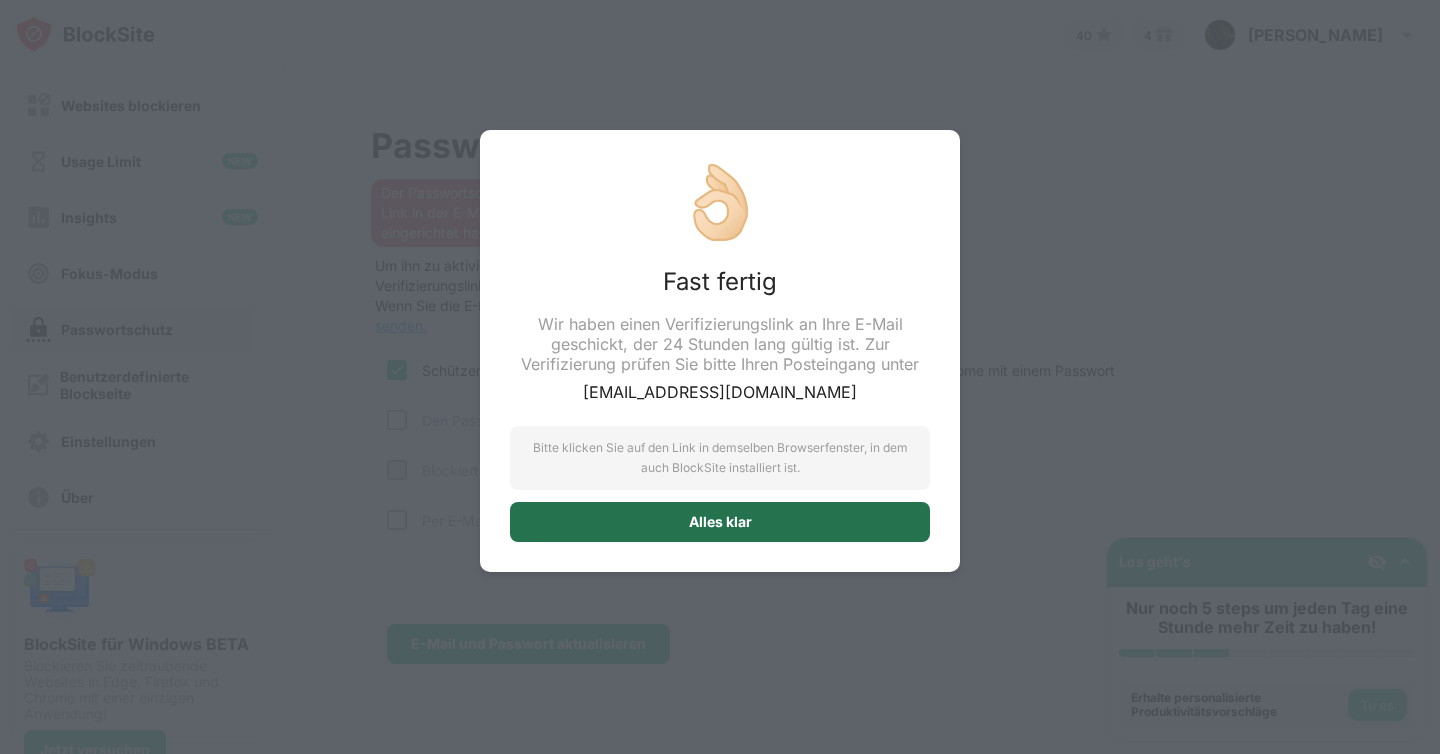 click on "Alles klar" at bounding box center [720, 522] 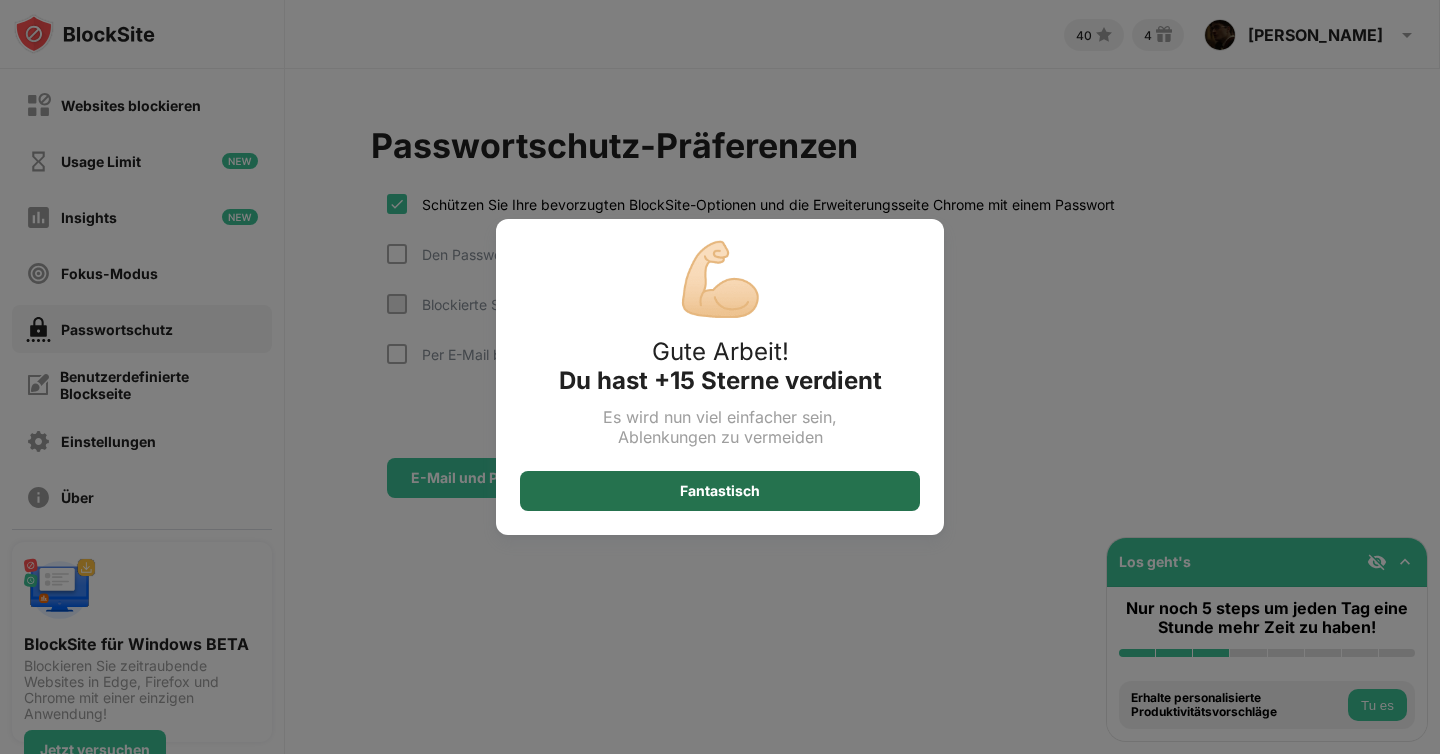 click on "Fantastisch" at bounding box center [720, 491] 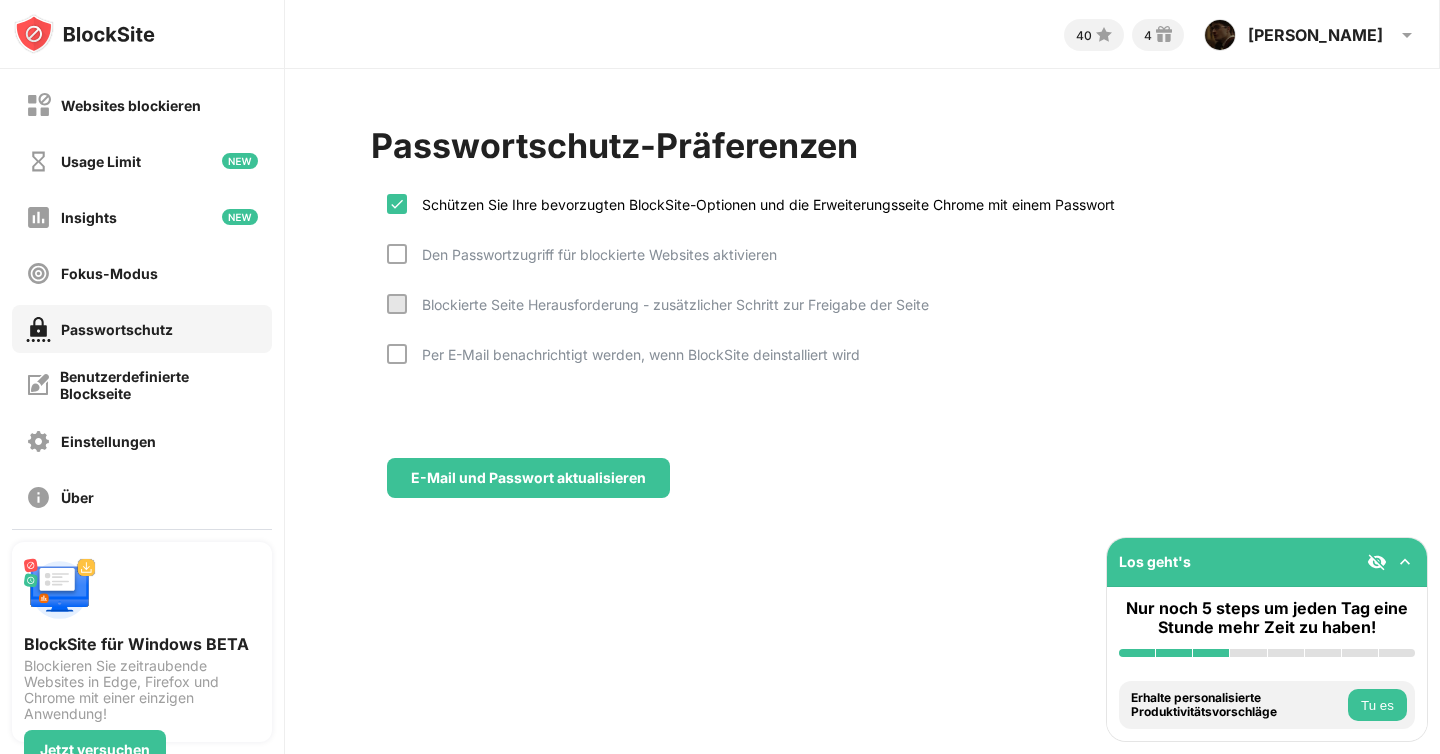 click on "Den Passwortzugriff für blockierte Websites aktivieren" at bounding box center [592, 254] 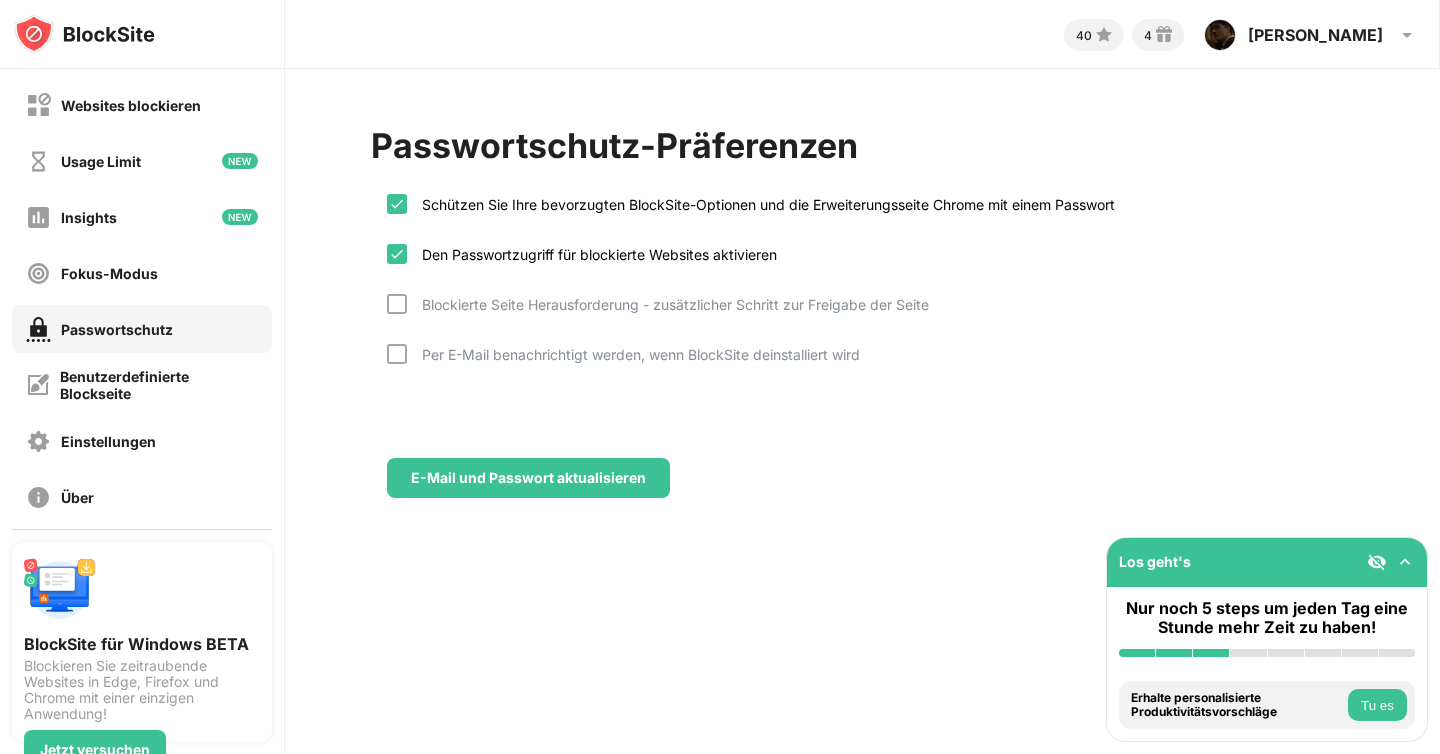 click on "Blockierte Seite Herausforderung - zusätzlicher Schritt zur Freigabe der Seite" at bounding box center (668, 304) 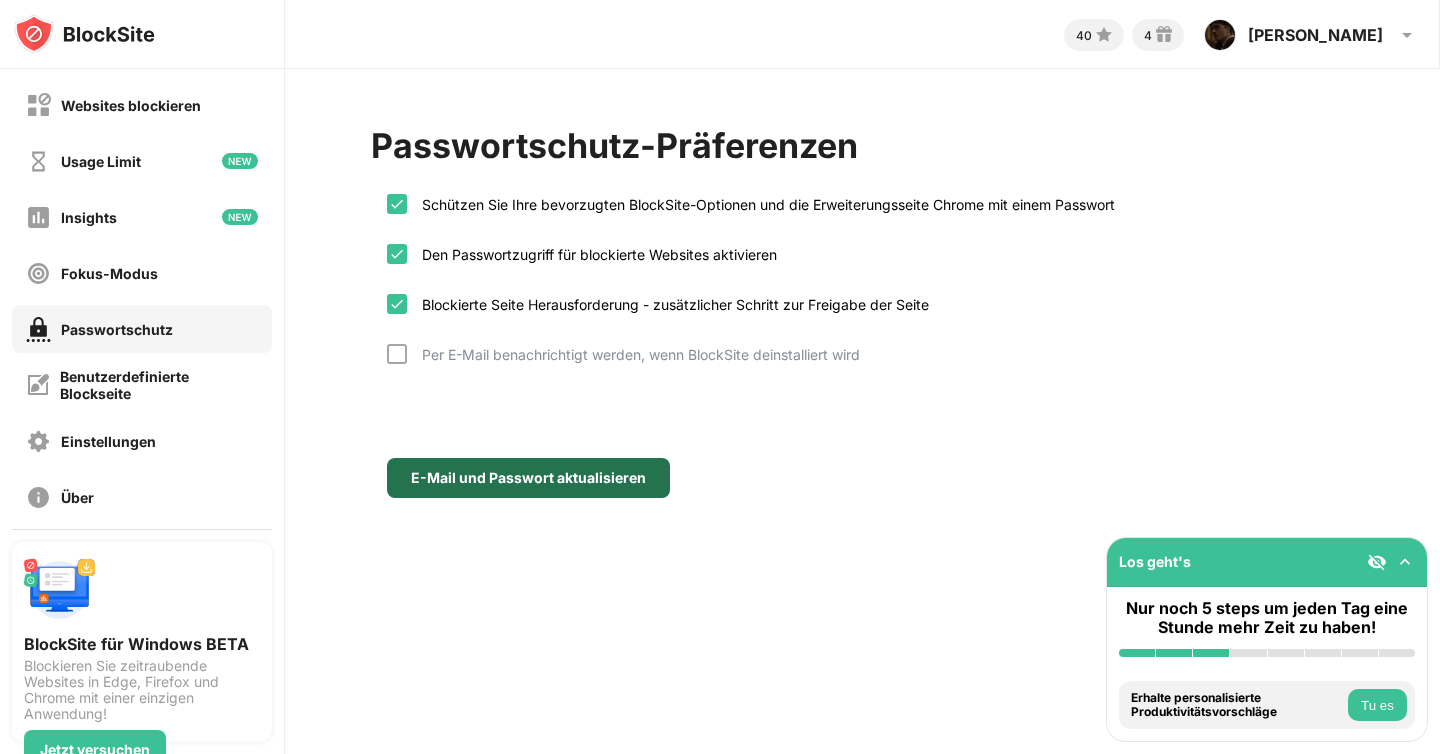 click on "E-Mail und Passwort aktualisieren" at bounding box center [528, 478] 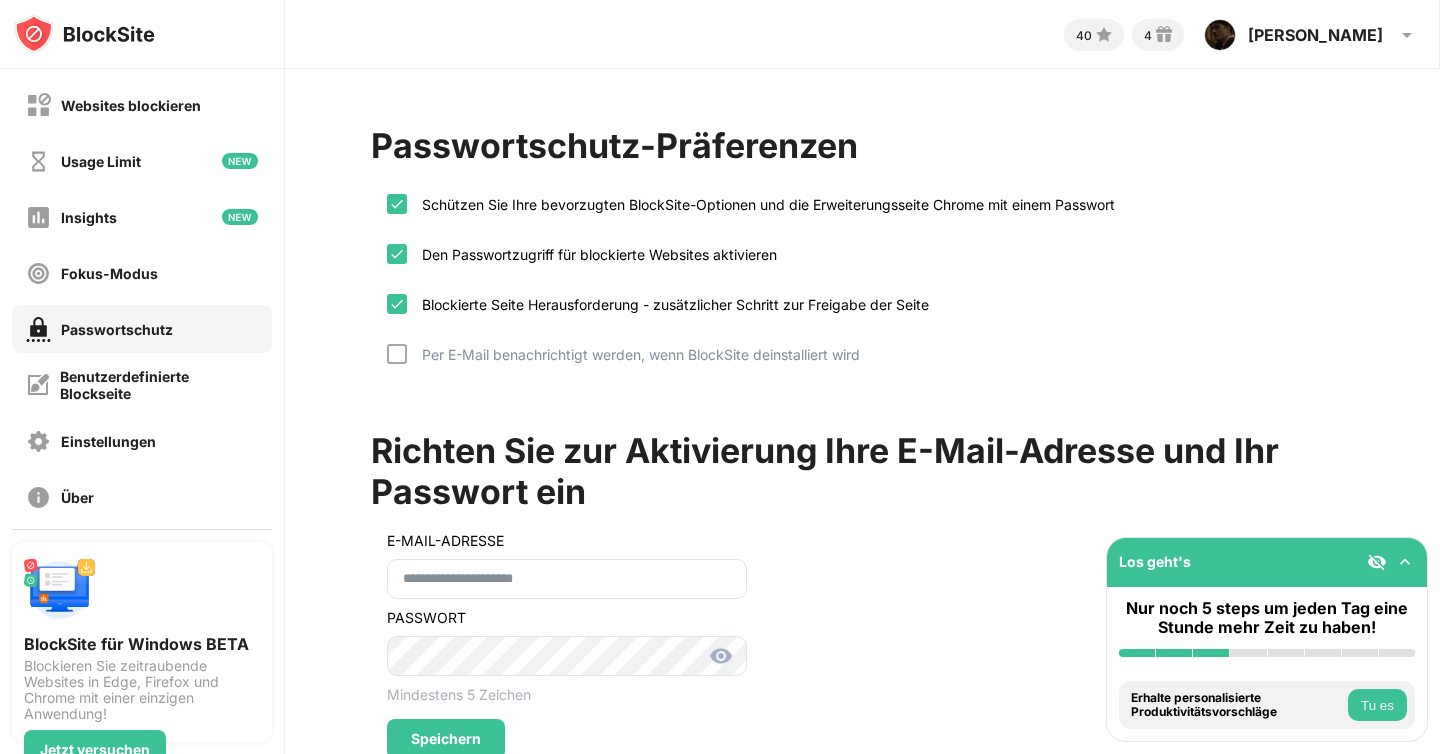 scroll, scrollTop: 76, scrollLeft: 0, axis: vertical 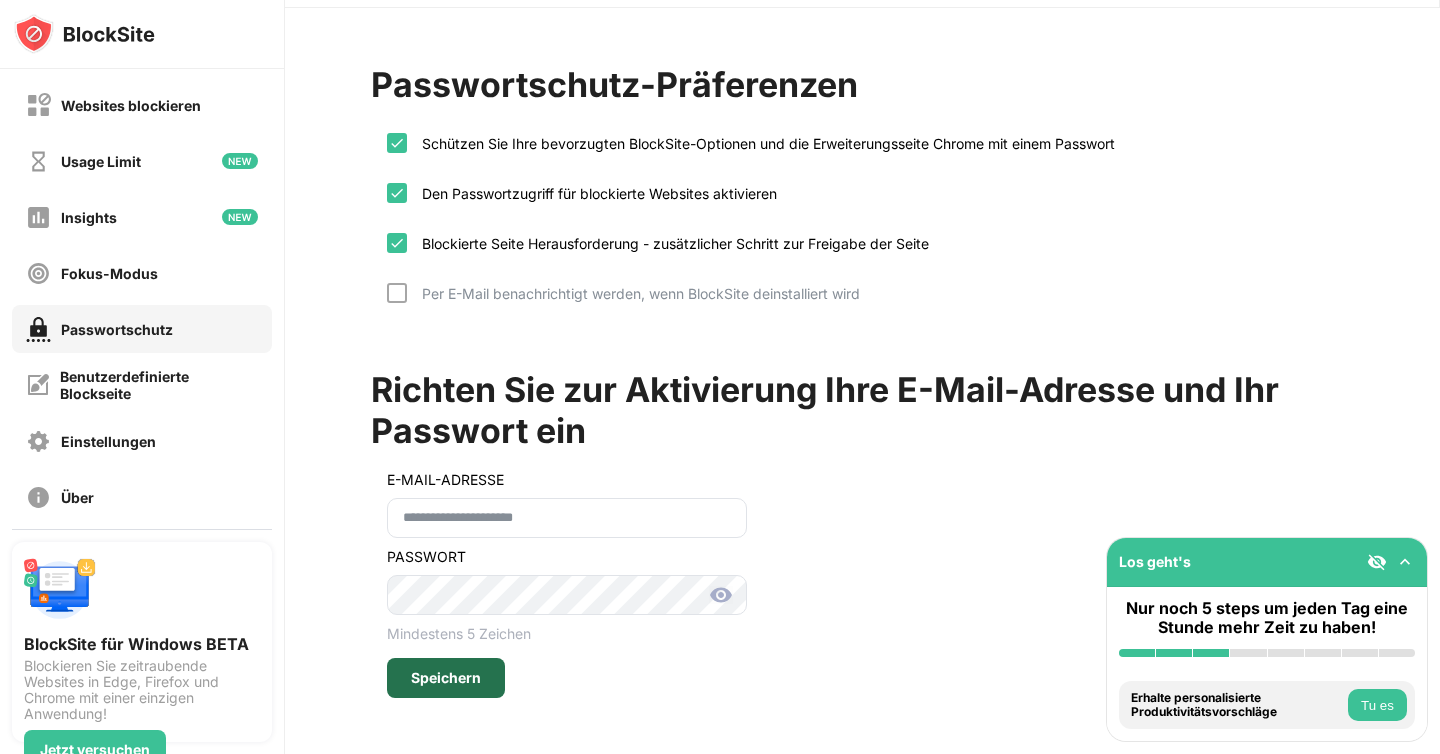 click on "Speichern" at bounding box center [446, 678] 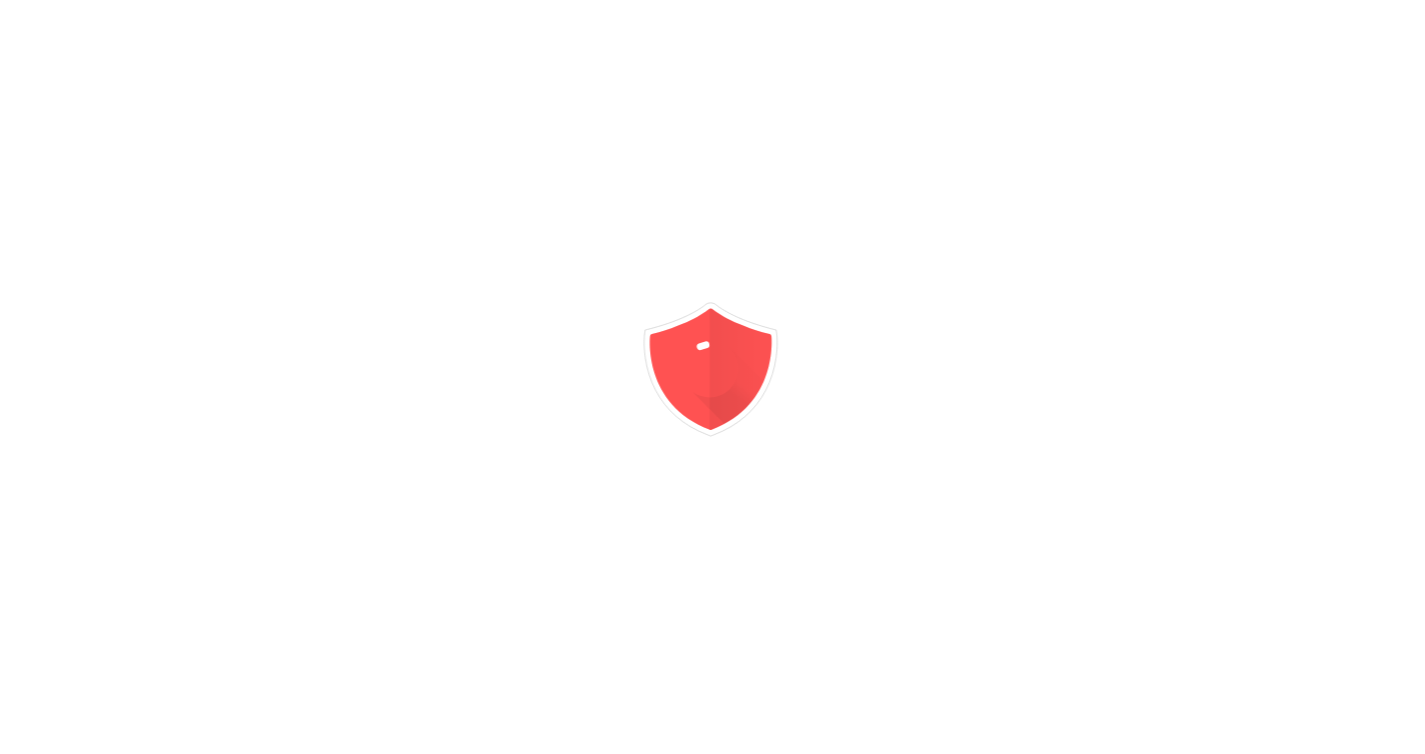 scroll, scrollTop: 0, scrollLeft: 0, axis: both 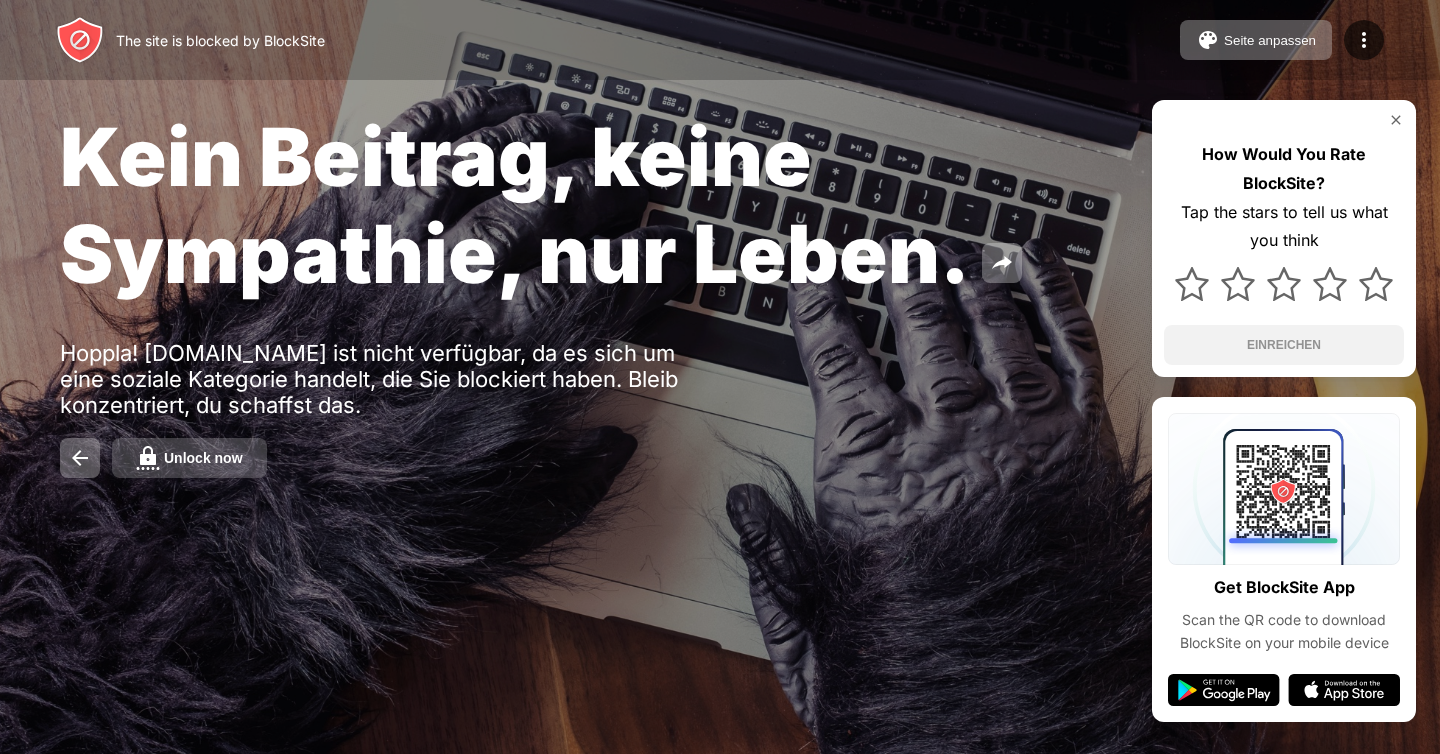click on "Unlock now" at bounding box center (203, 458) 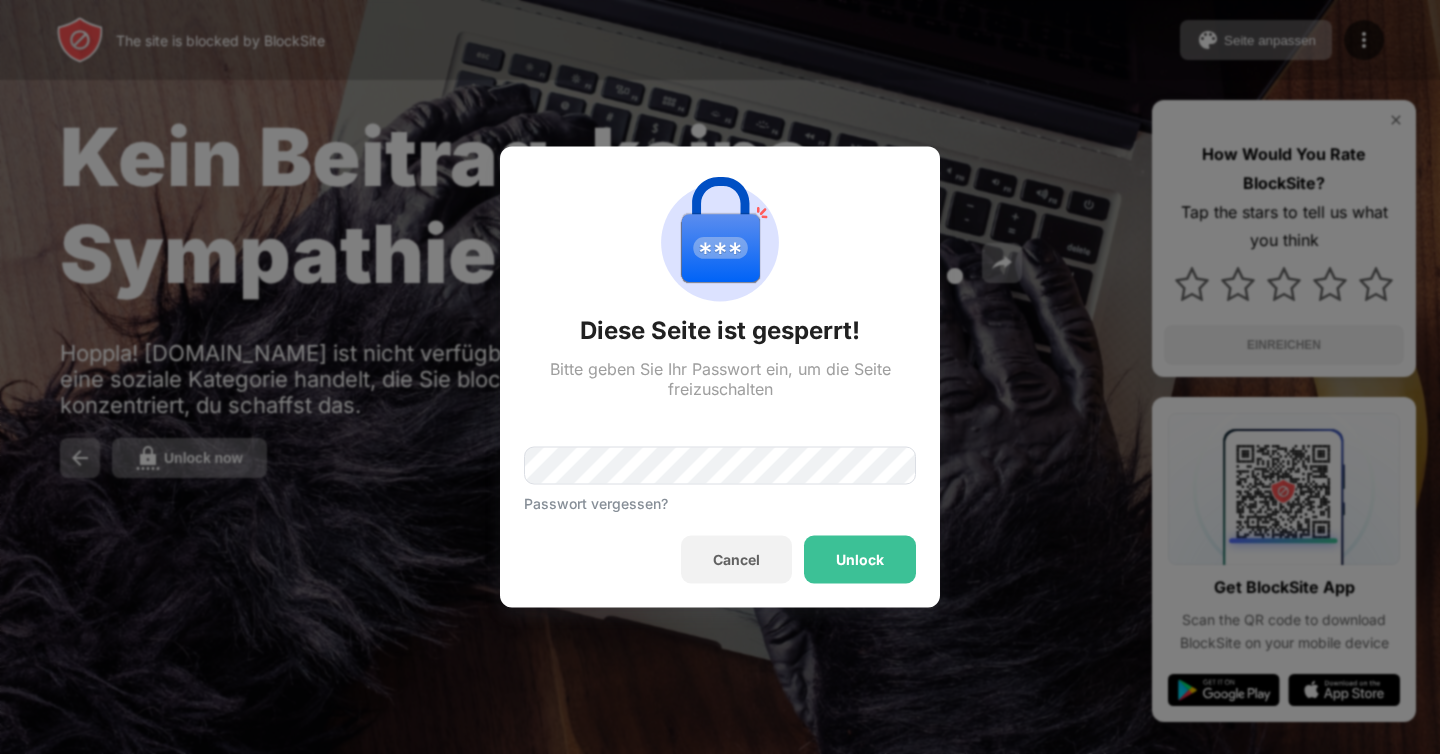 click on "Unlock" at bounding box center (860, 560) 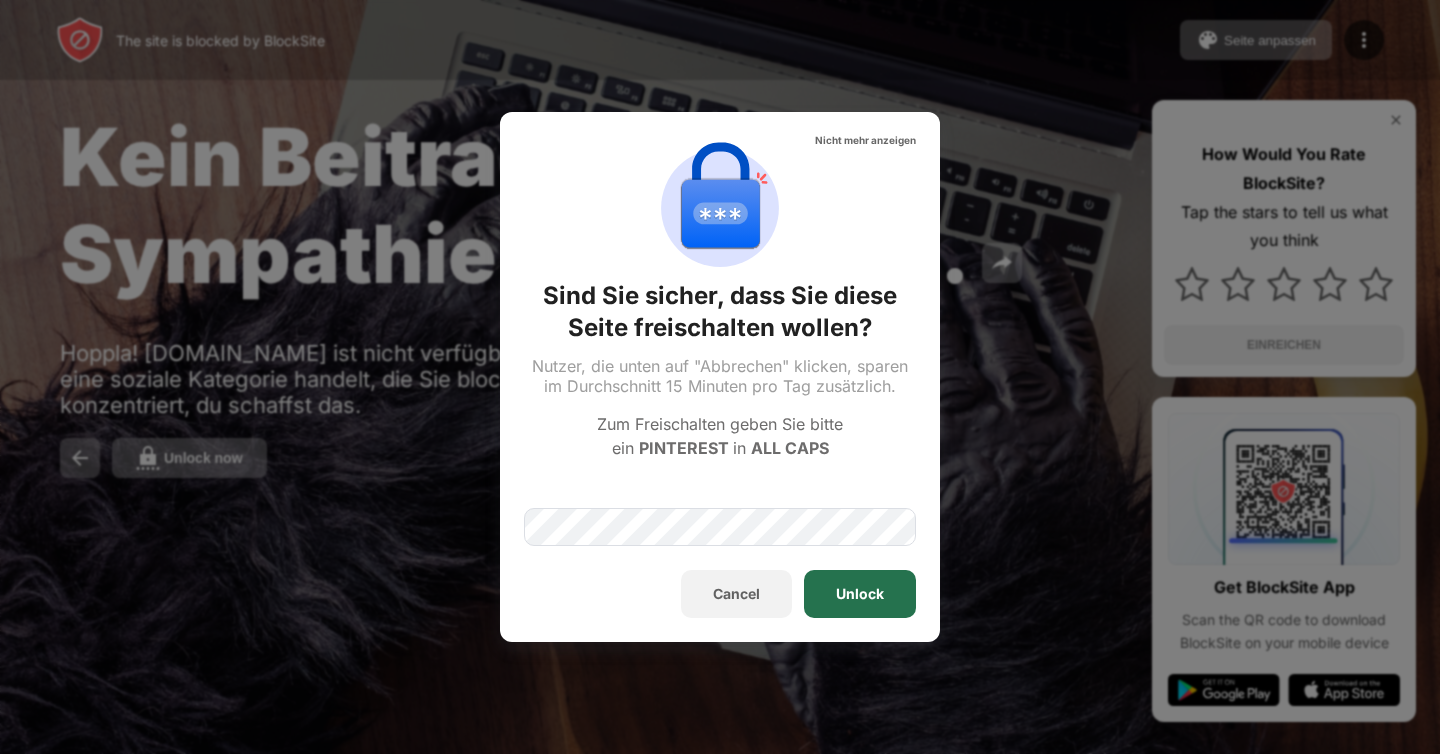 click on "Unlock" at bounding box center (860, 594) 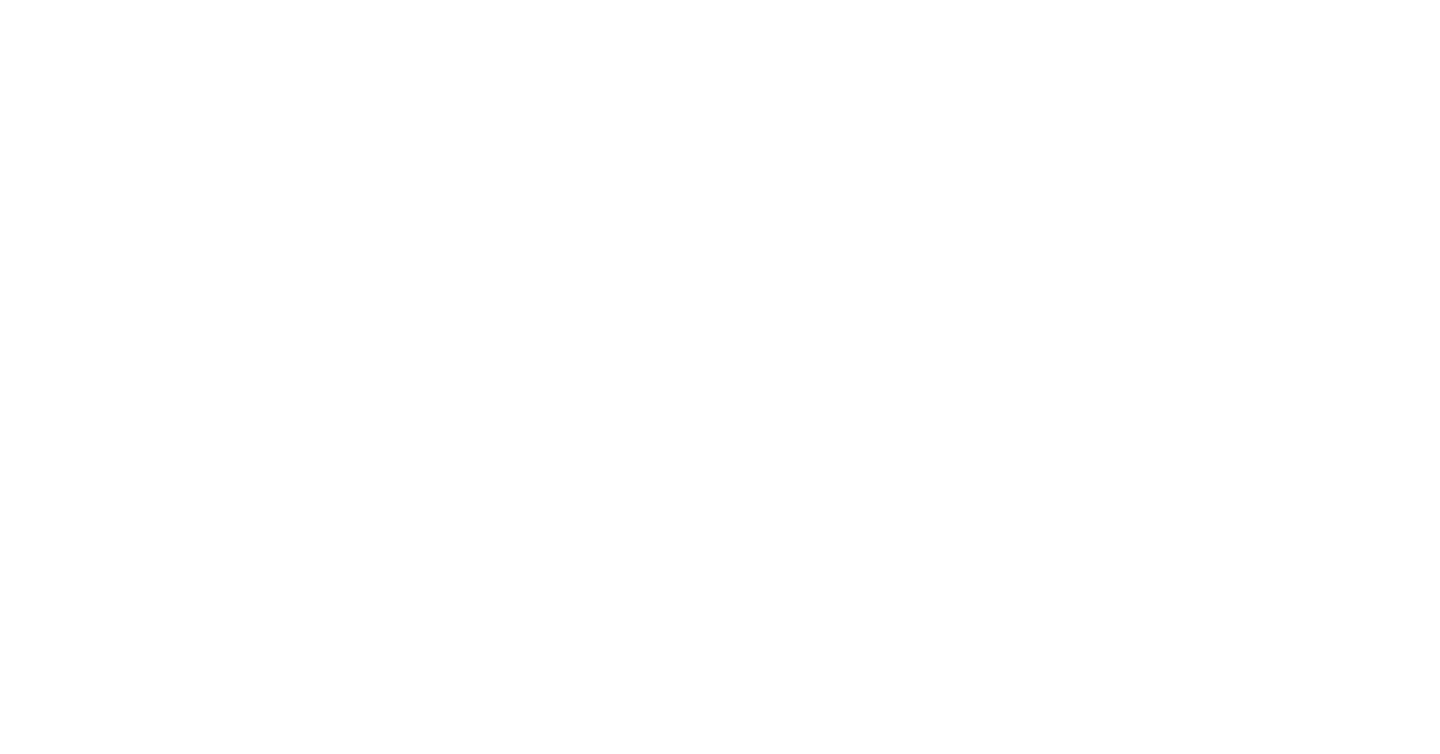 scroll, scrollTop: 0, scrollLeft: 0, axis: both 